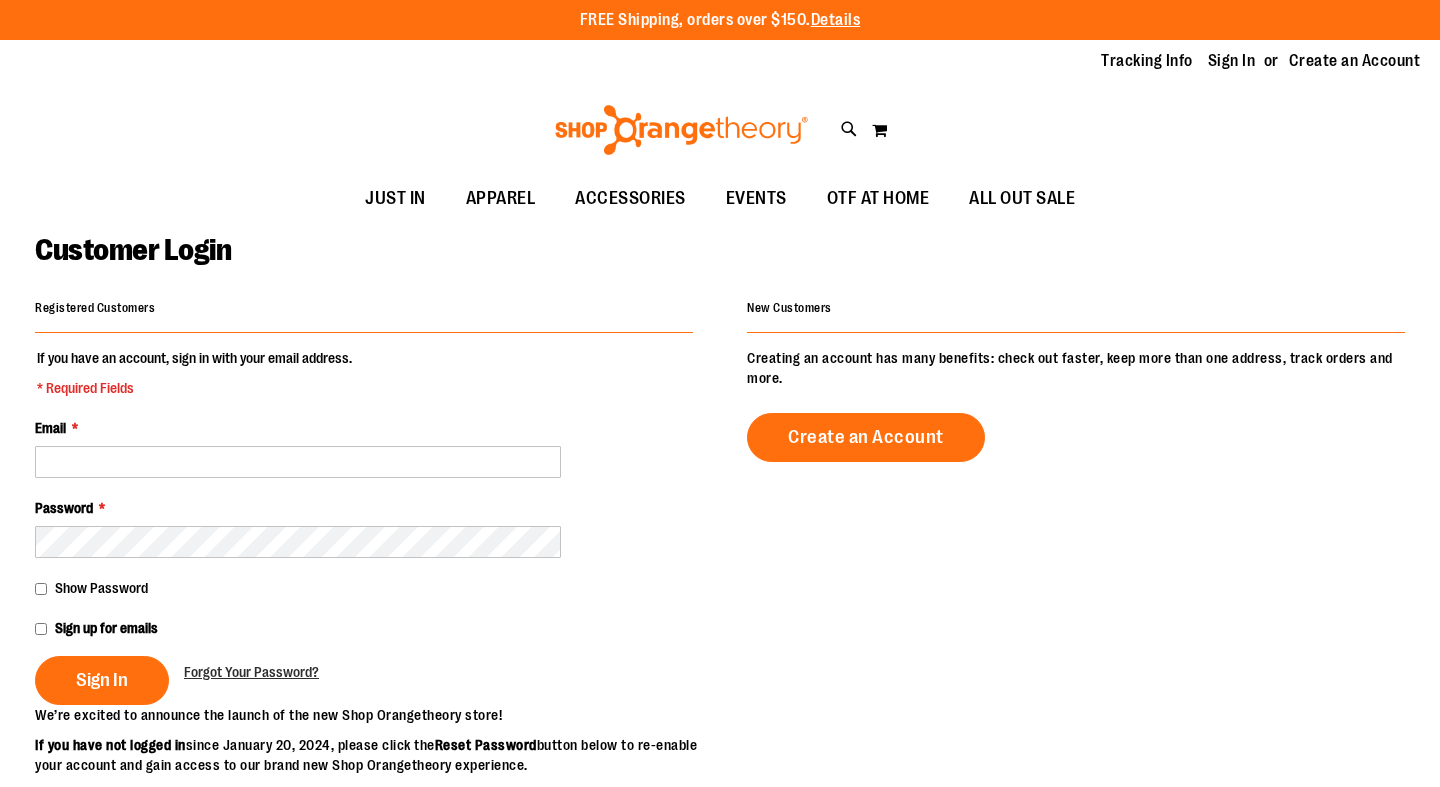 scroll, scrollTop: 0, scrollLeft: 0, axis: both 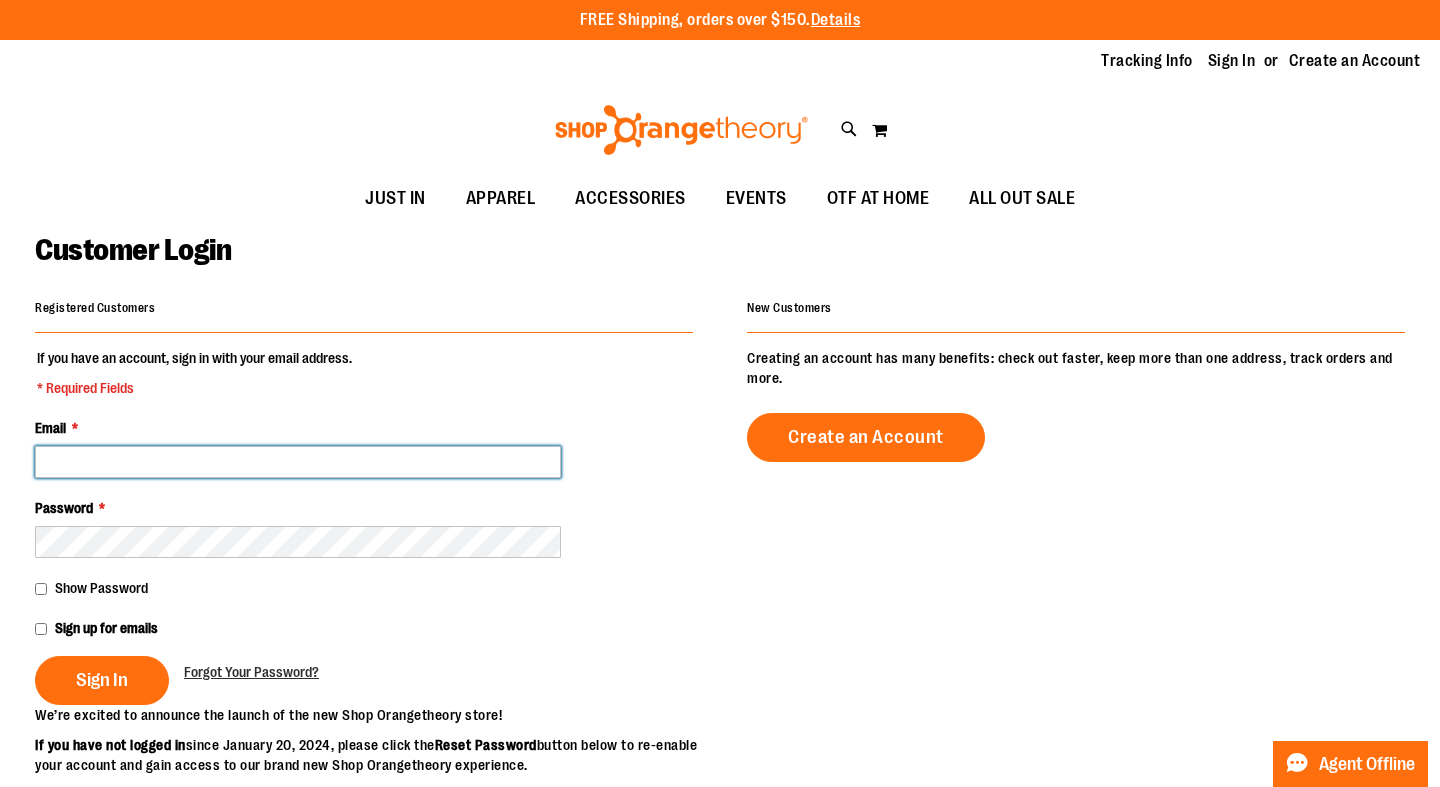 type on "**********" 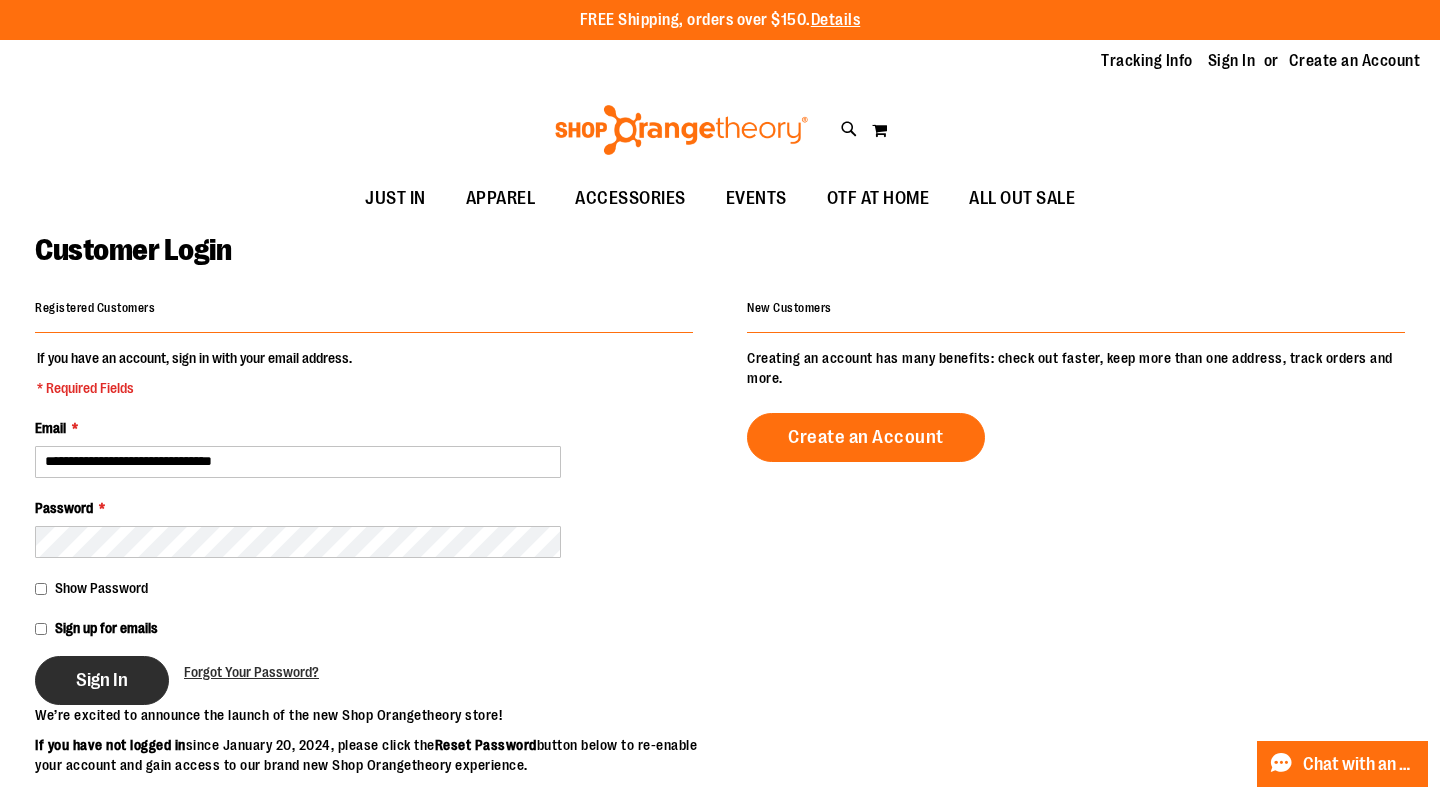 click on "Sign In" at bounding box center (102, 680) 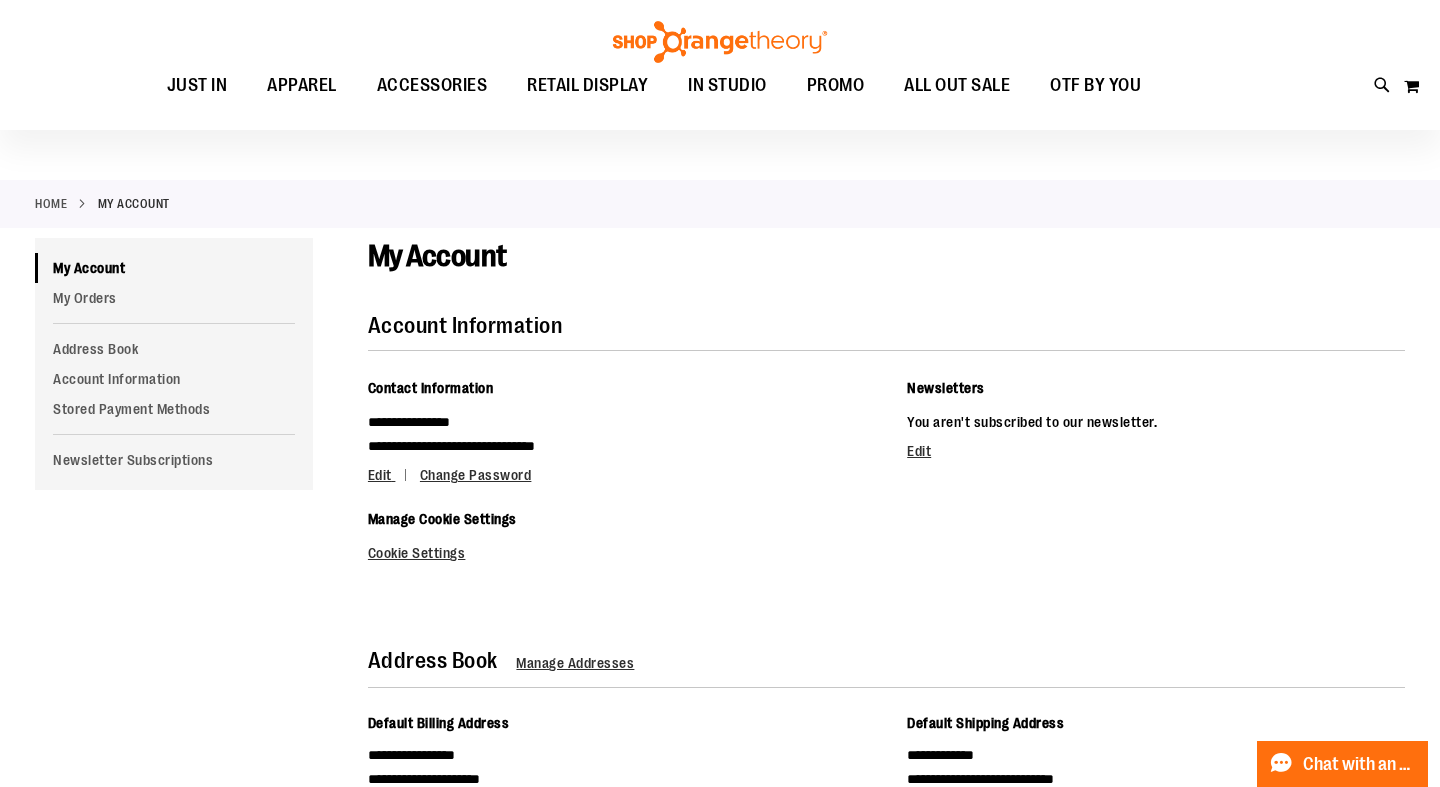 scroll, scrollTop: 31, scrollLeft: 0, axis: vertical 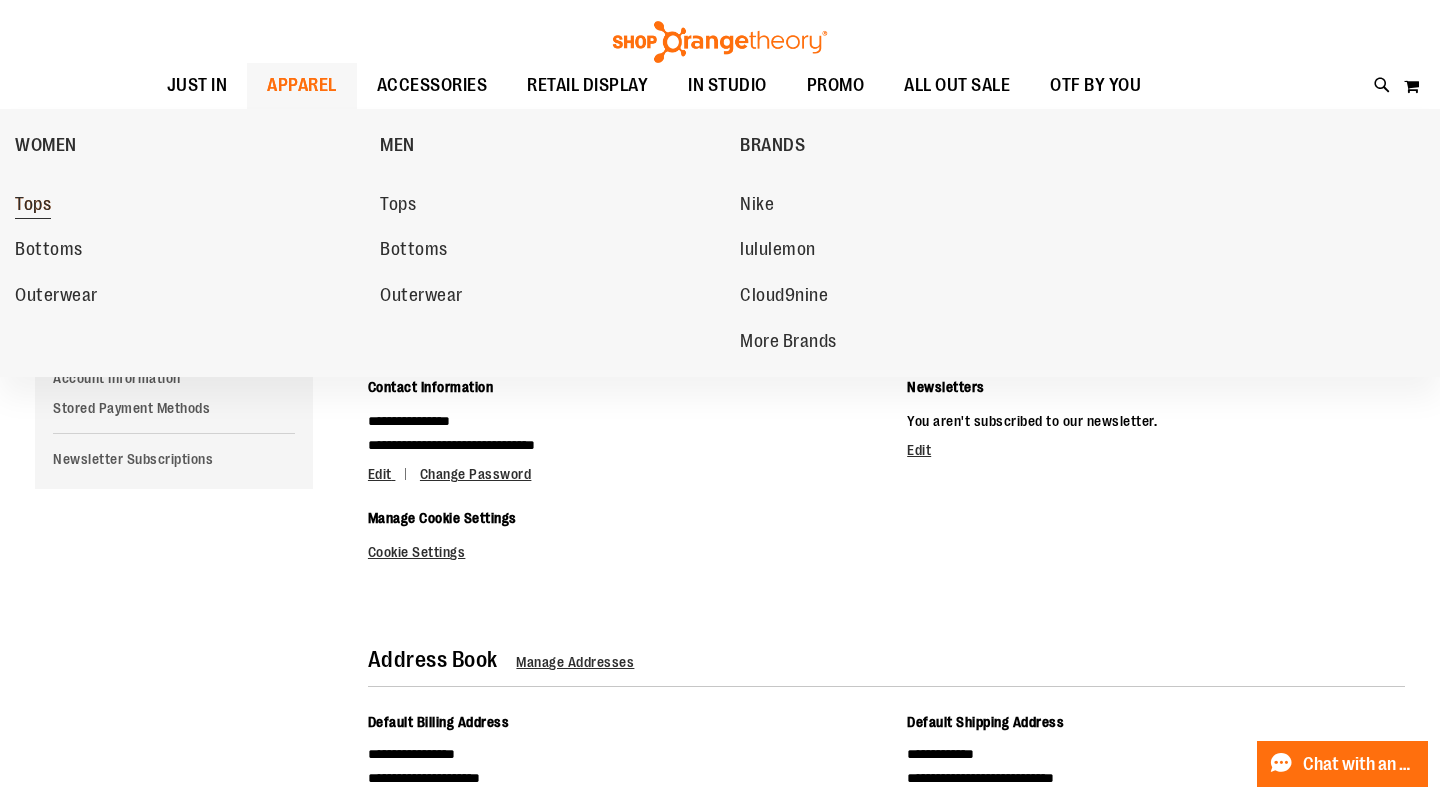 click on "Tops" at bounding box center [33, 206] 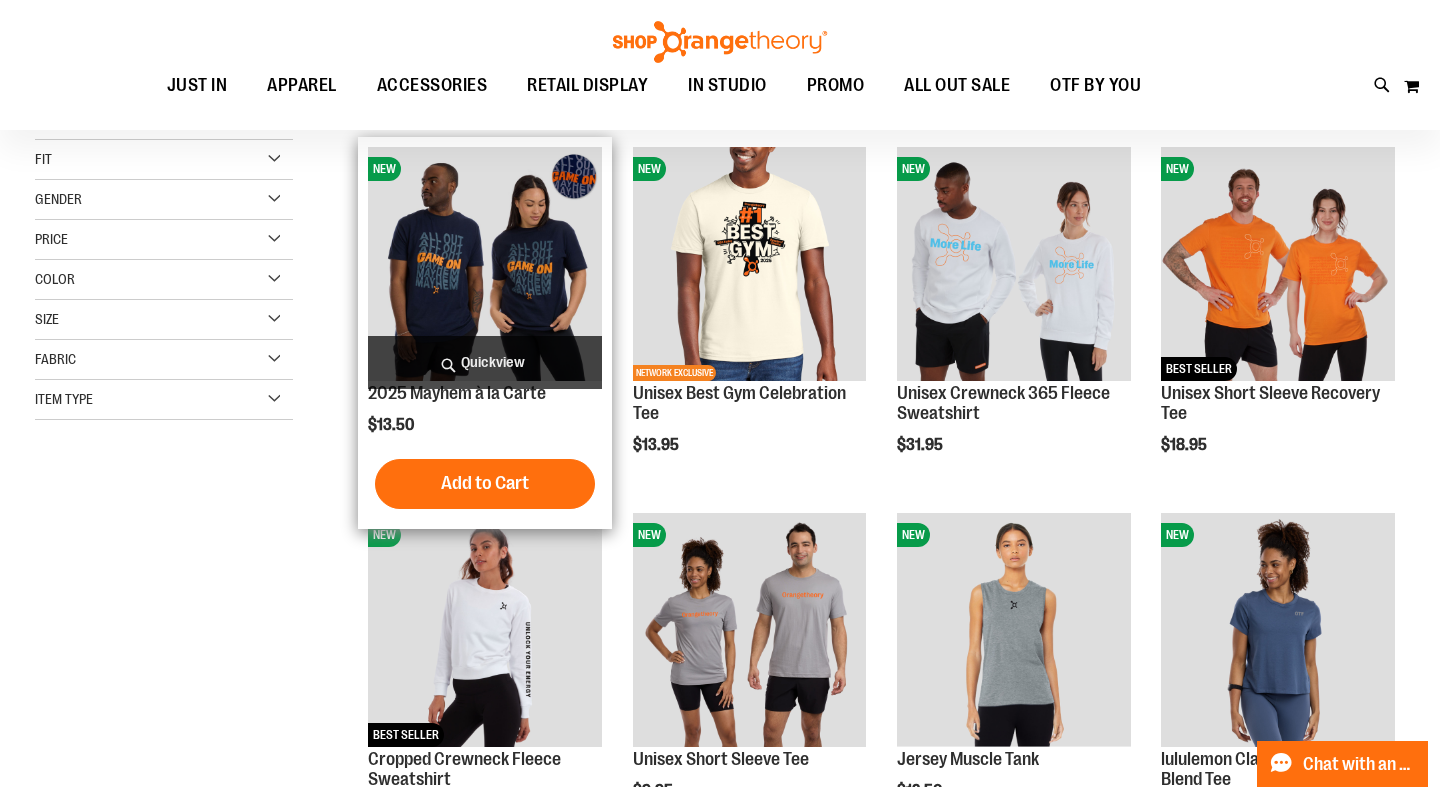 scroll, scrollTop: 241, scrollLeft: 0, axis: vertical 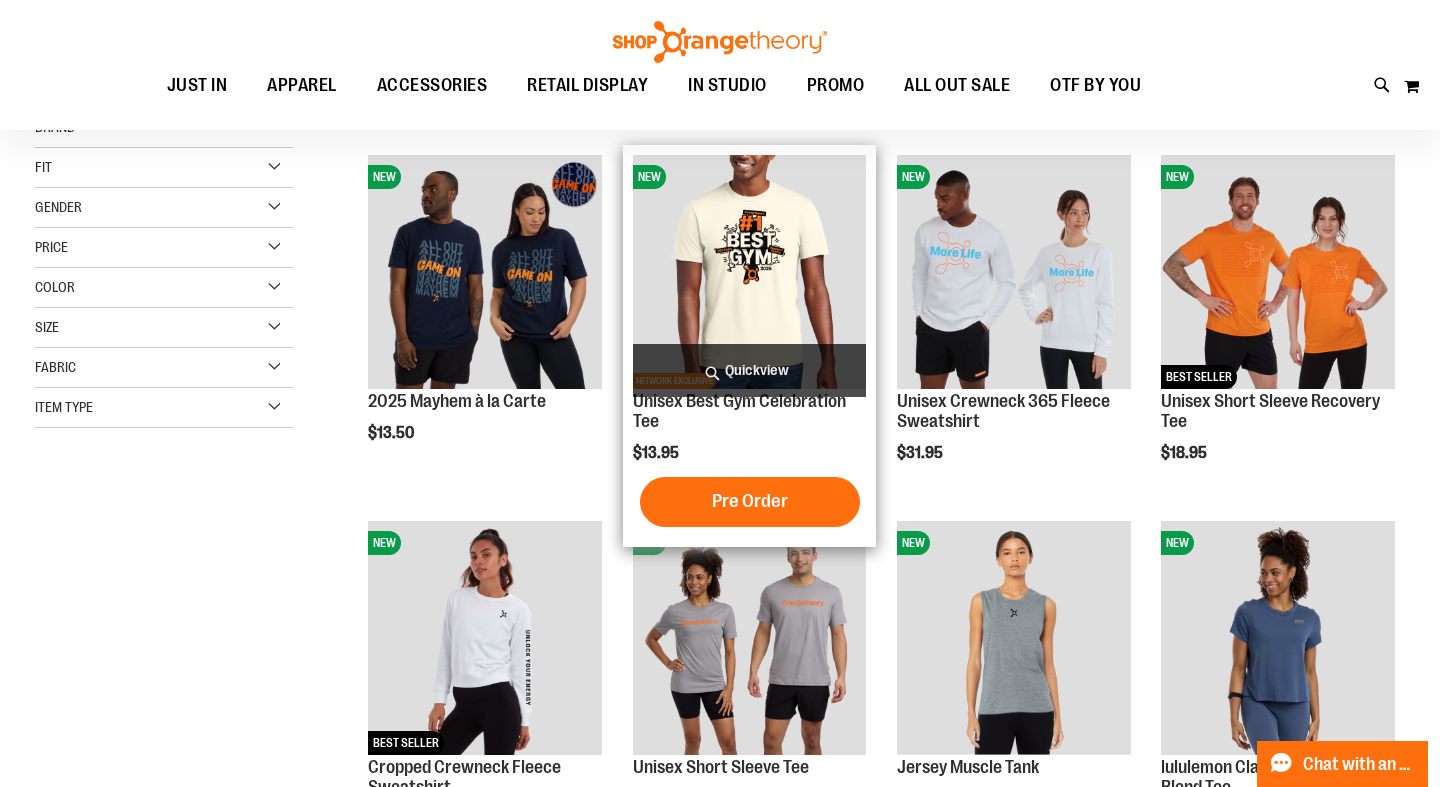click at bounding box center (750, 272) 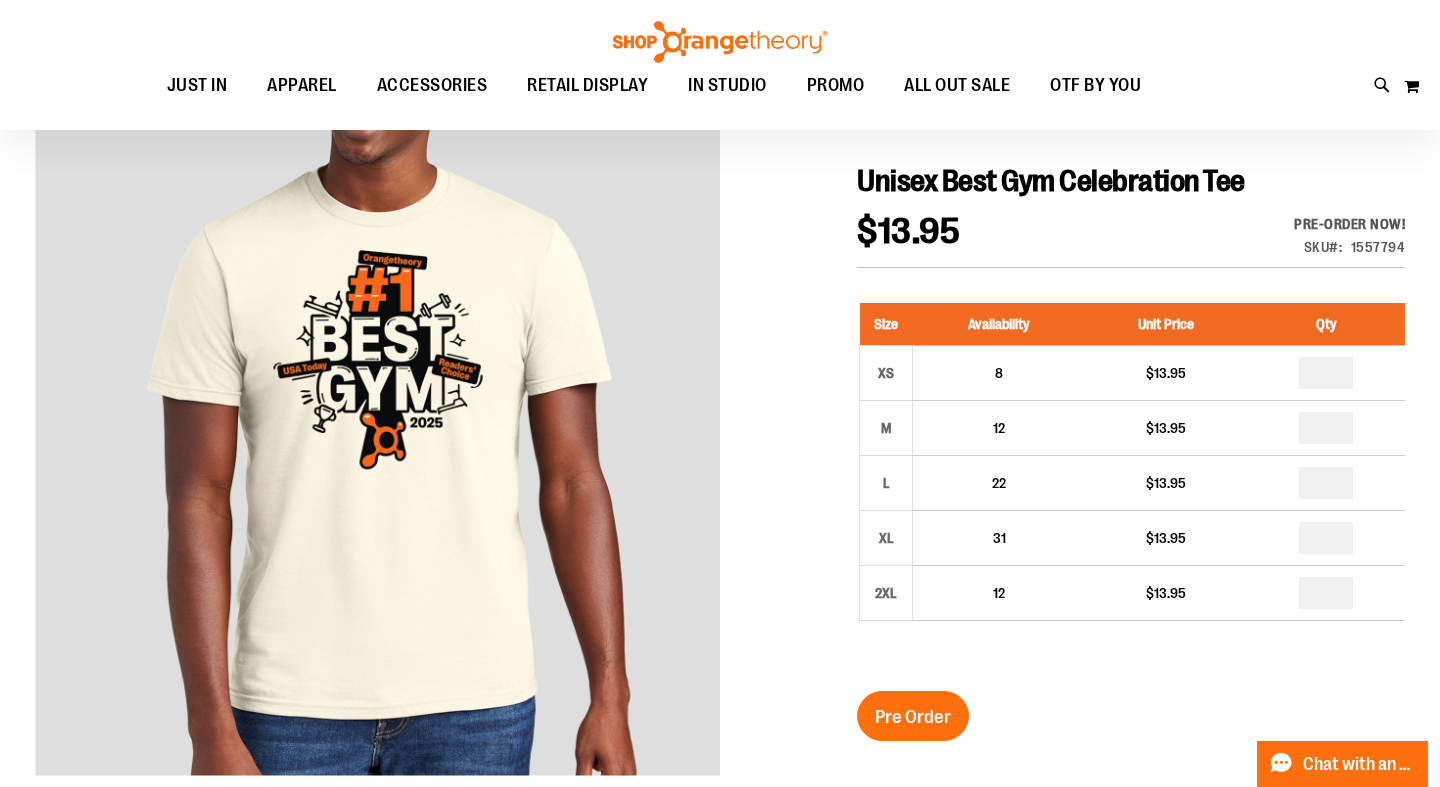 scroll, scrollTop: 189, scrollLeft: 0, axis: vertical 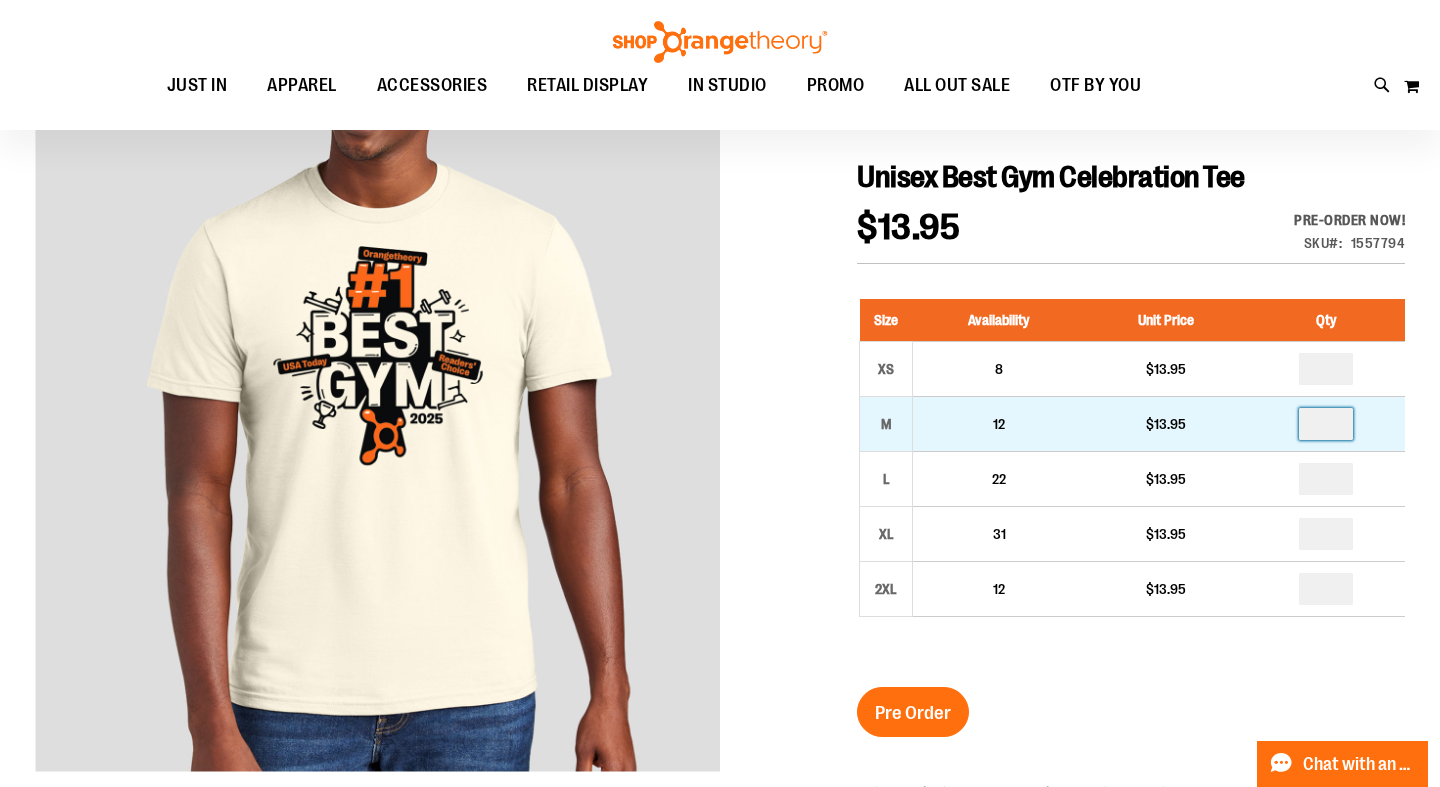 click at bounding box center [1326, 424] 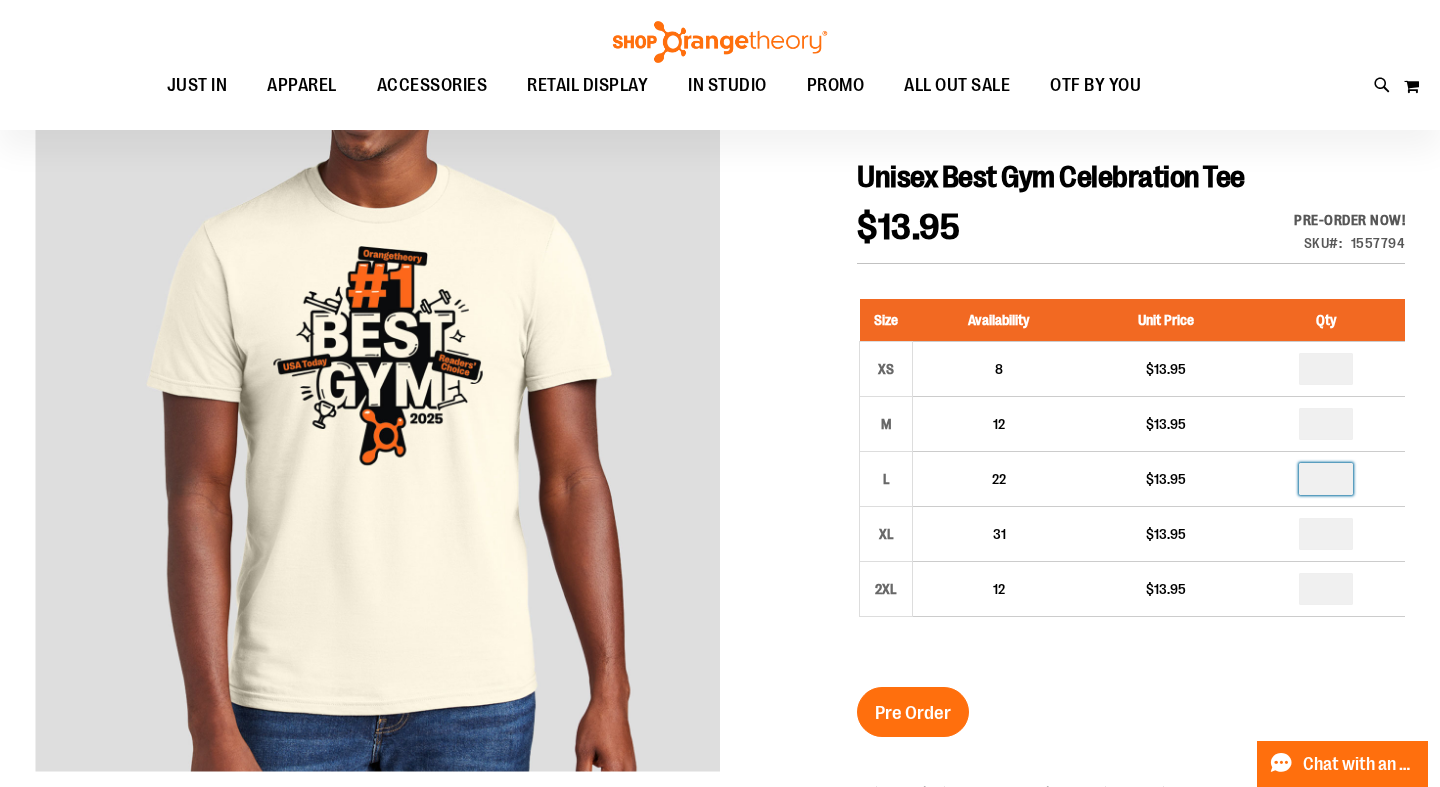 click at bounding box center [1326, 479] 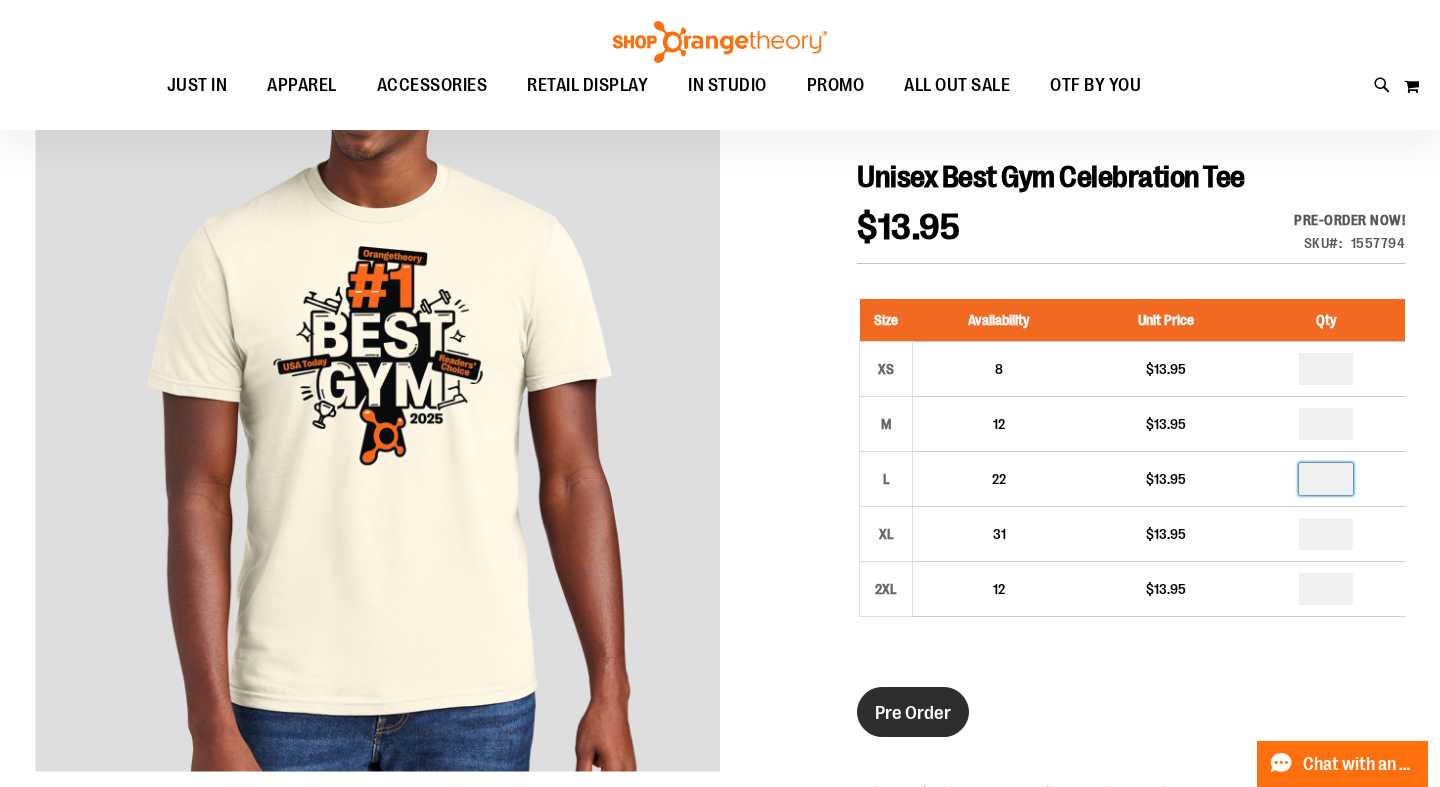 click on "Pre Order" at bounding box center [913, 712] 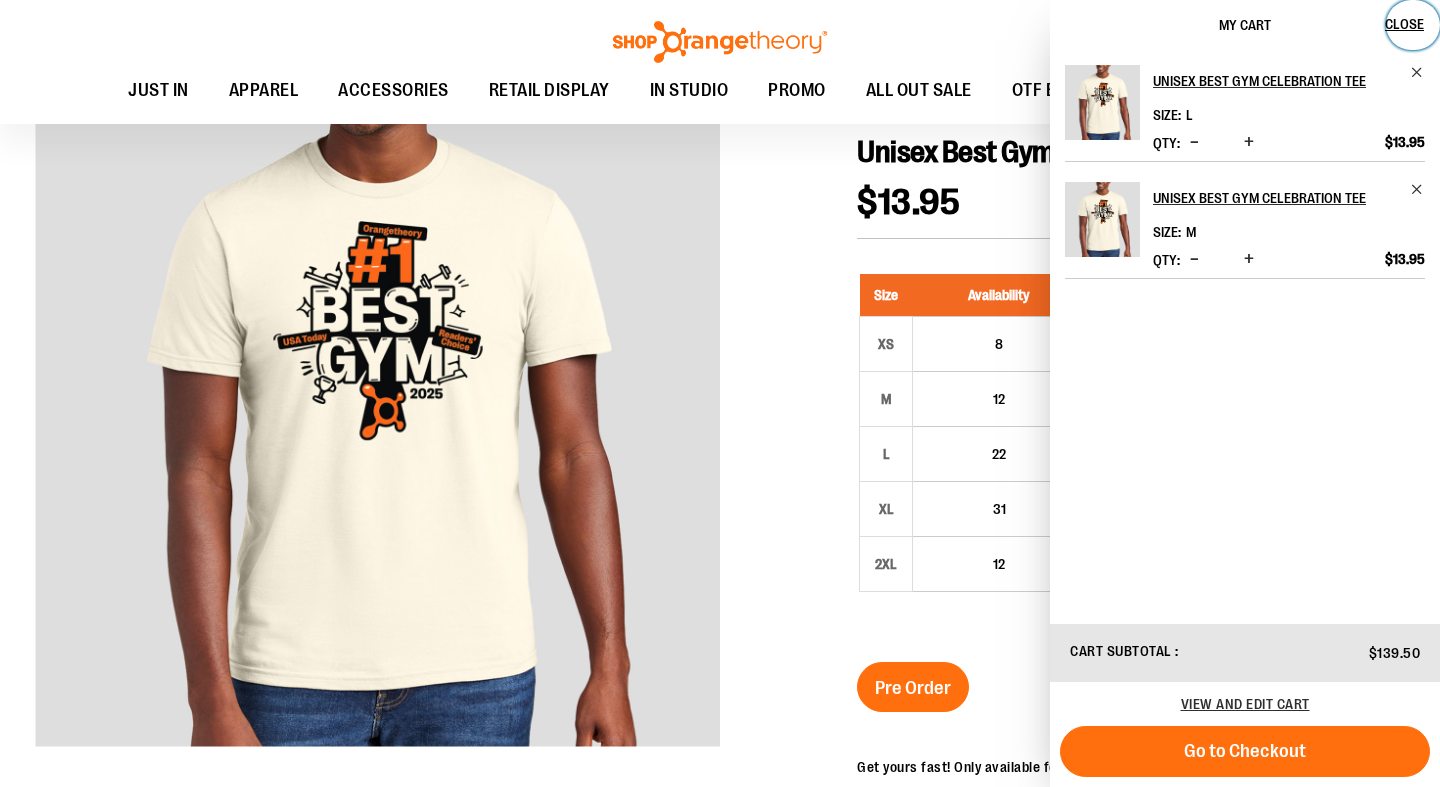 scroll, scrollTop: 214, scrollLeft: 0, axis: vertical 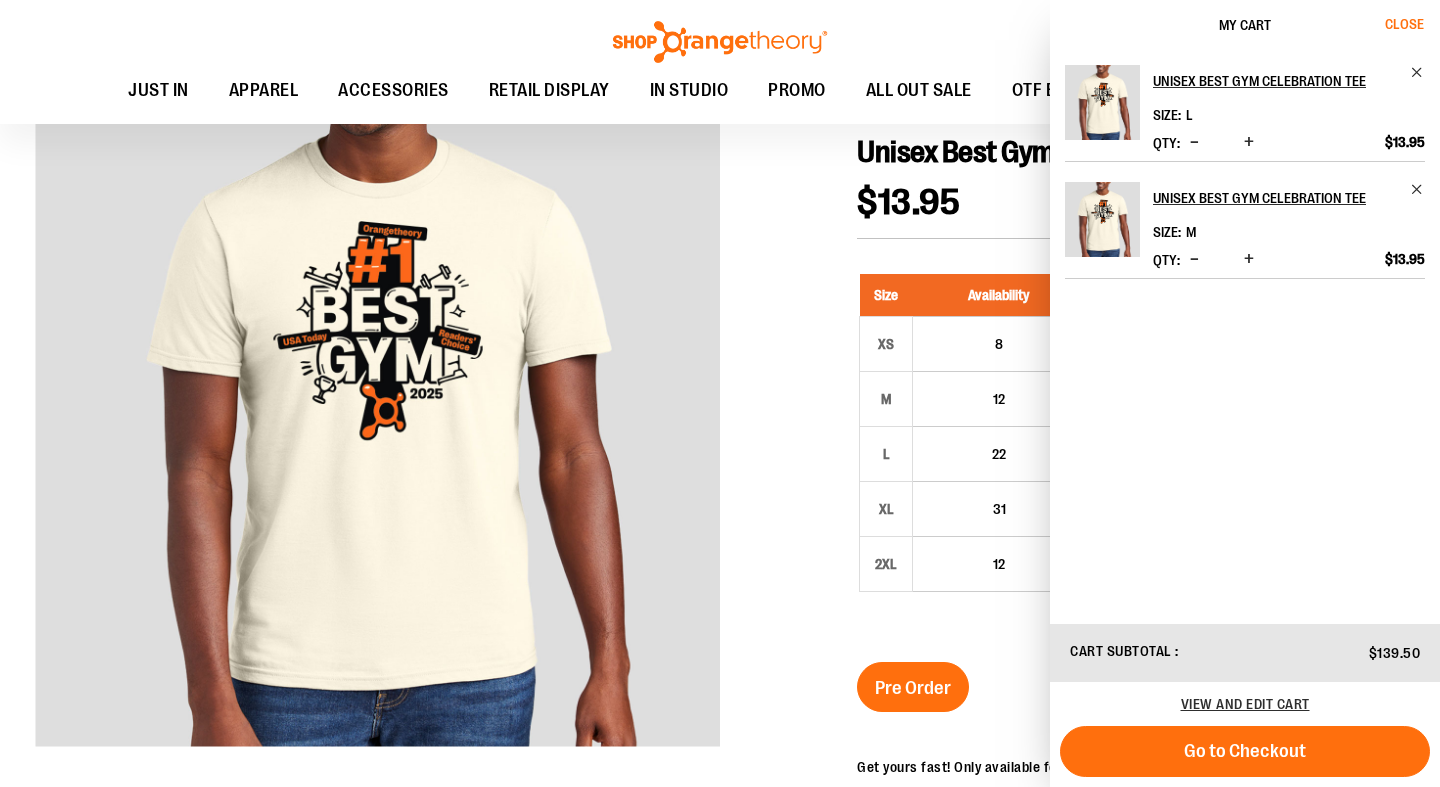 click on "Close" at bounding box center [1404, 24] 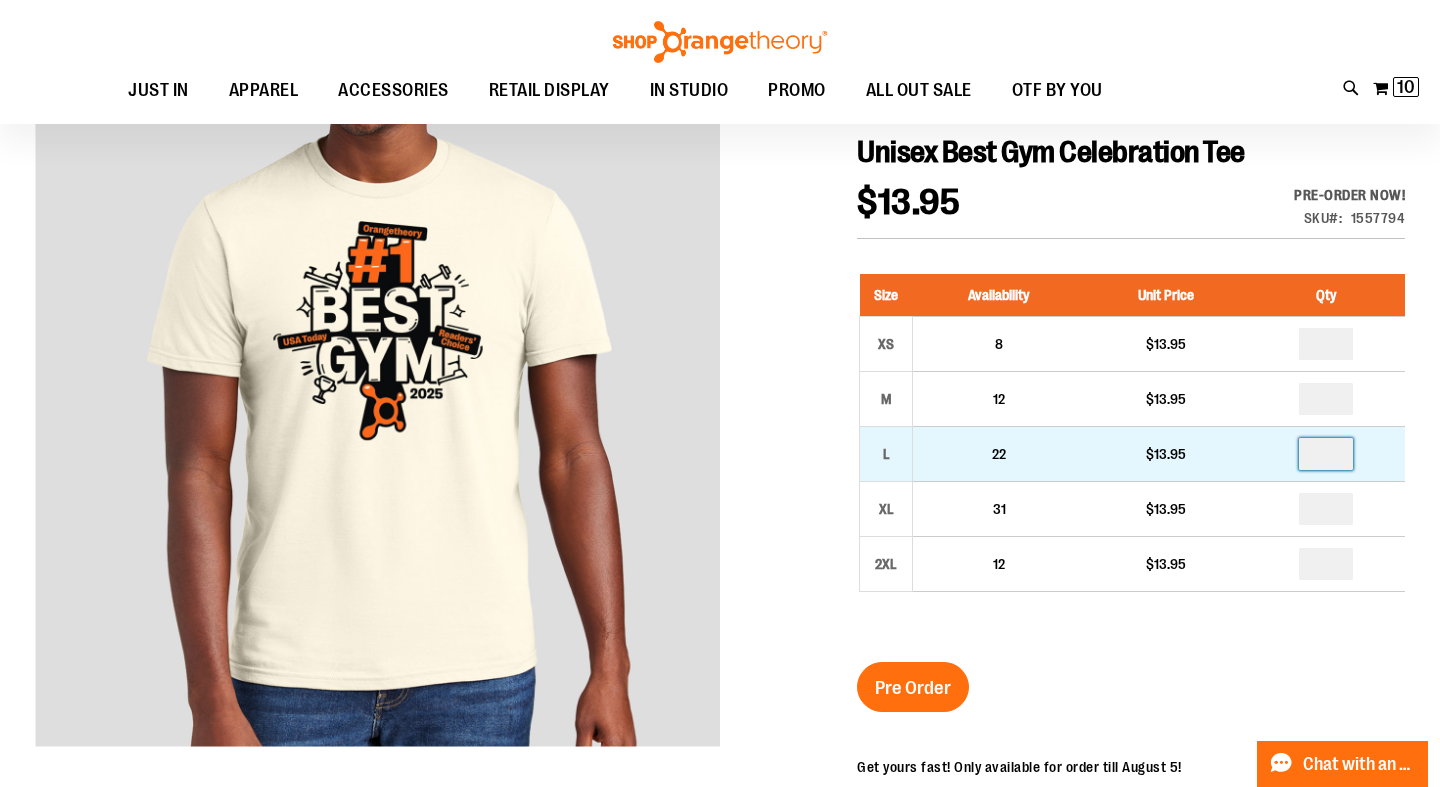 click on "*" at bounding box center (1326, 454) 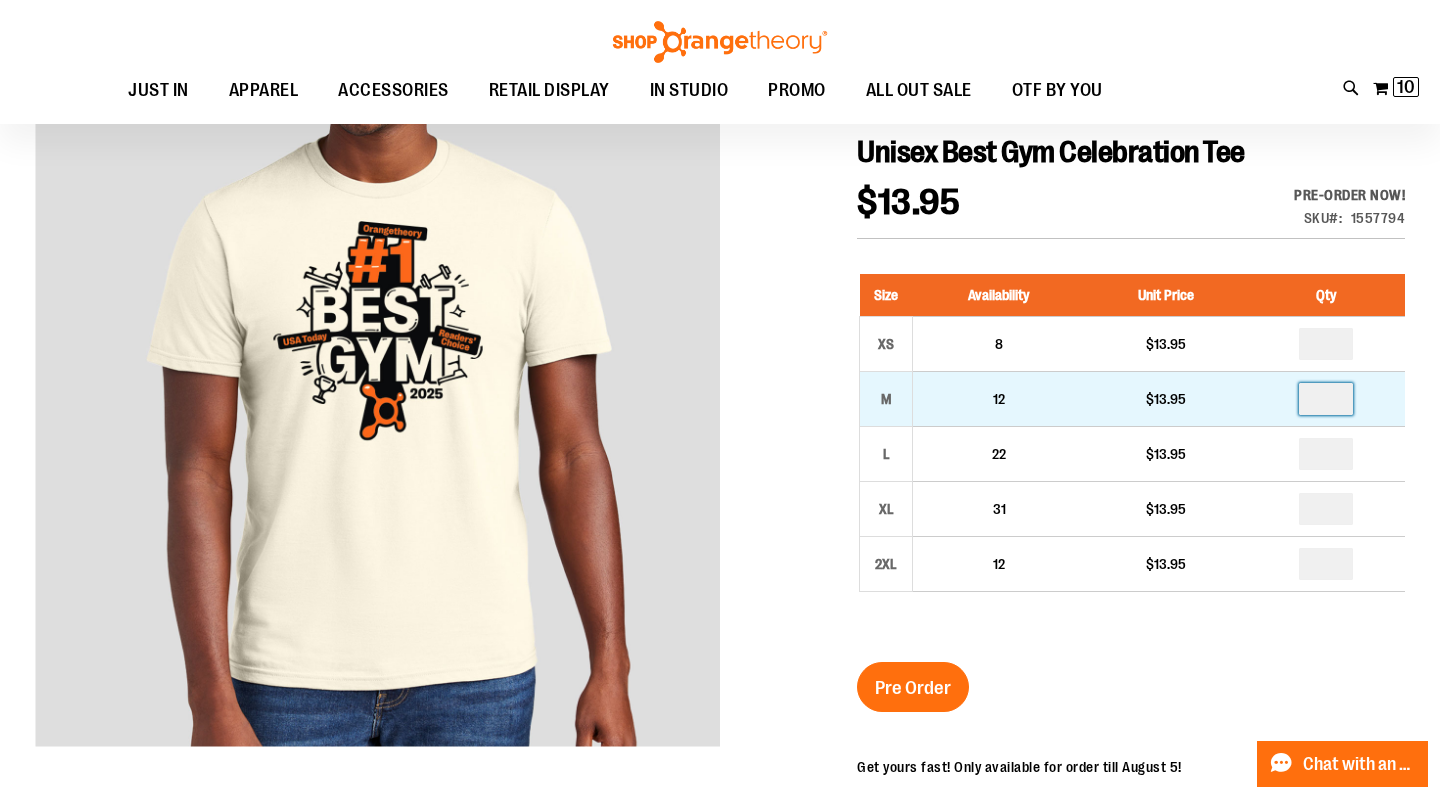 click on "*" at bounding box center [1326, 399] 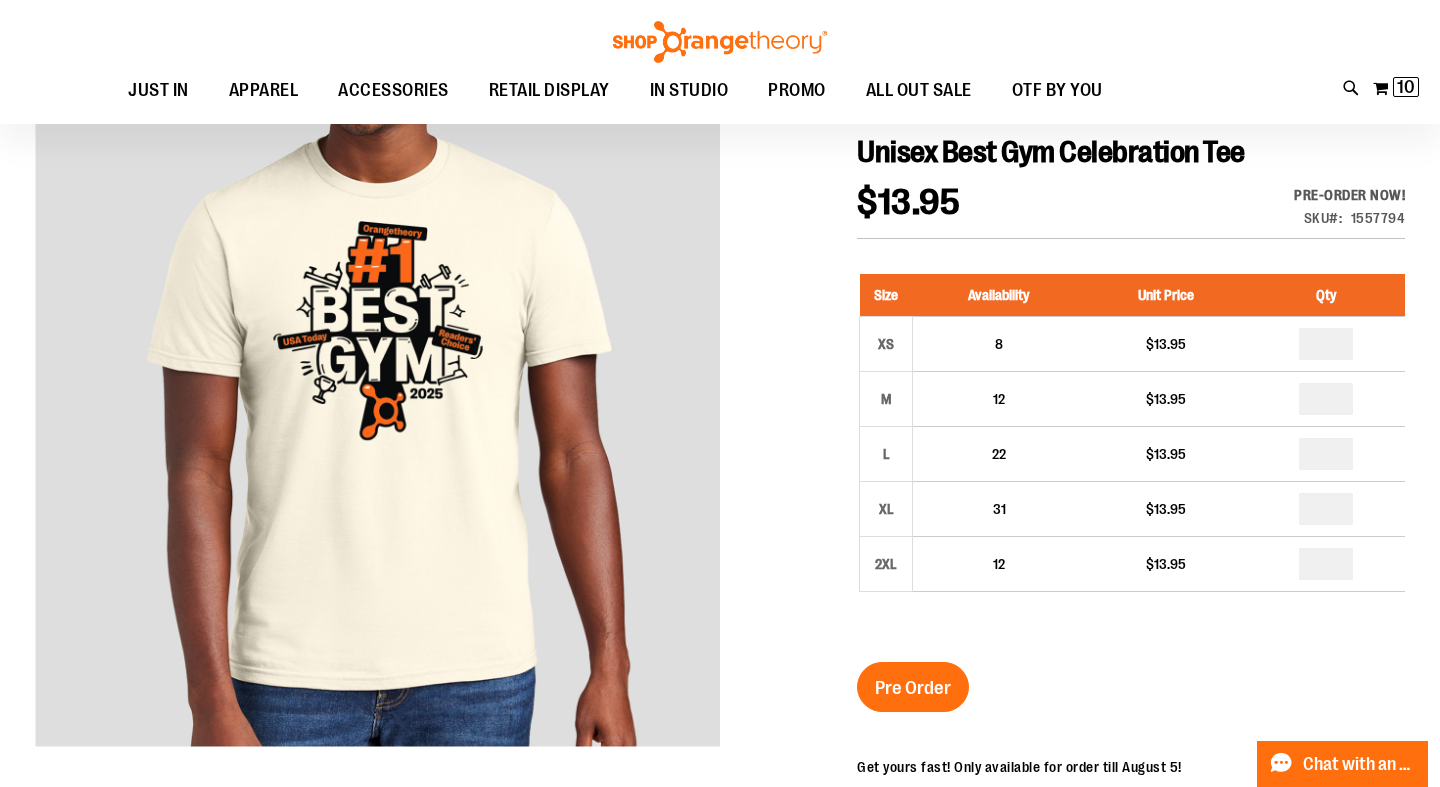 click on "Unisex Best Gym Celebration Tee
$13.95
PRE-ORDER NOW!
Only  %1  left
SKU
1557794
Size
Availability
Unit Price
Qty
XS
8
$13.95
*" at bounding box center (1131, 705) 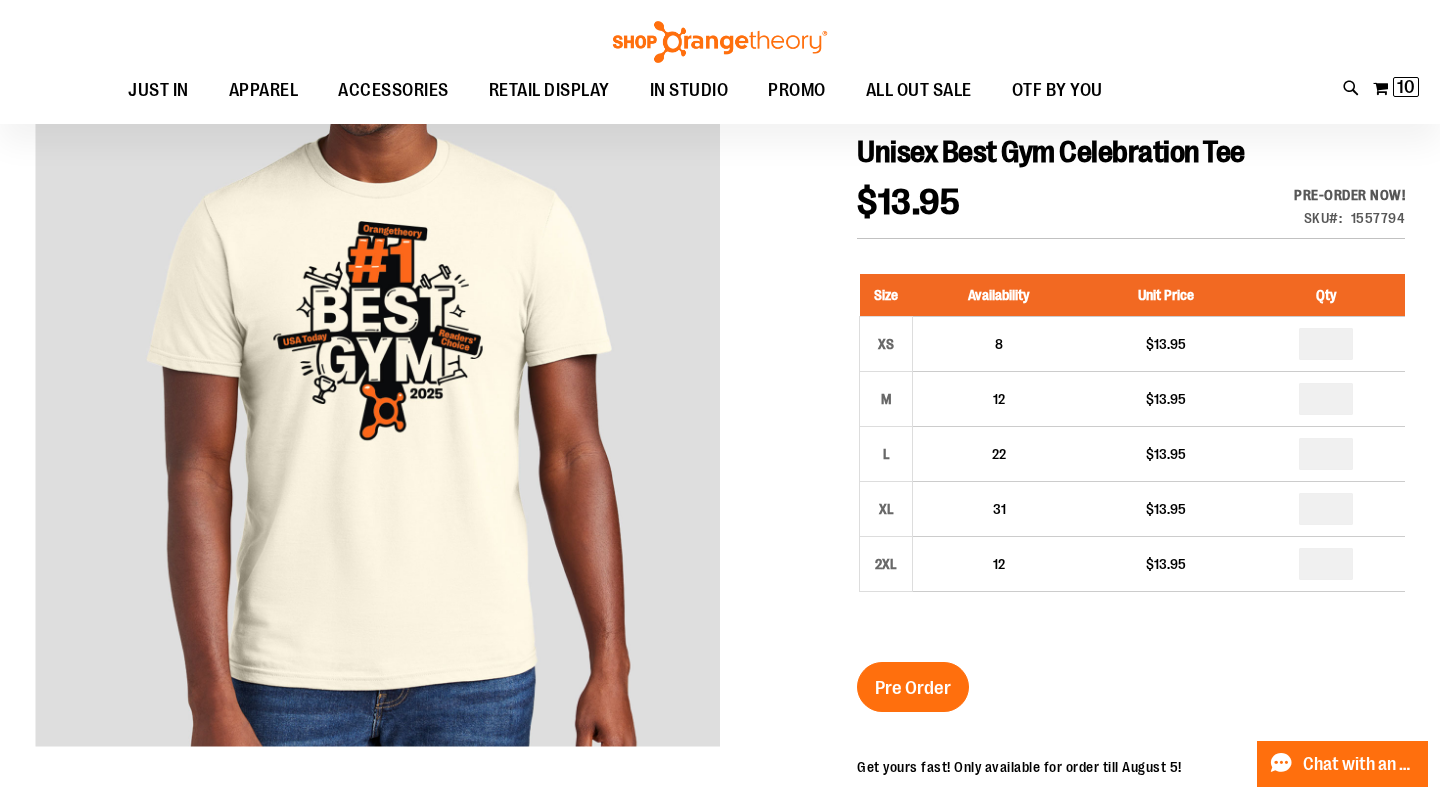 click on "Pre Order" at bounding box center [913, 688] 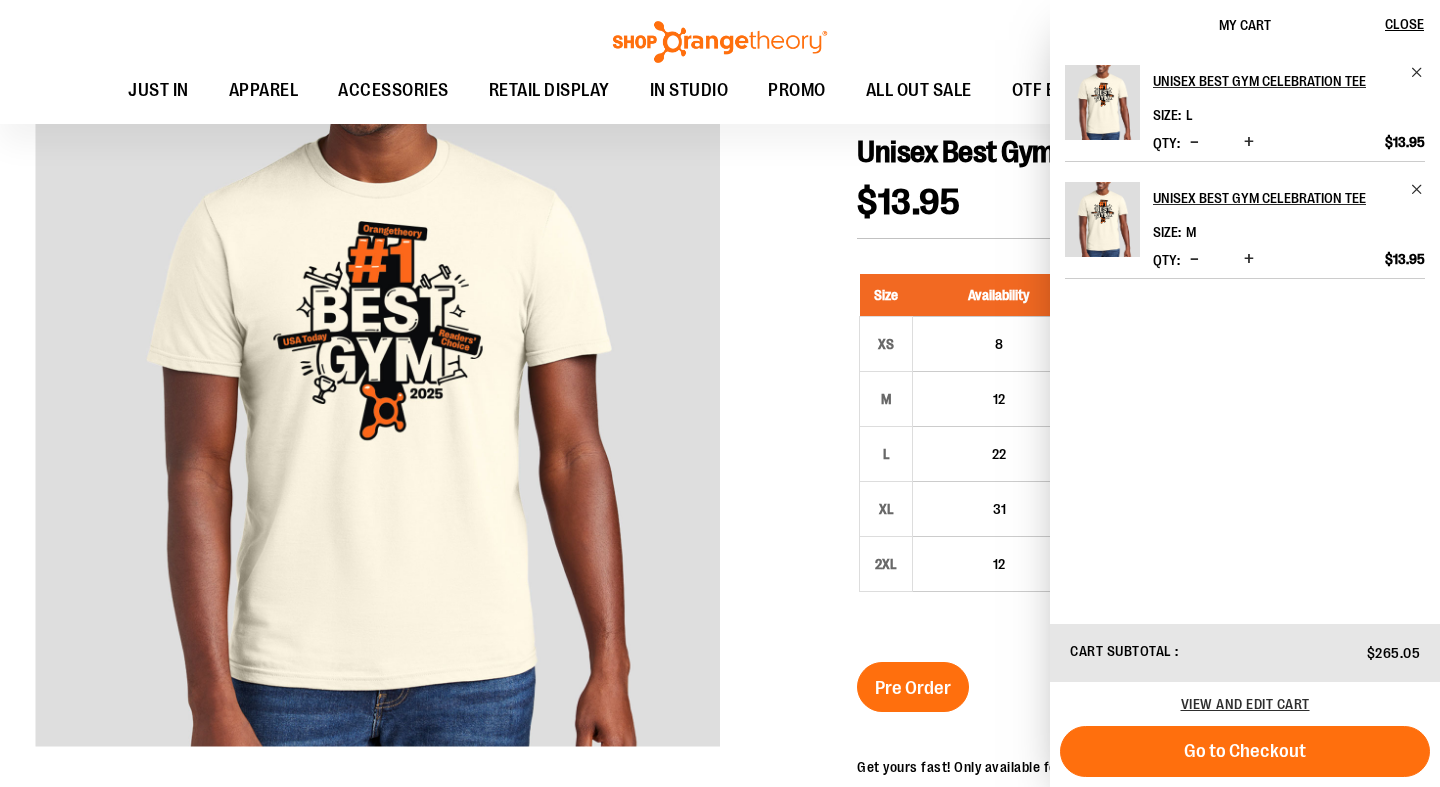click at bounding box center [1194, 259] 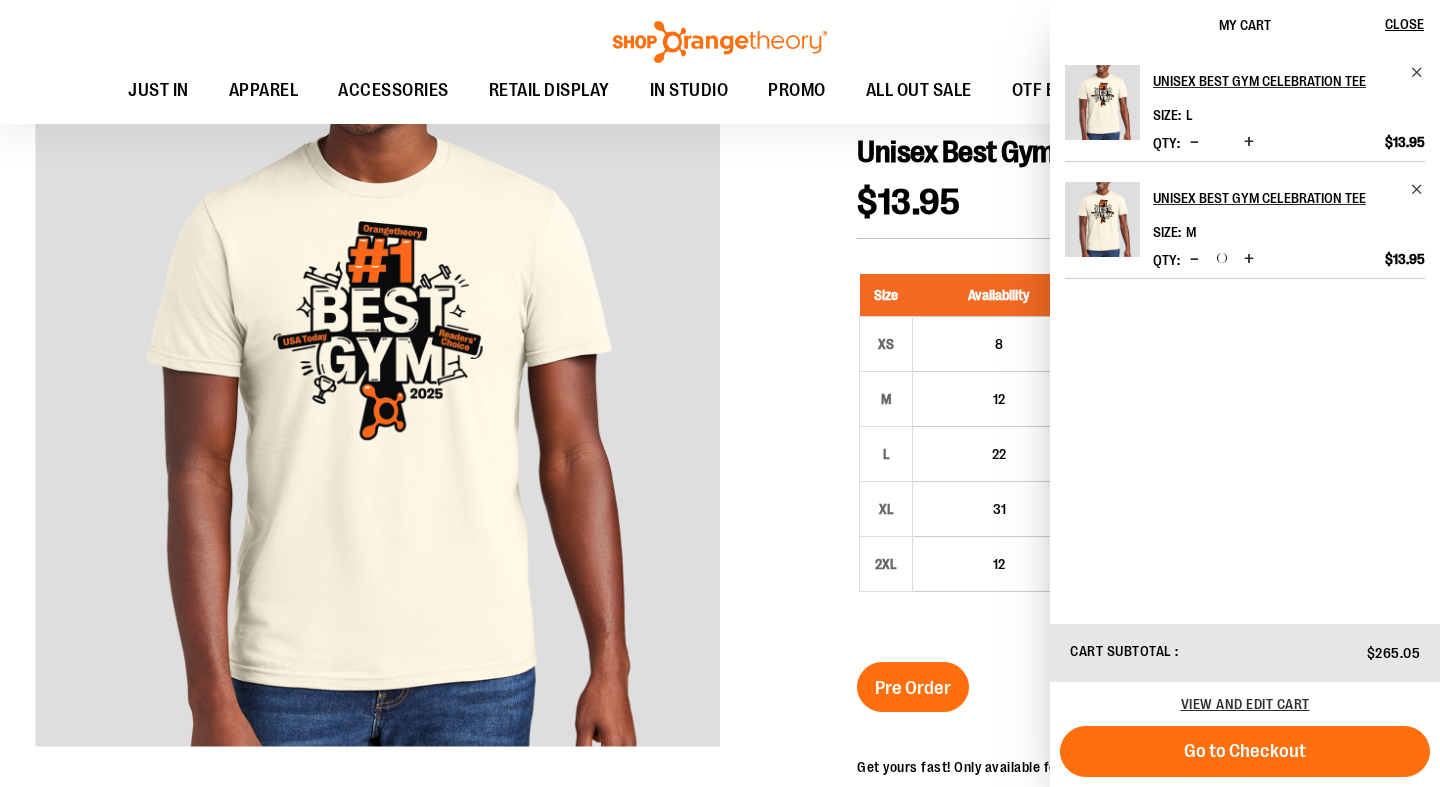 click at bounding box center (1194, 259) 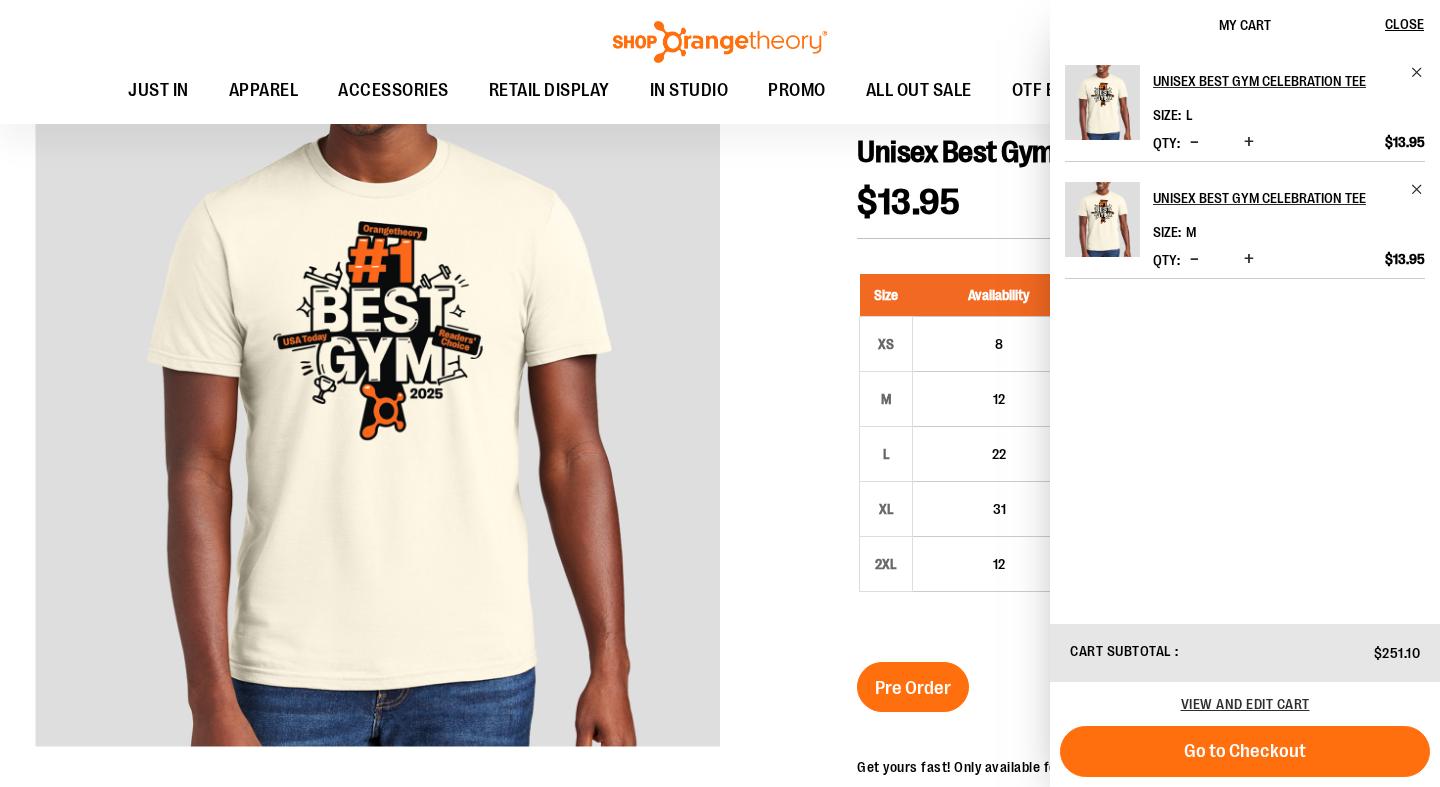click at bounding box center [1194, 259] 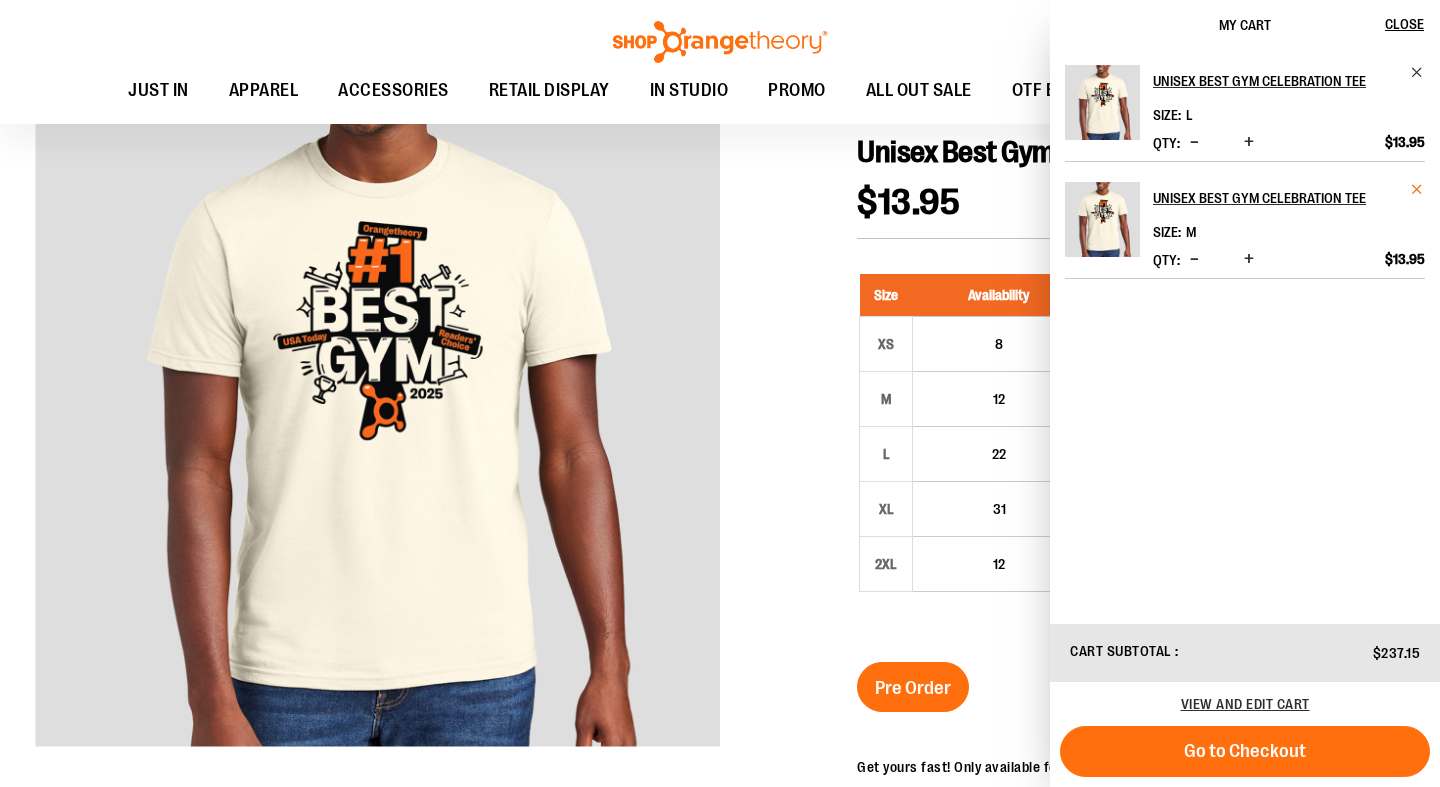 click at bounding box center [1417, 189] 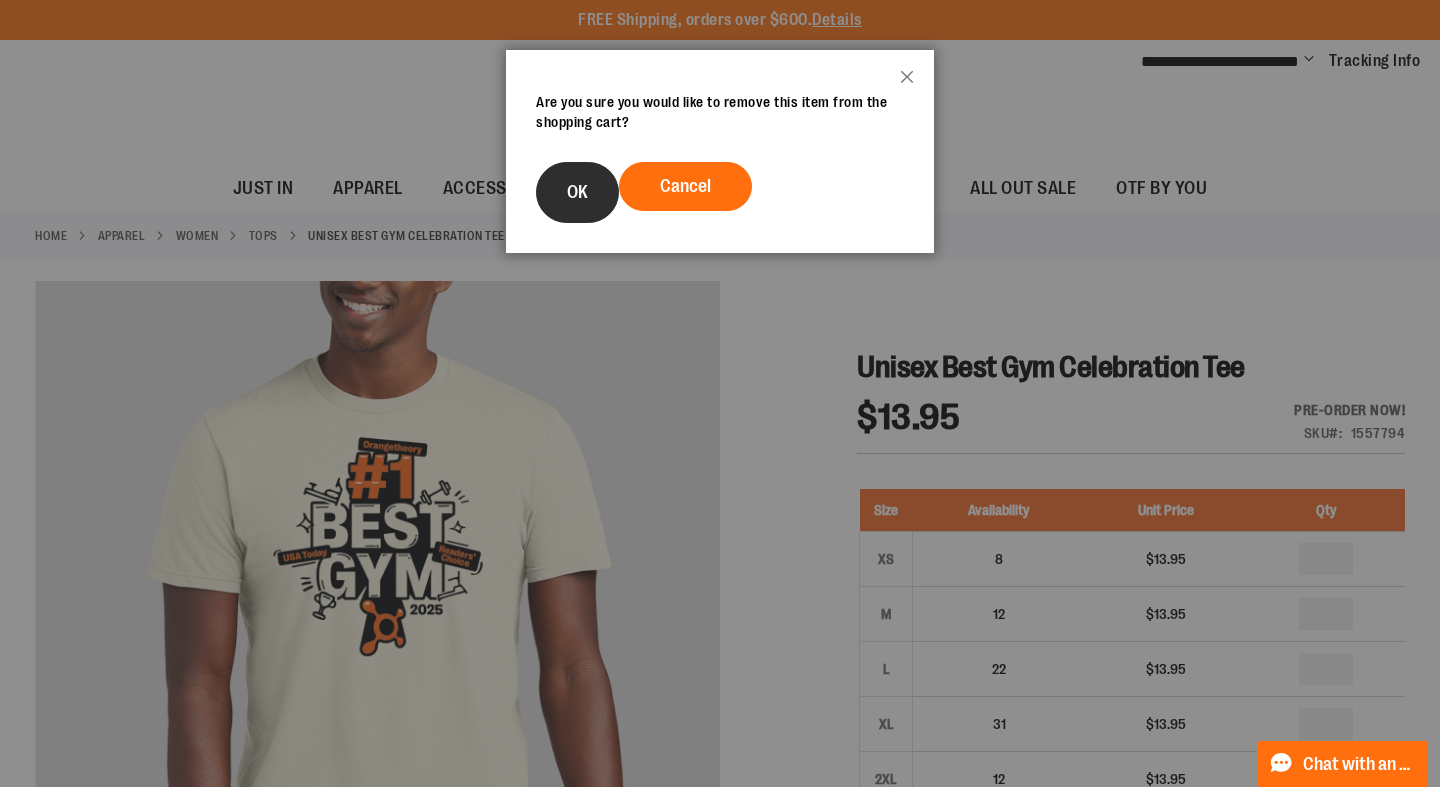 click on "OK" at bounding box center [577, 192] 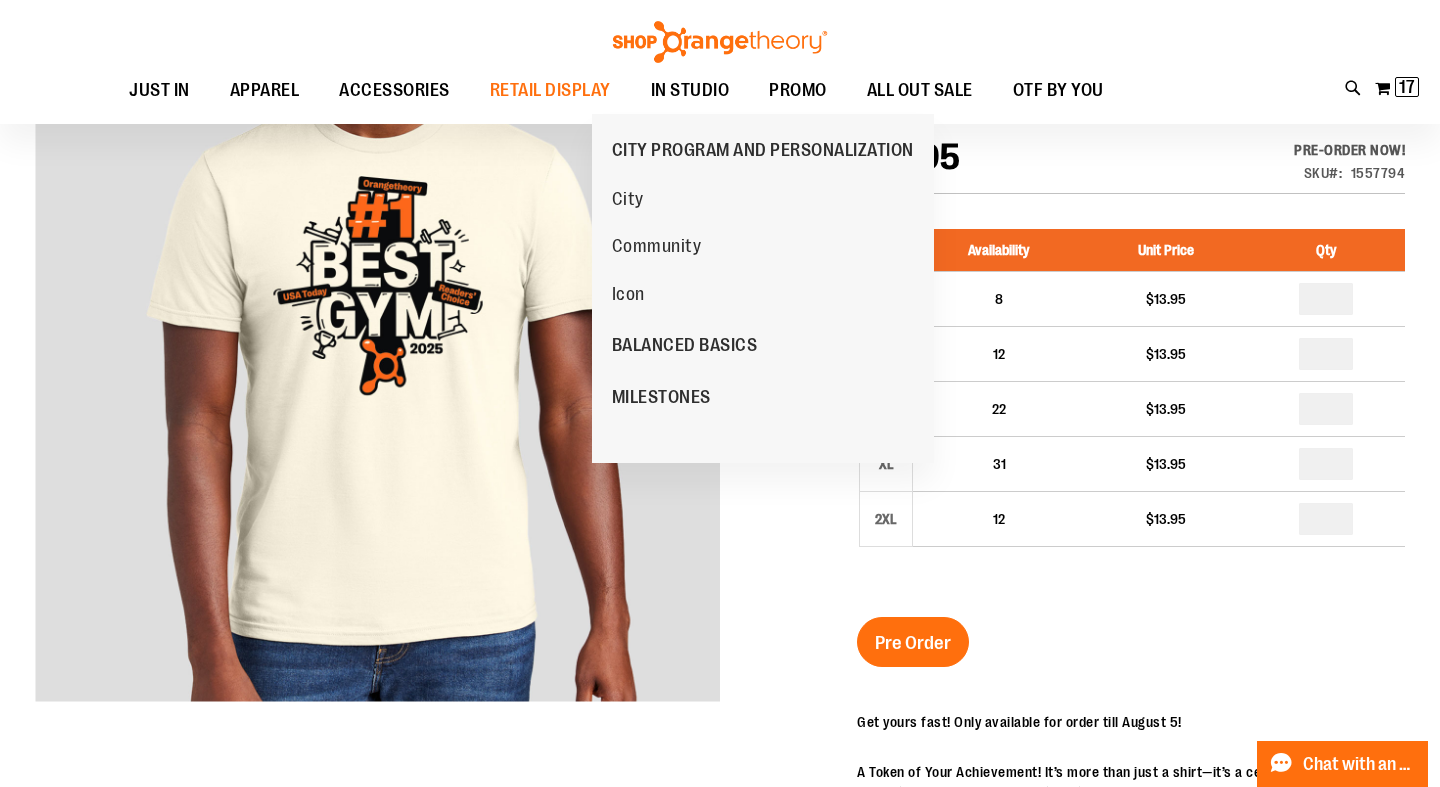 scroll, scrollTop: 308, scrollLeft: 0, axis: vertical 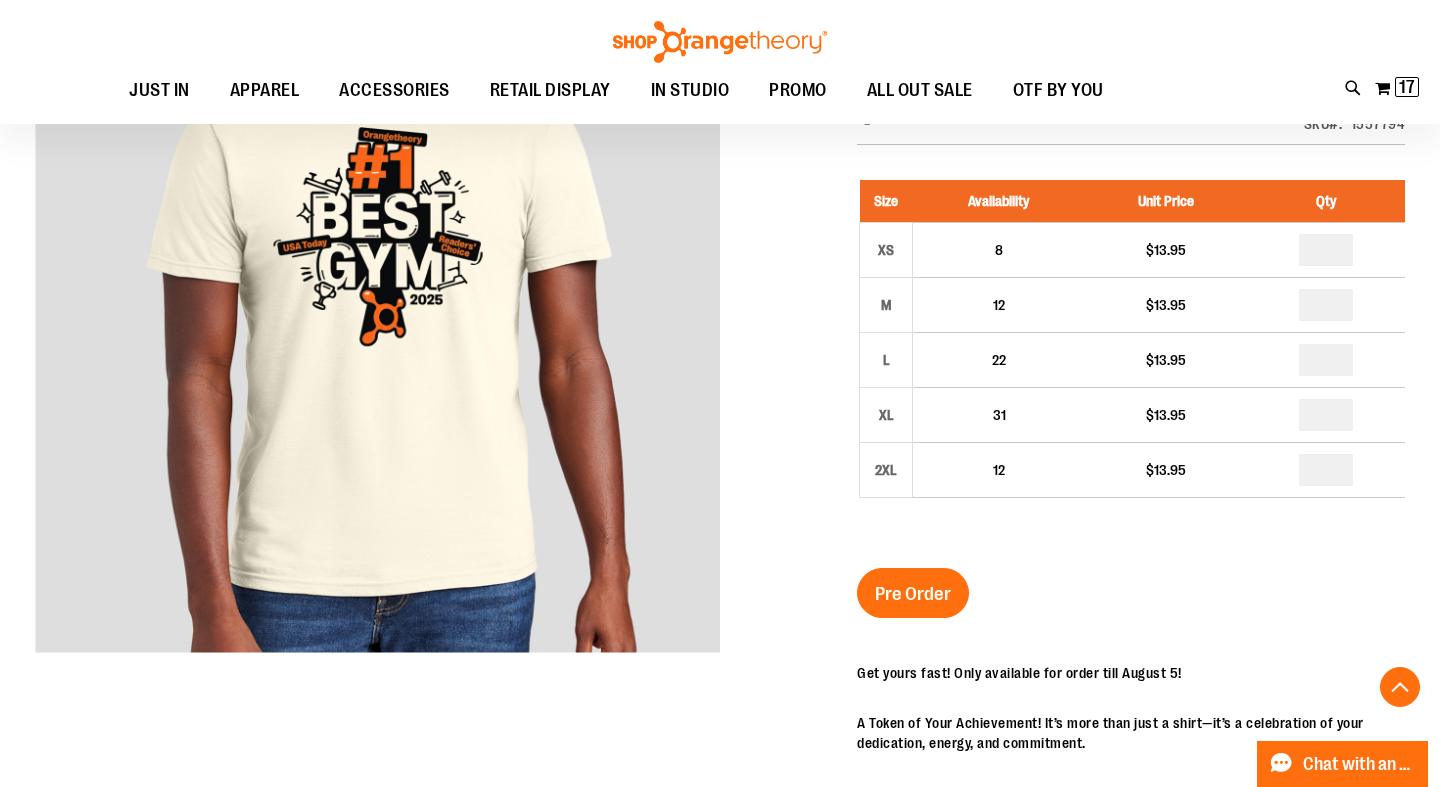 click on "Unisex Best Gym Celebration Tee
$13.95
PRE-ORDER NOW!
Only  %1  left
SKU
1557794
Size
Availability
Unit Price
Qty
XS
8
$13.95
*" at bounding box center [1131, 611] 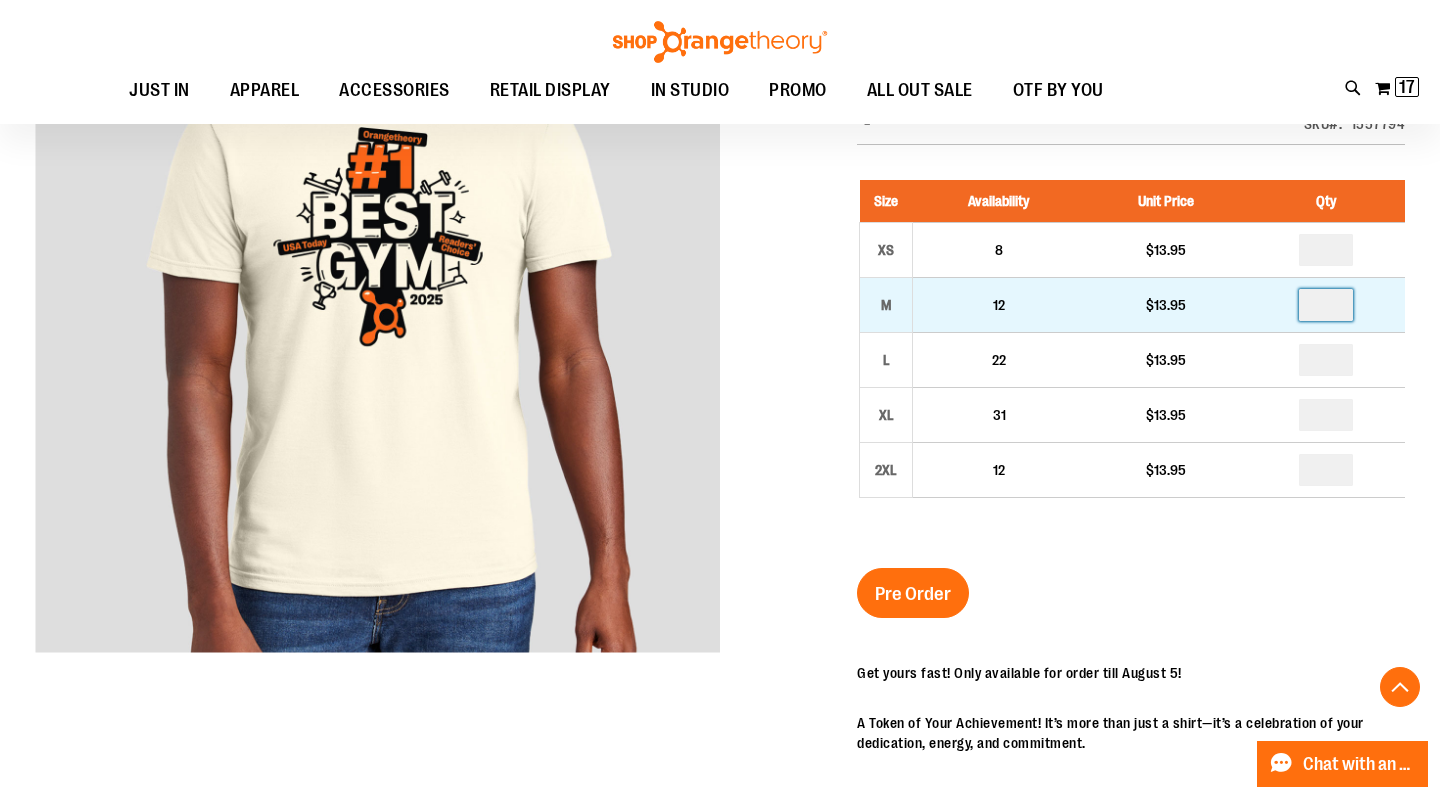 click on "*" at bounding box center (1326, 305) 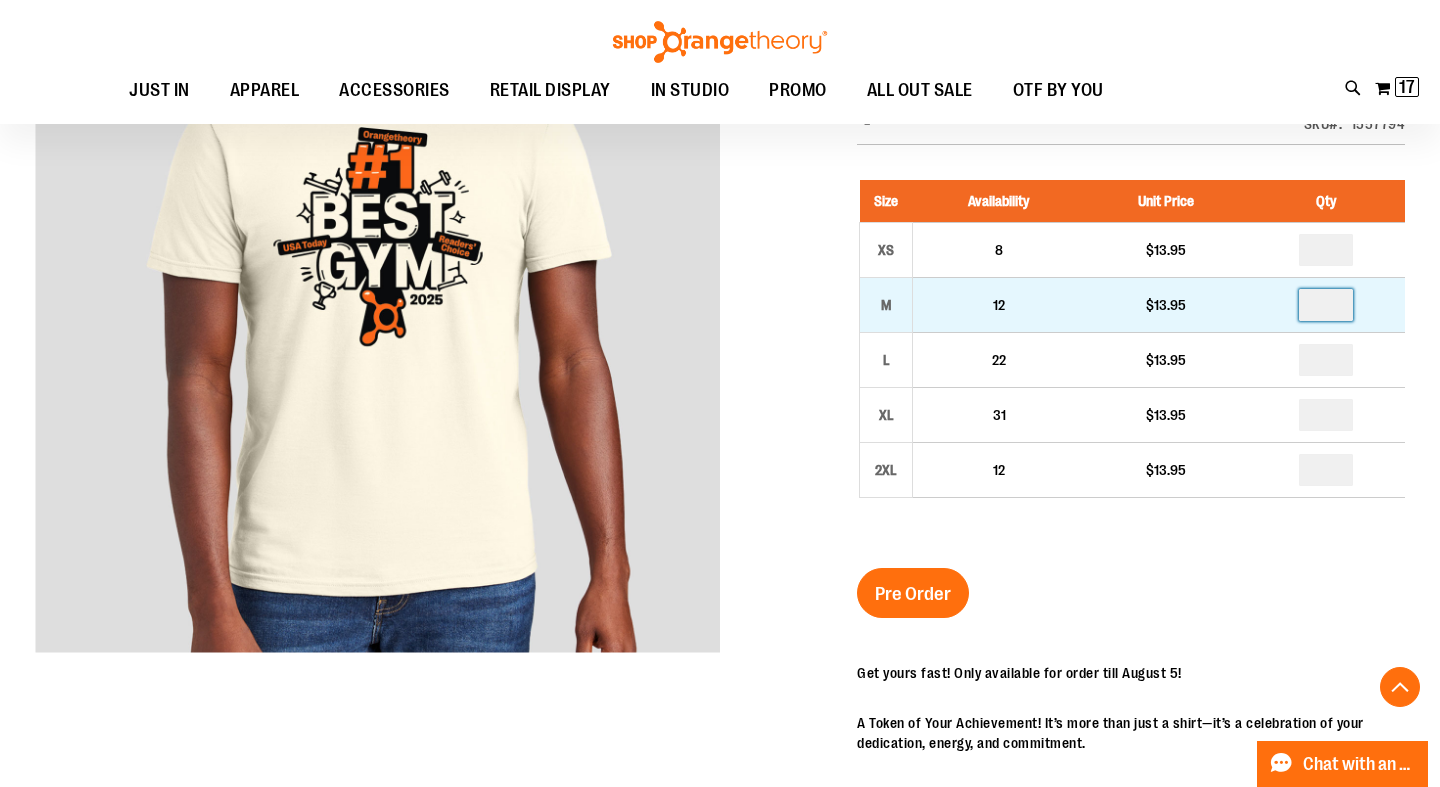 type on "*" 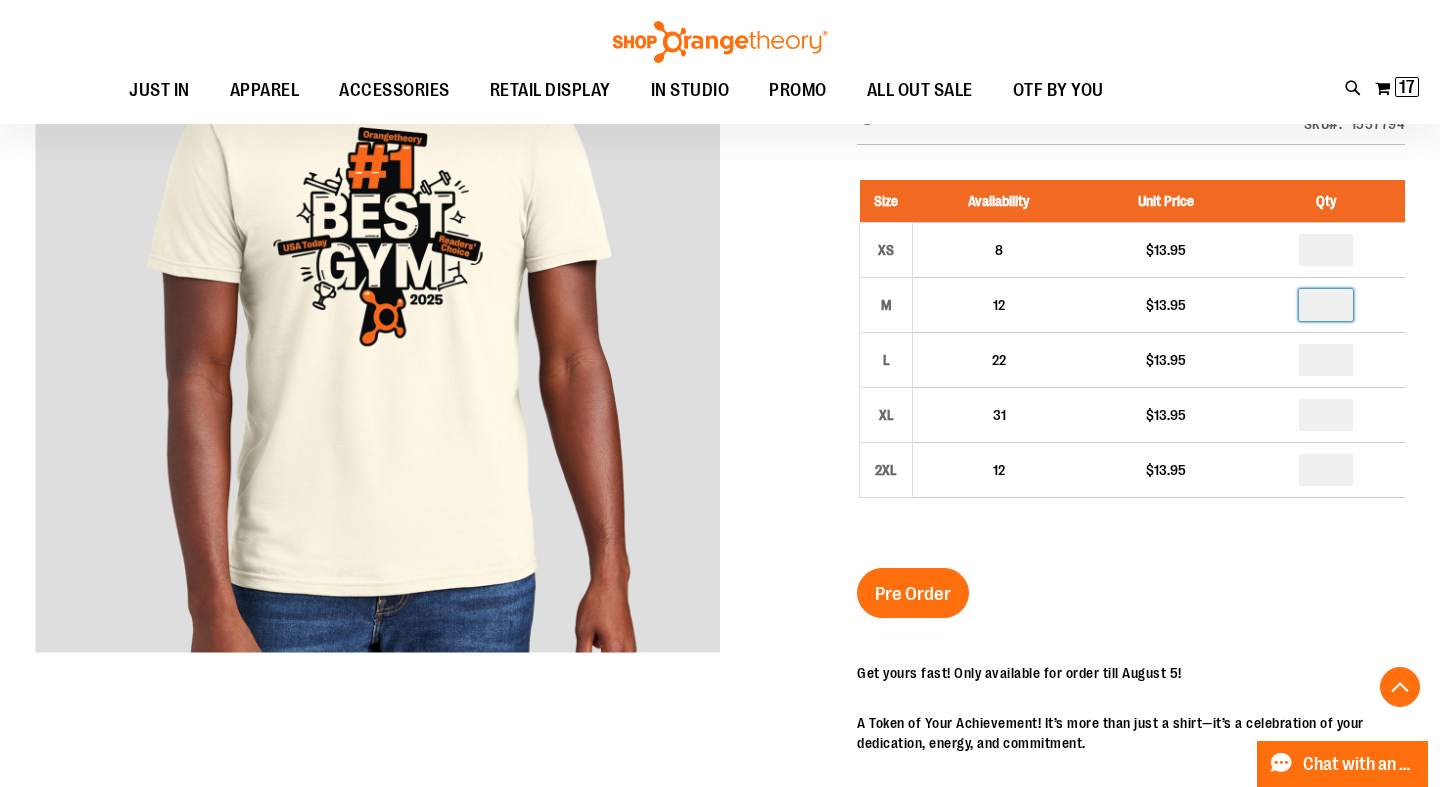 click on "Pre Order" at bounding box center [913, 594] 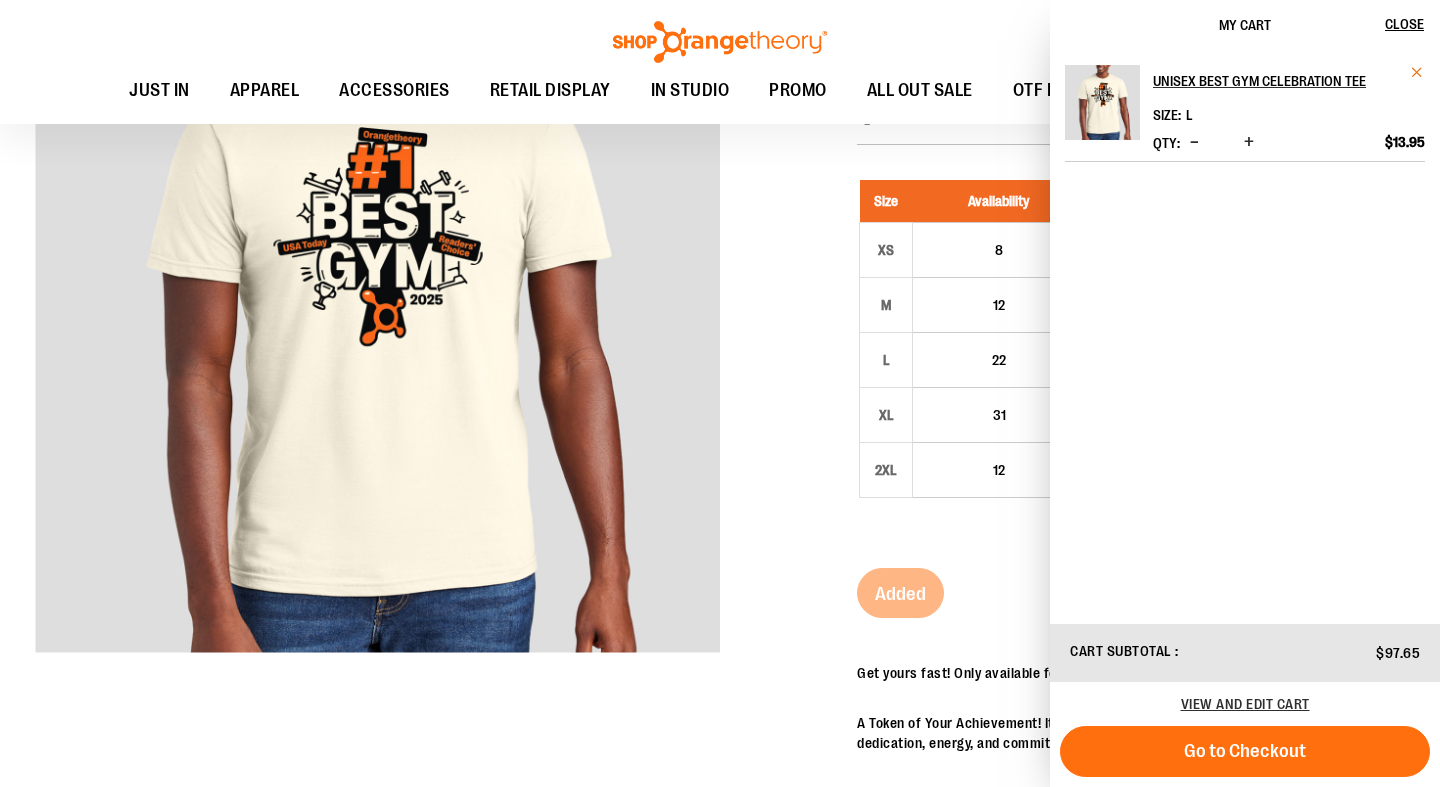 click at bounding box center [1417, 72] 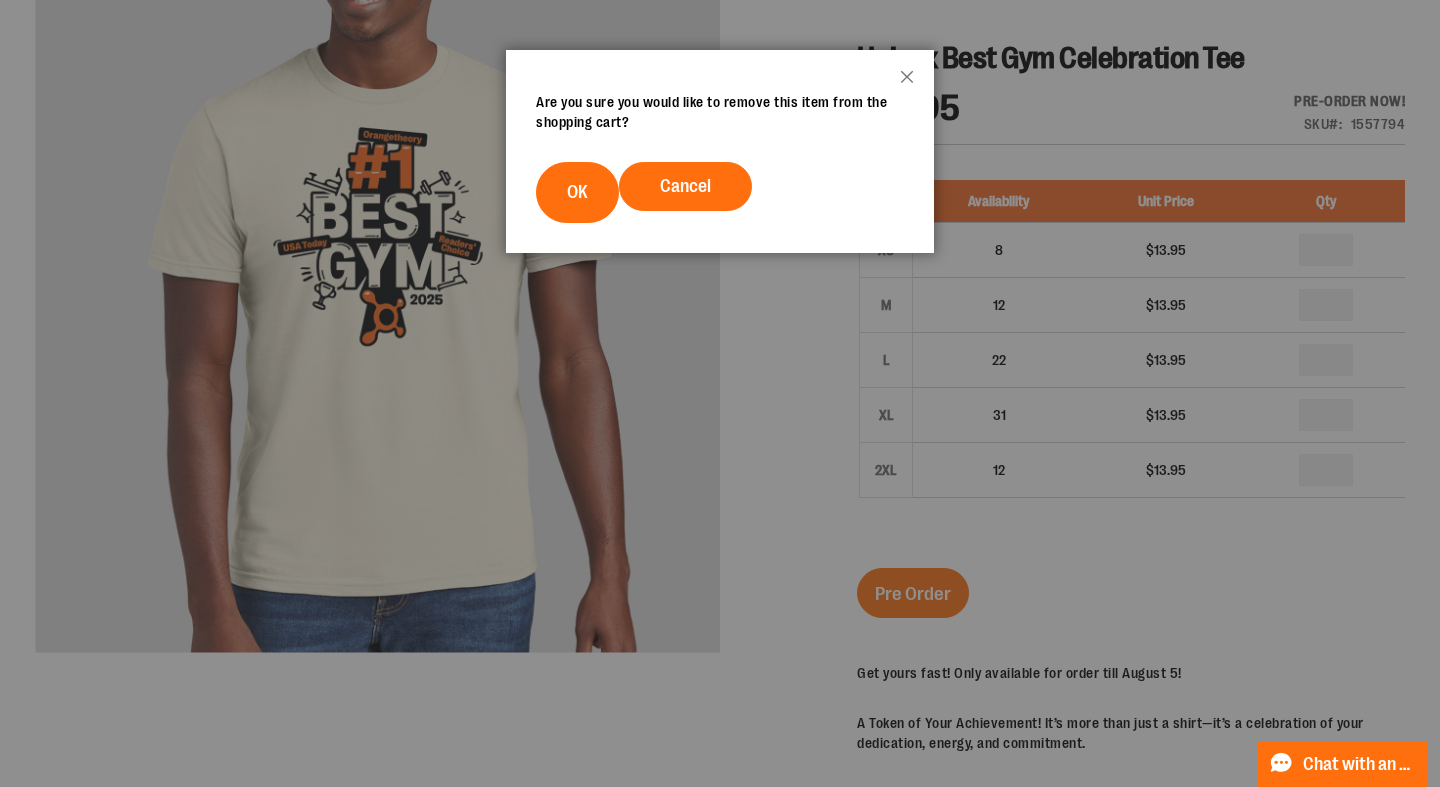 scroll, scrollTop: 0, scrollLeft: 0, axis: both 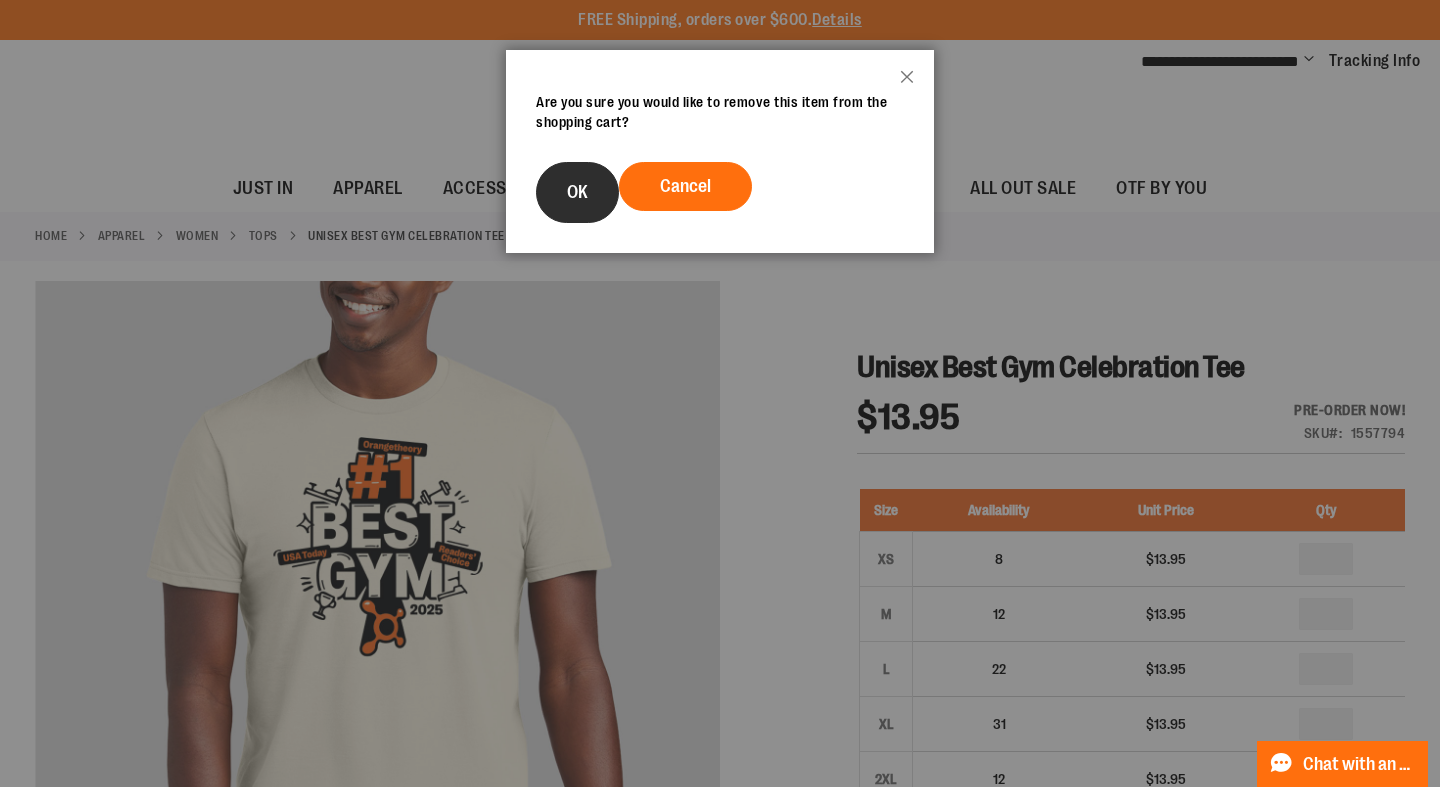 click on "OK" at bounding box center [577, 192] 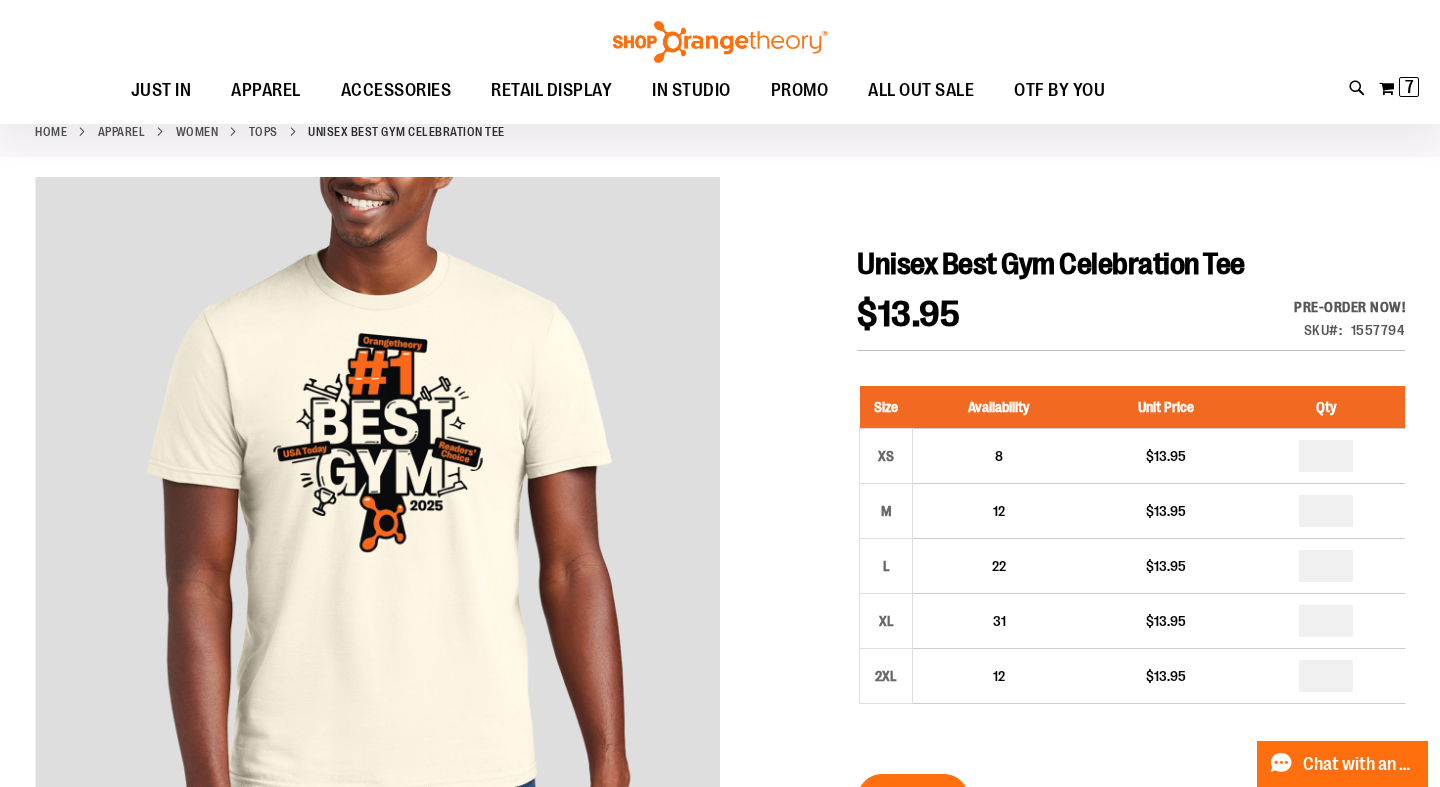 scroll, scrollTop: 269, scrollLeft: 0, axis: vertical 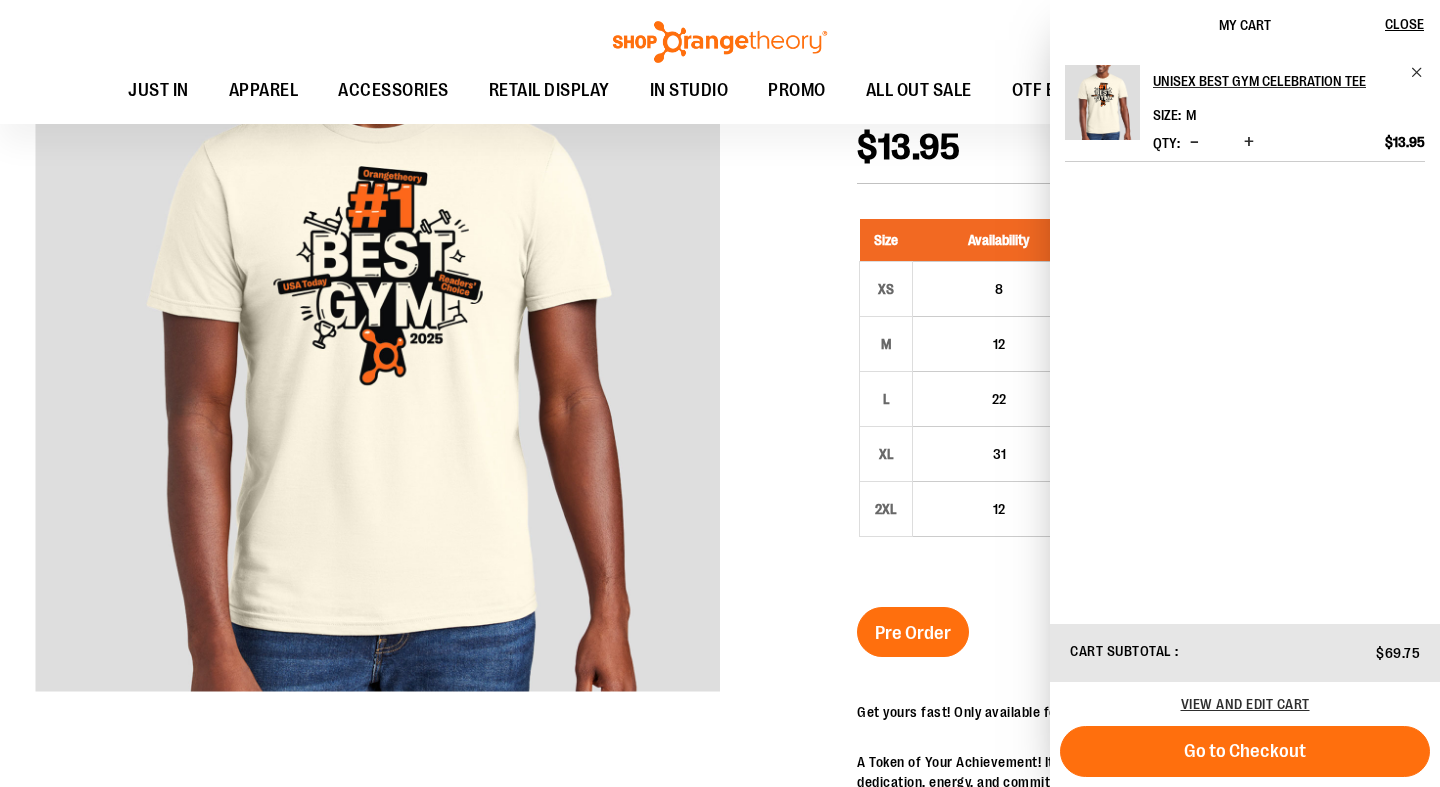 click at bounding box center [1249, 142] 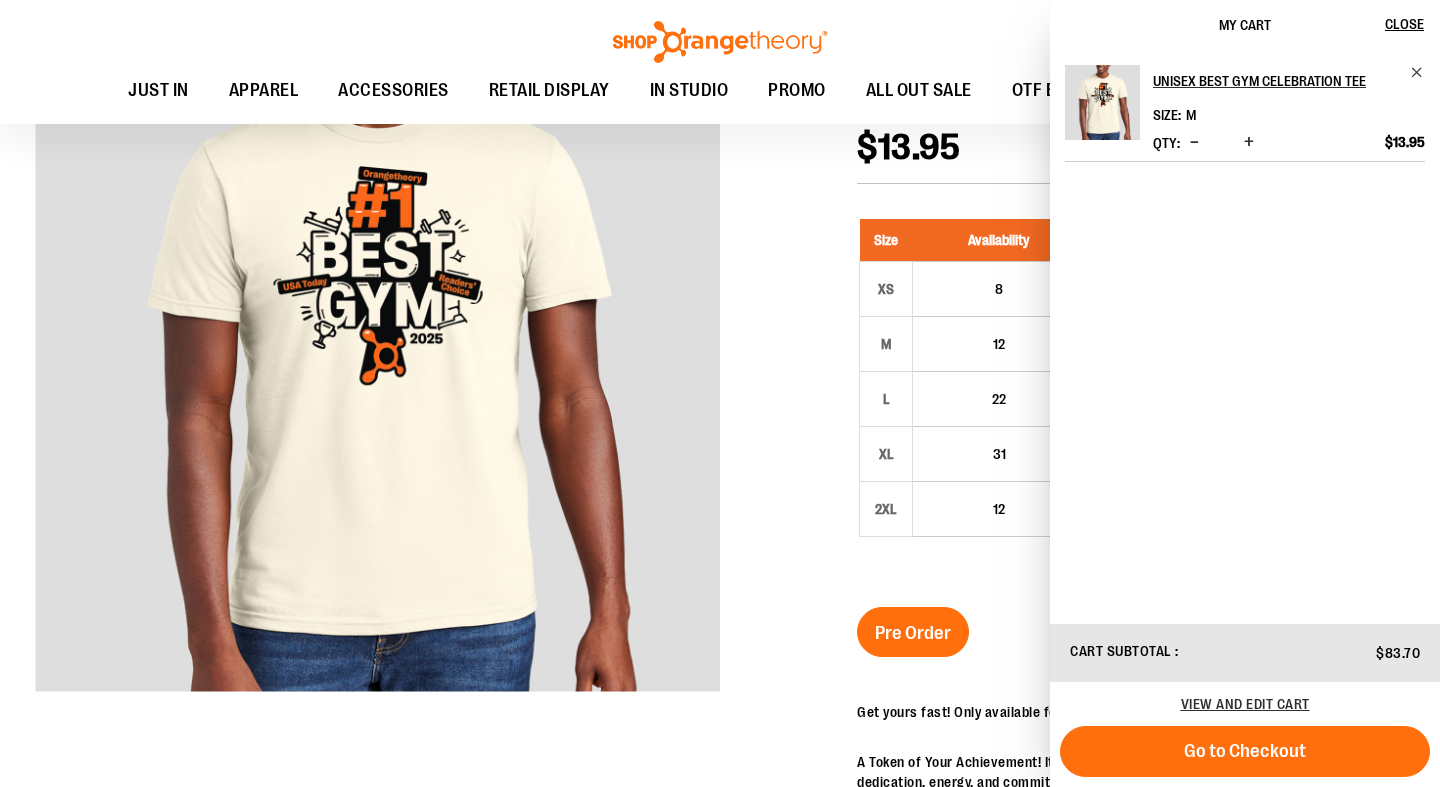 click at bounding box center [1249, 142] 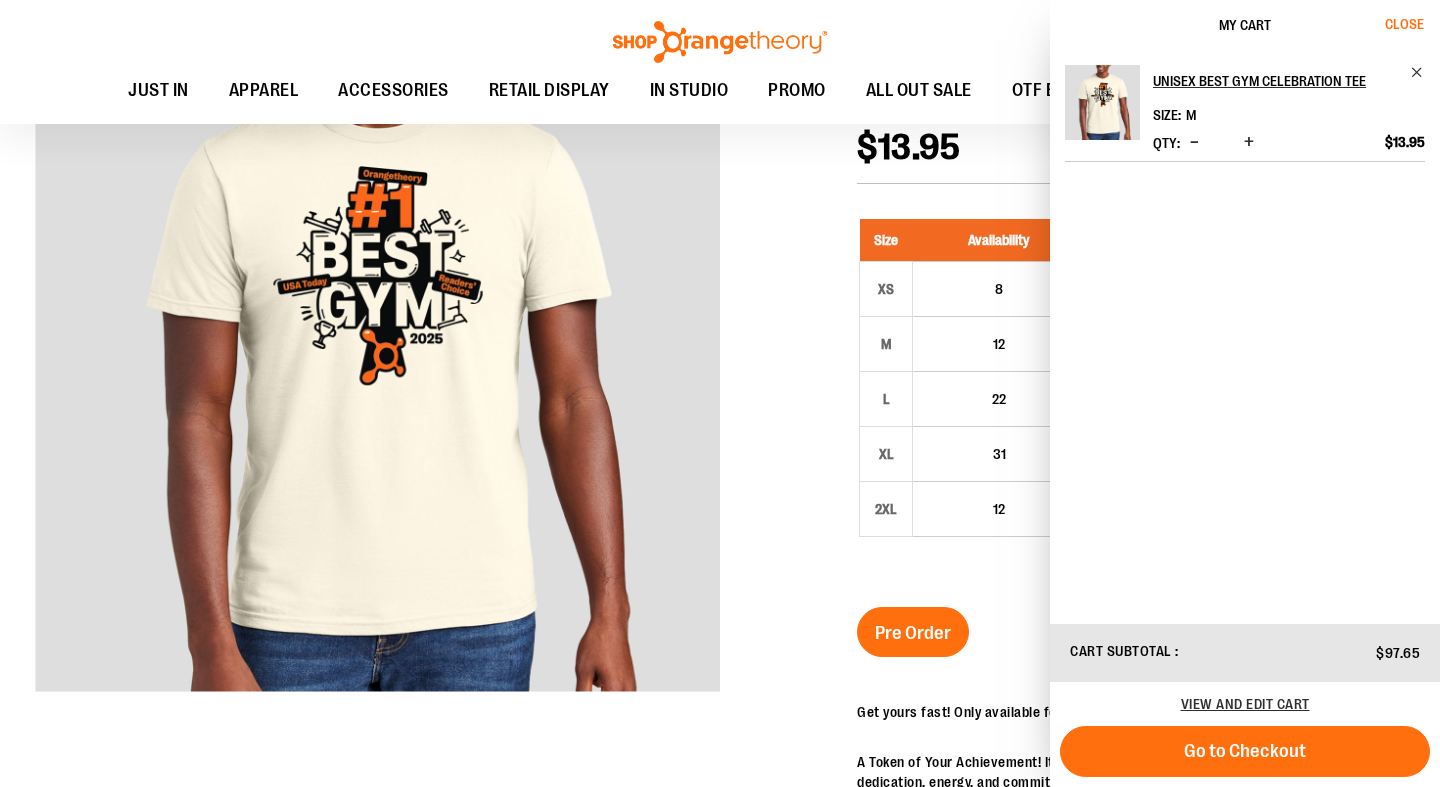 click on "Close" at bounding box center (1404, 24) 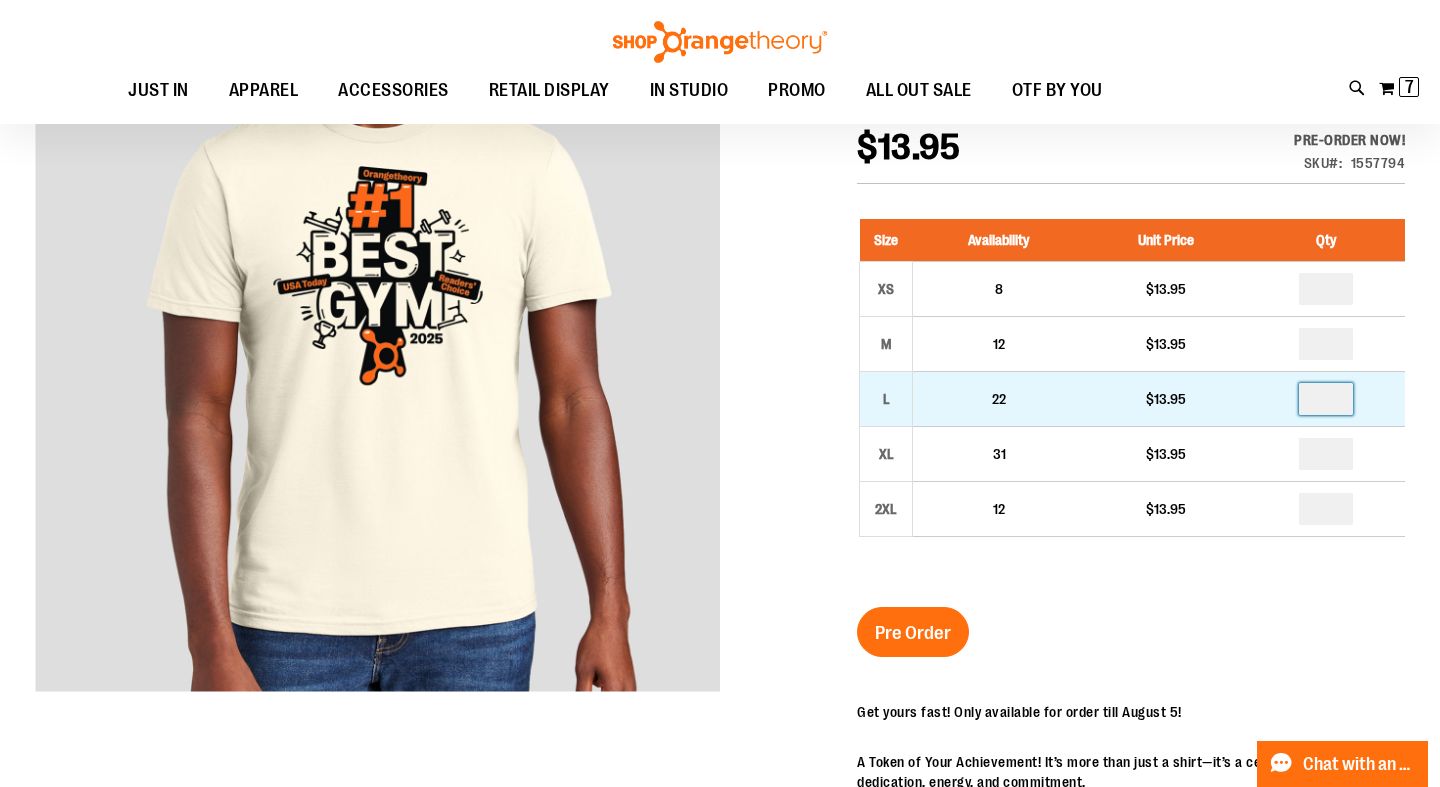 click on "*" at bounding box center (1326, 399) 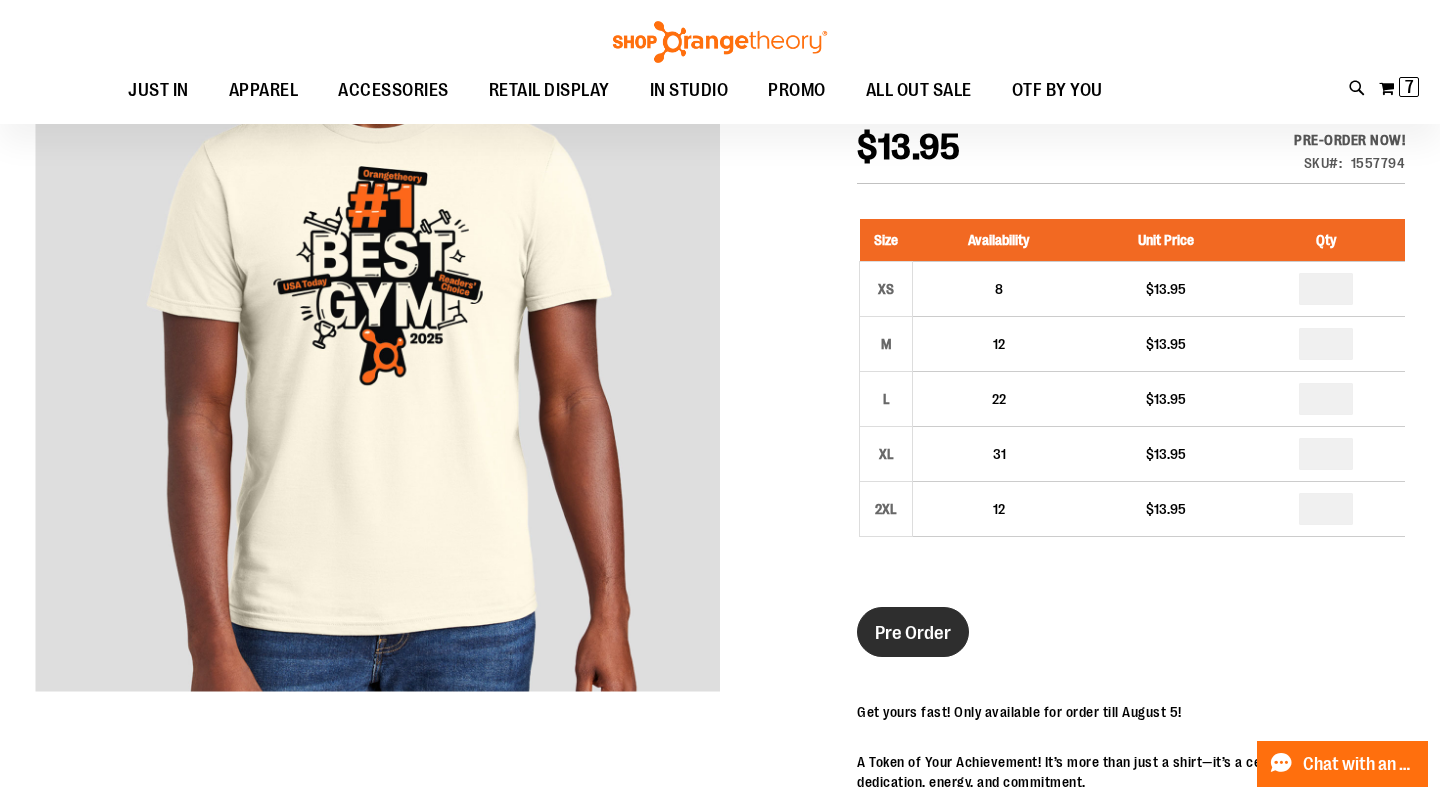 click on "Pre Order" at bounding box center (913, 633) 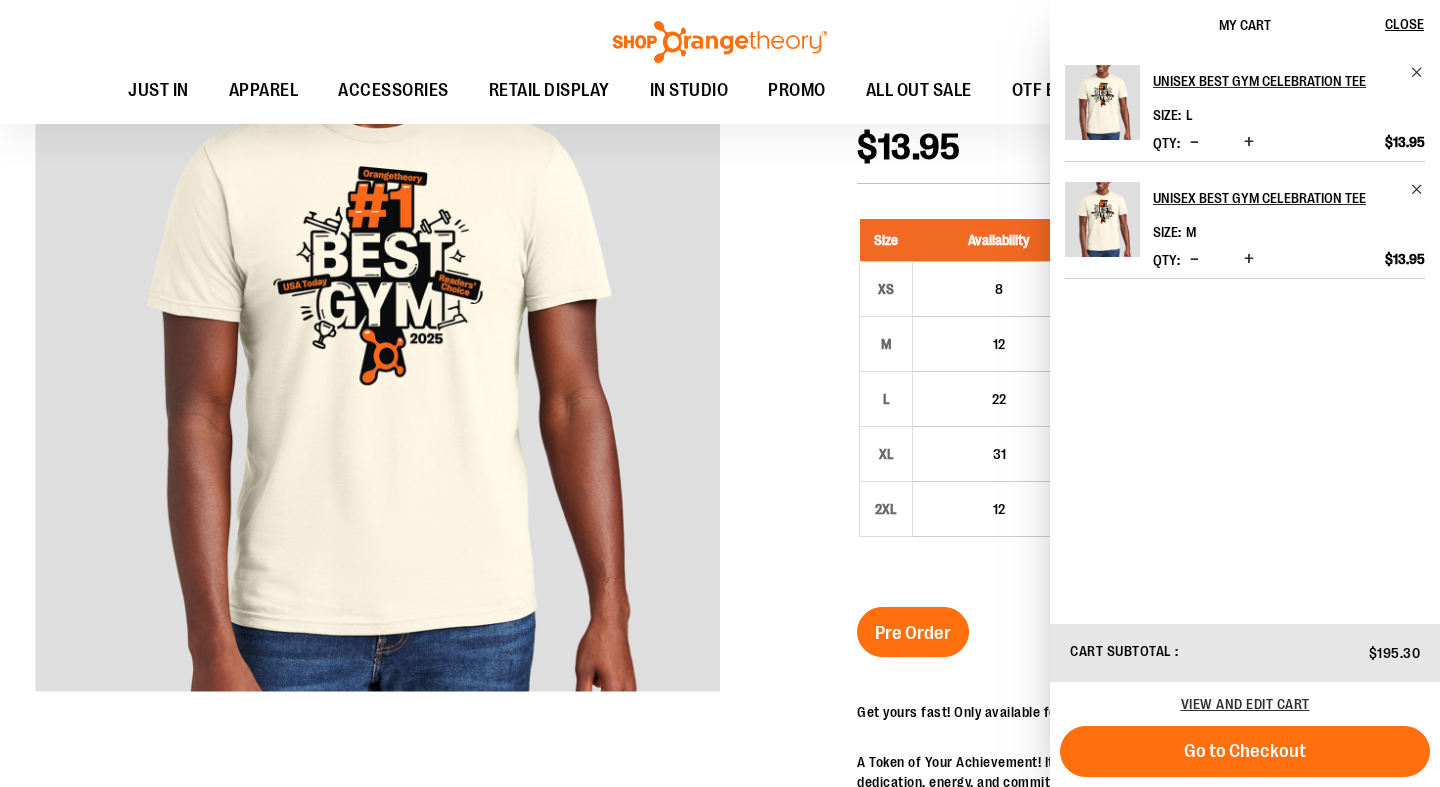 click at bounding box center [1194, 259] 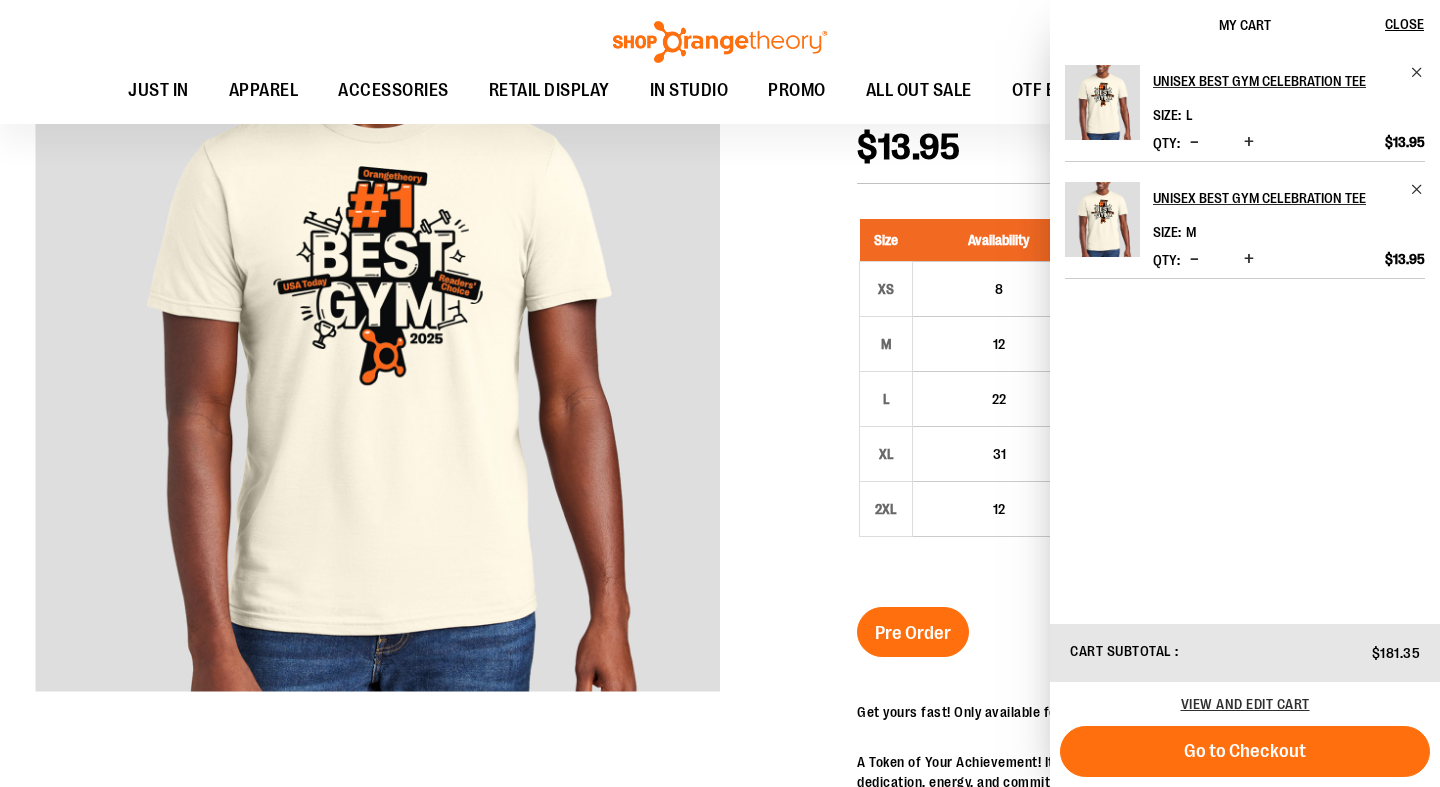 click at bounding box center [1194, 259] 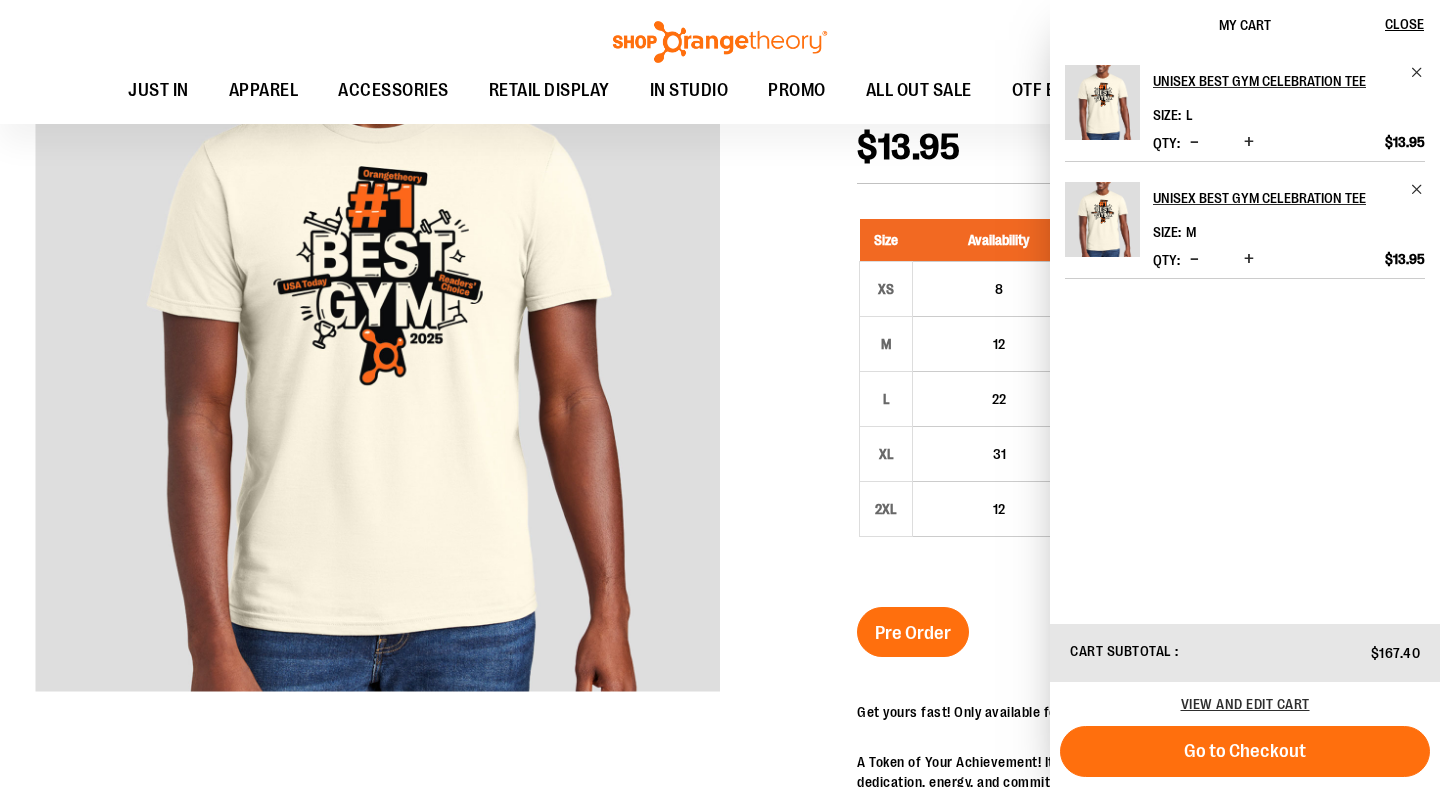 click at bounding box center (1194, 259) 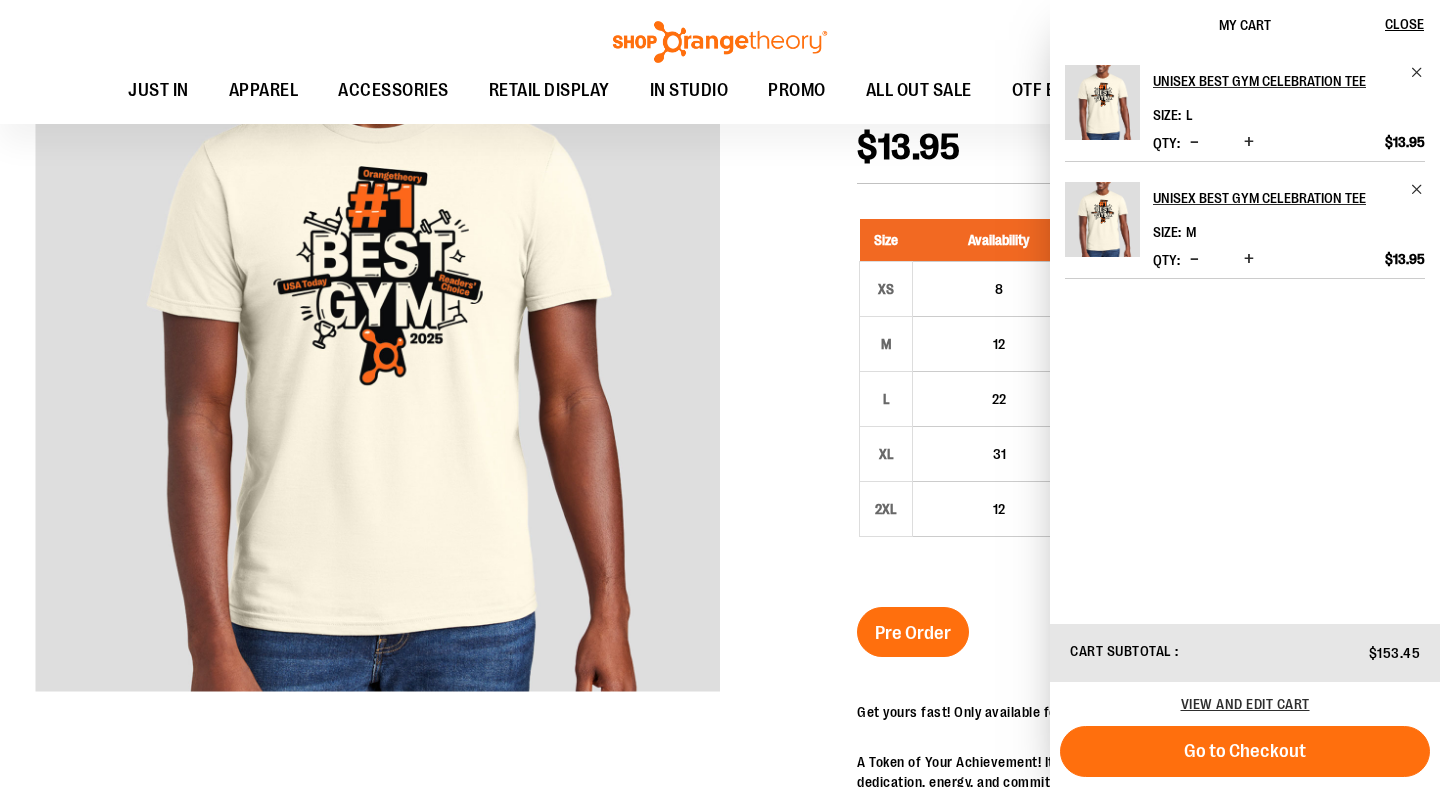 click at bounding box center (1194, 259) 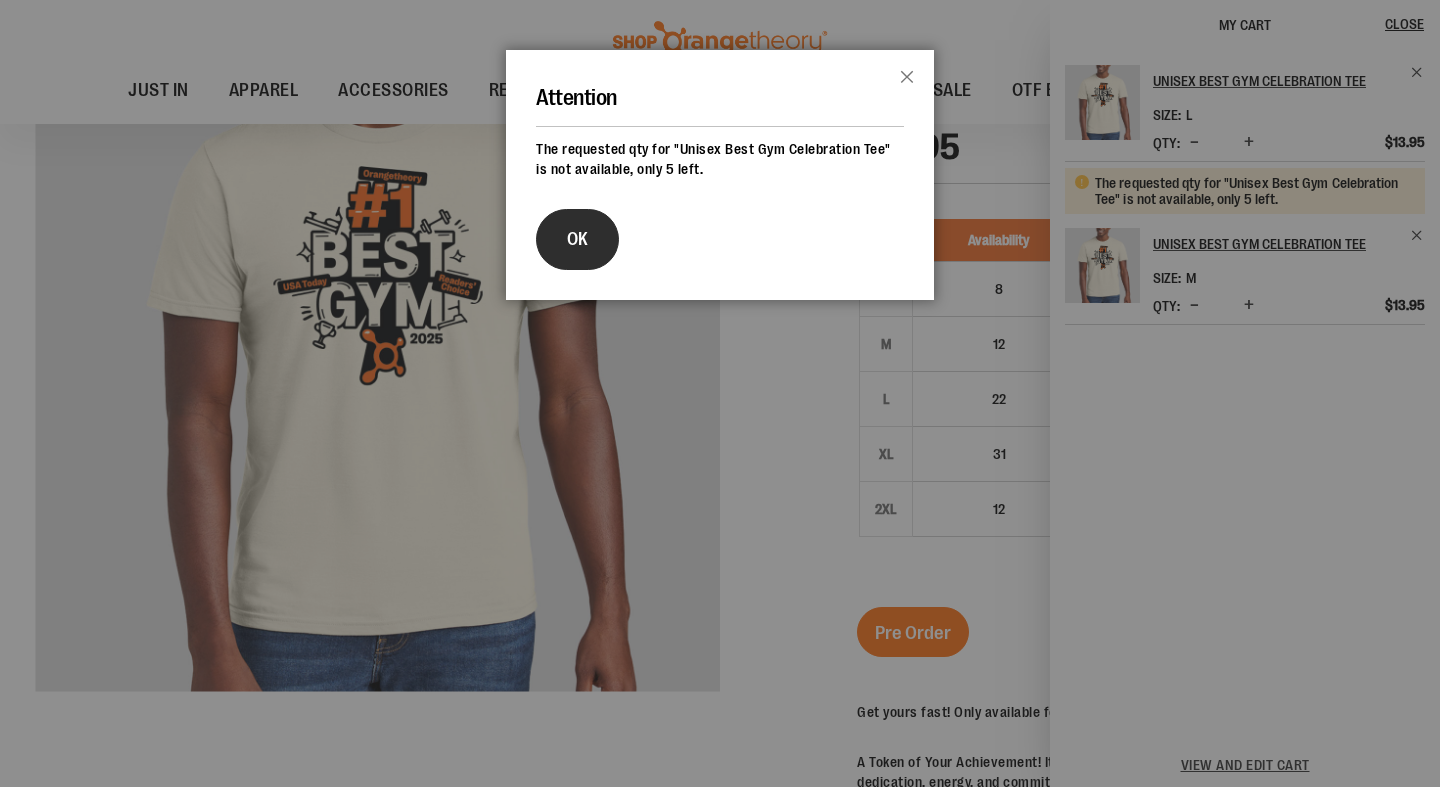 click on "OK" at bounding box center [577, 239] 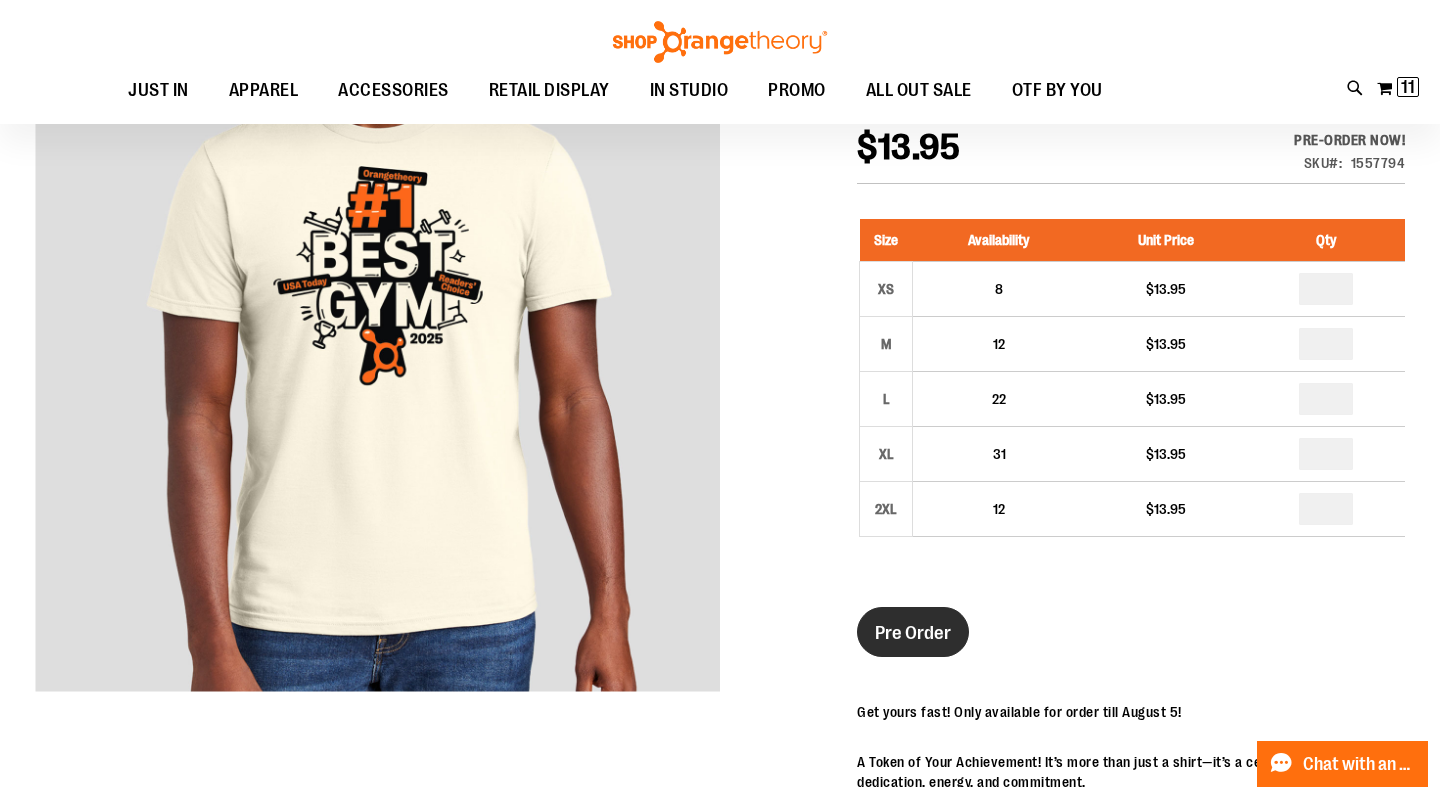 click on "Pre Order" at bounding box center [913, 633] 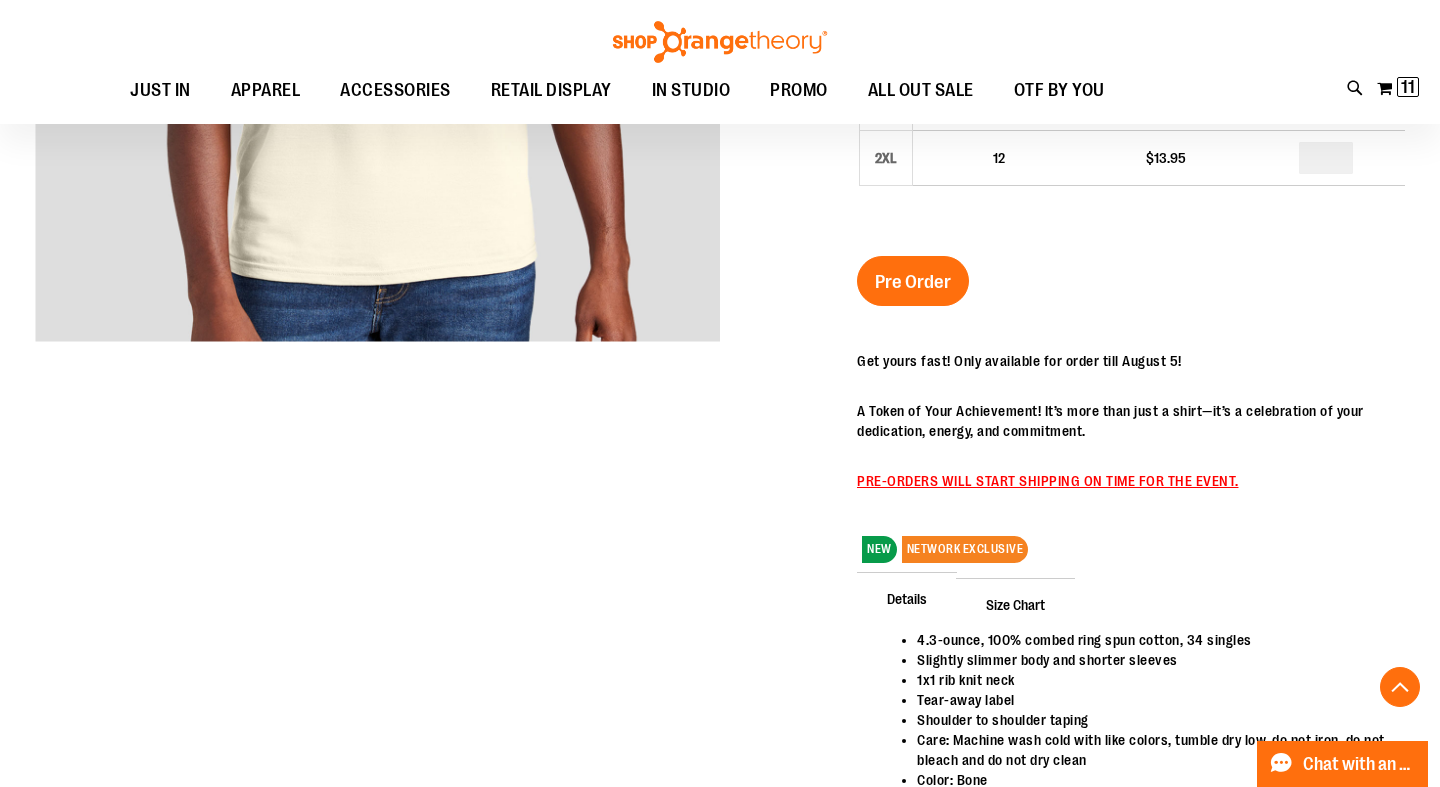 scroll, scrollTop: 674, scrollLeft: 0, axis: vertical 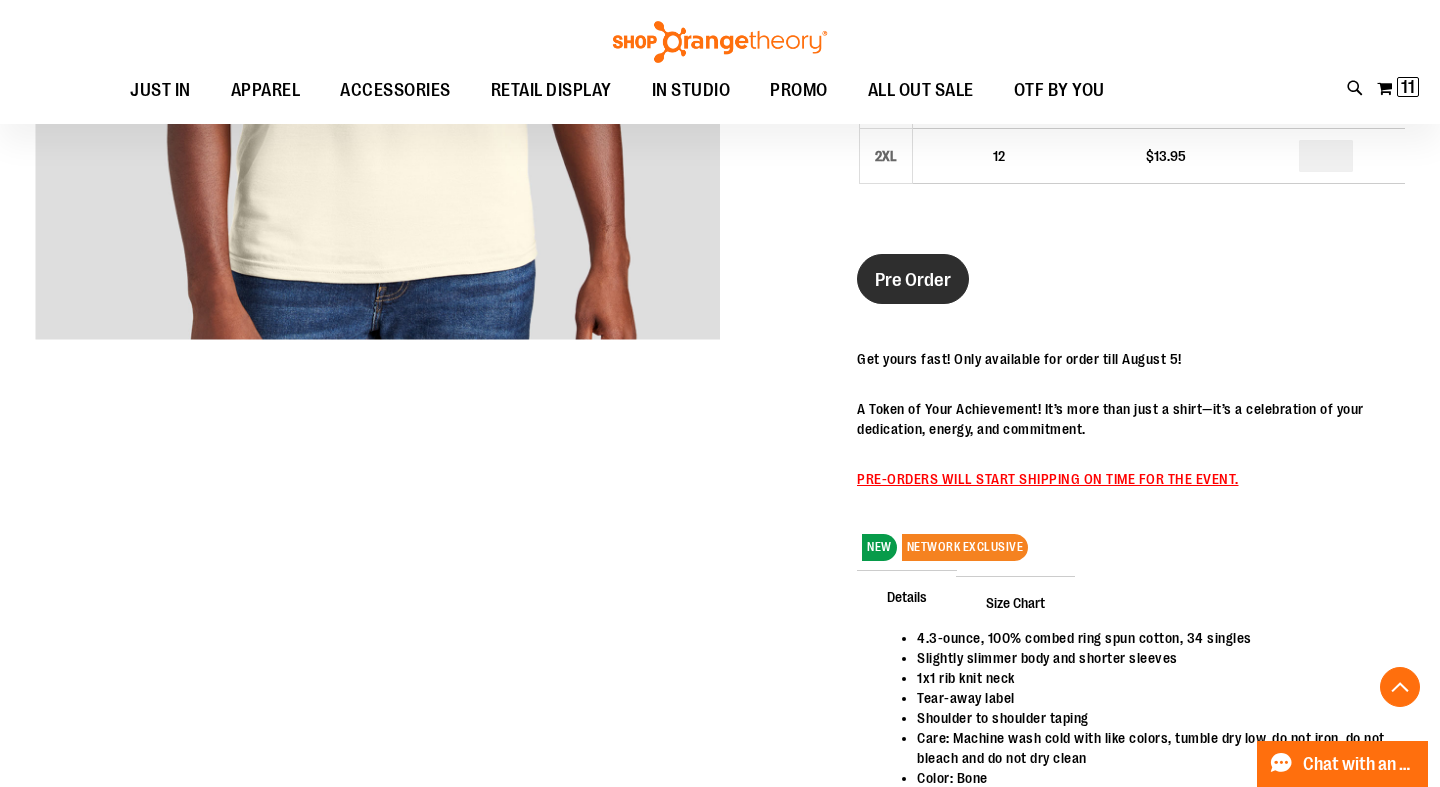 click on "Pre Order" at bounding box center [913, 280] 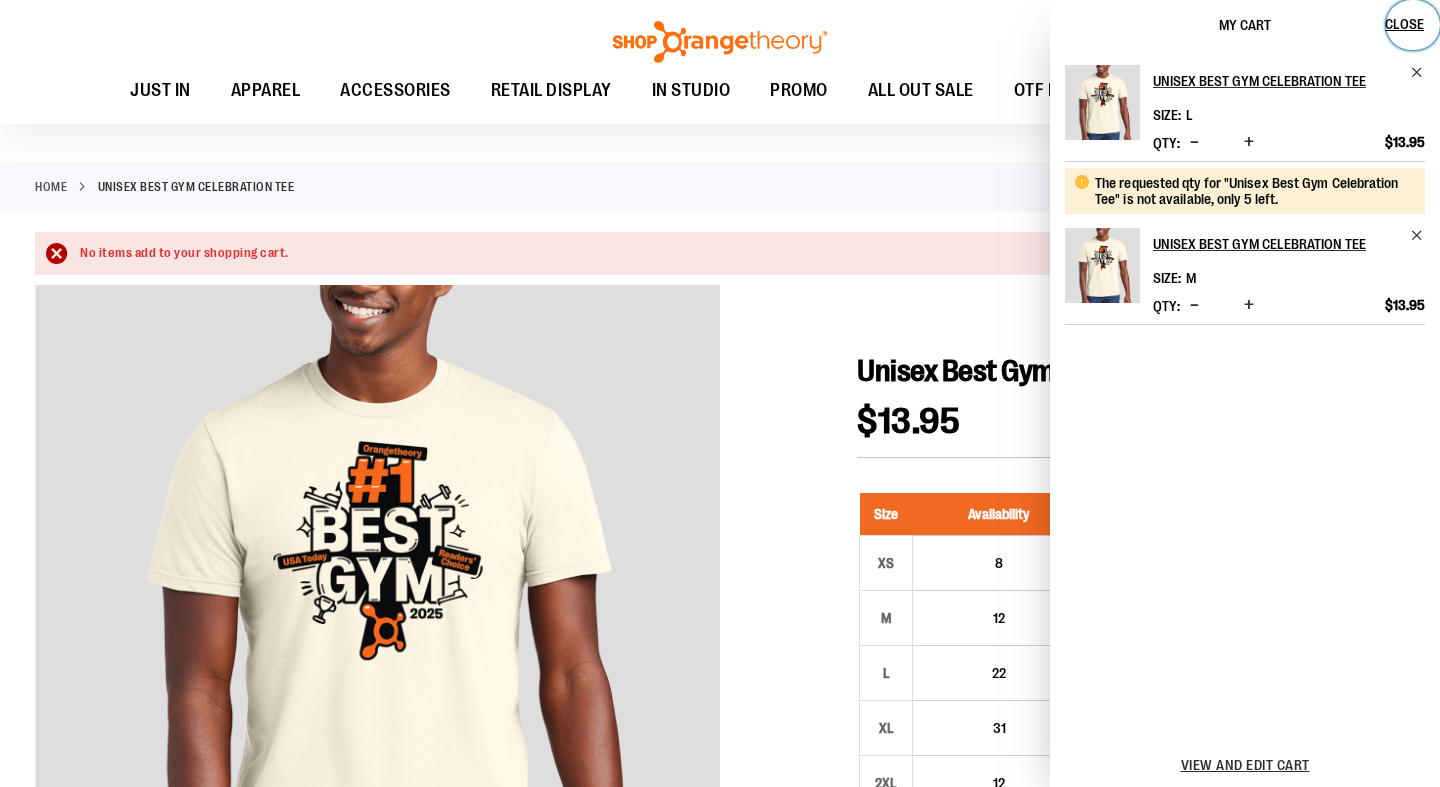 scroll, scrollTop: 0, scrollLeft: 0, axis: both 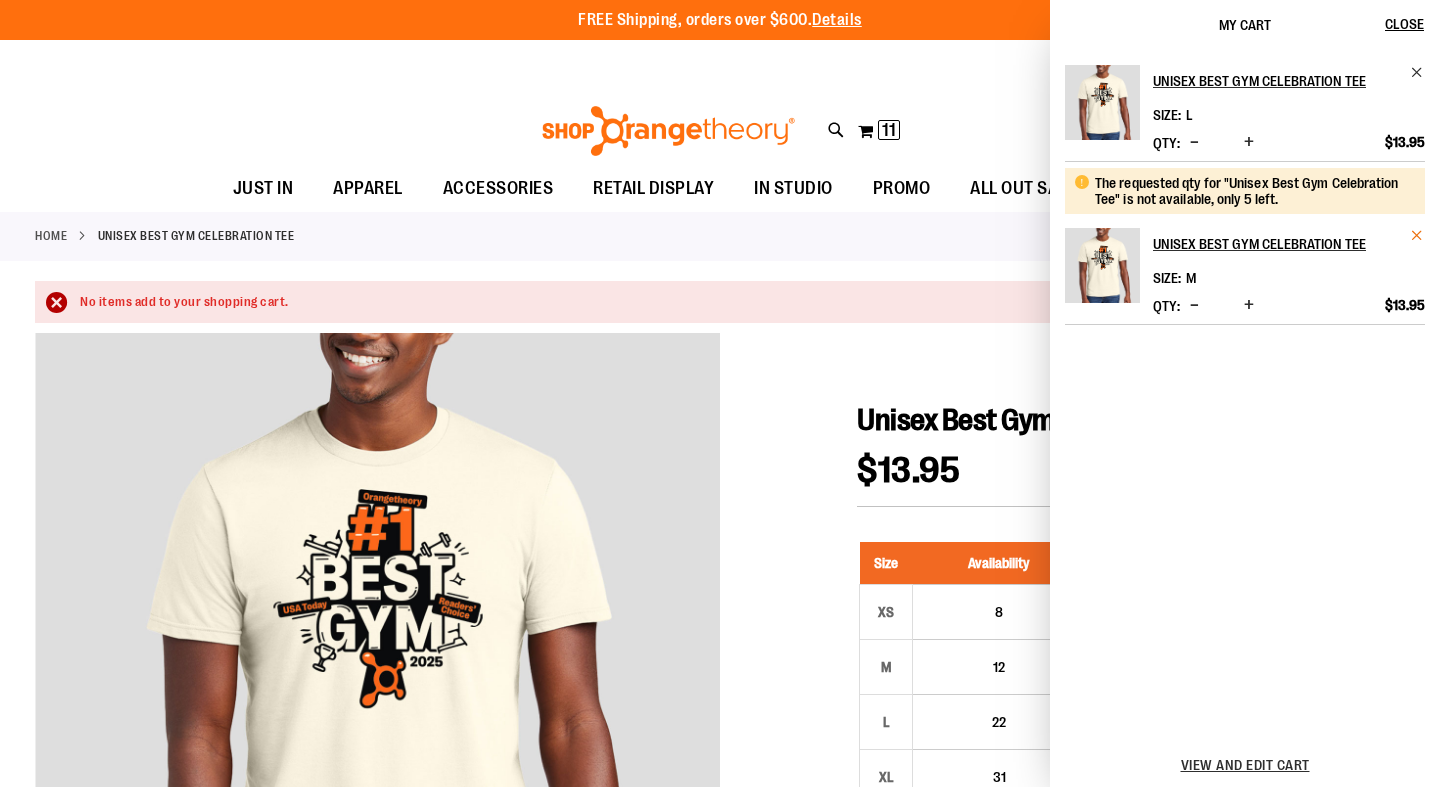 click at bounding box center (1417, 235) 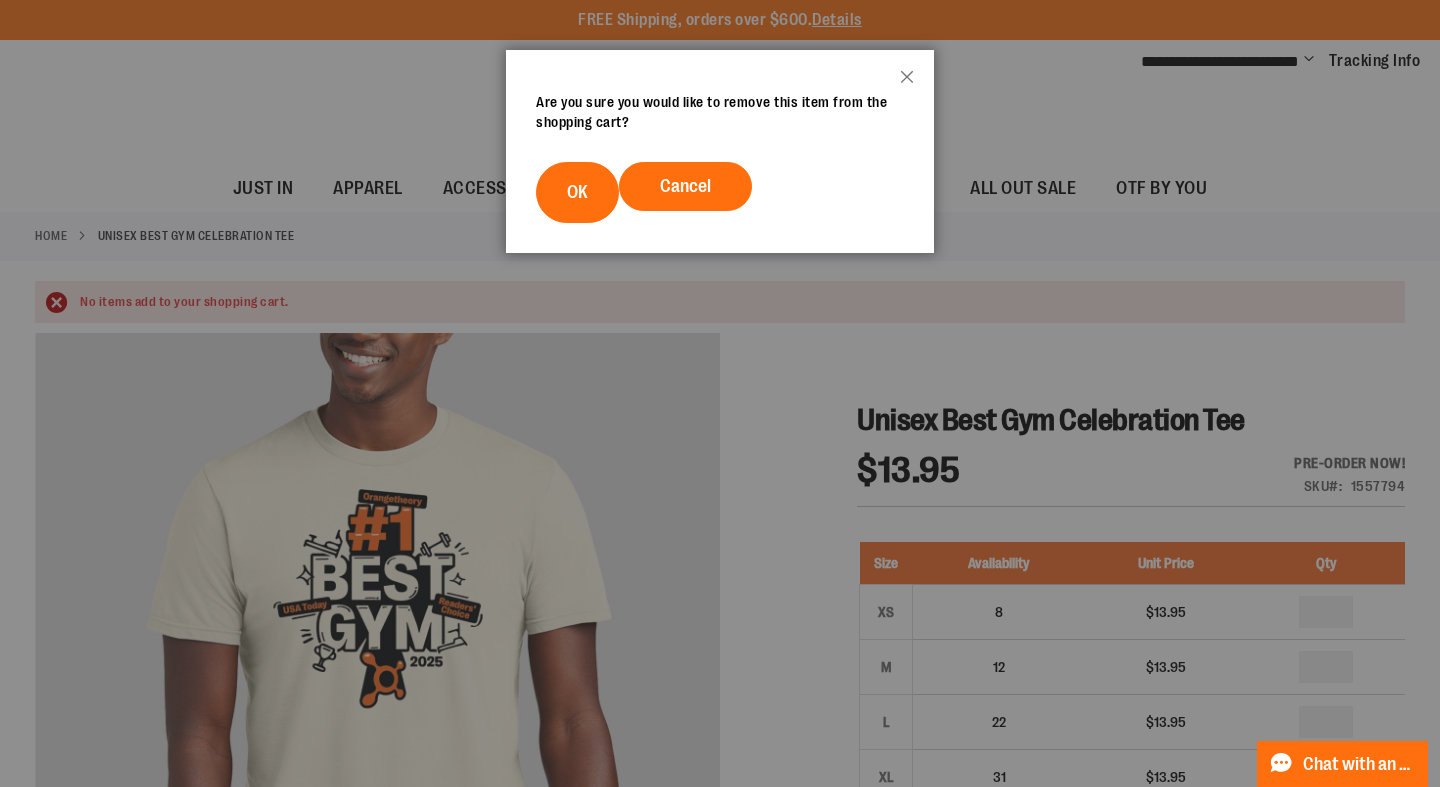 click at bounding box center (720, 393) 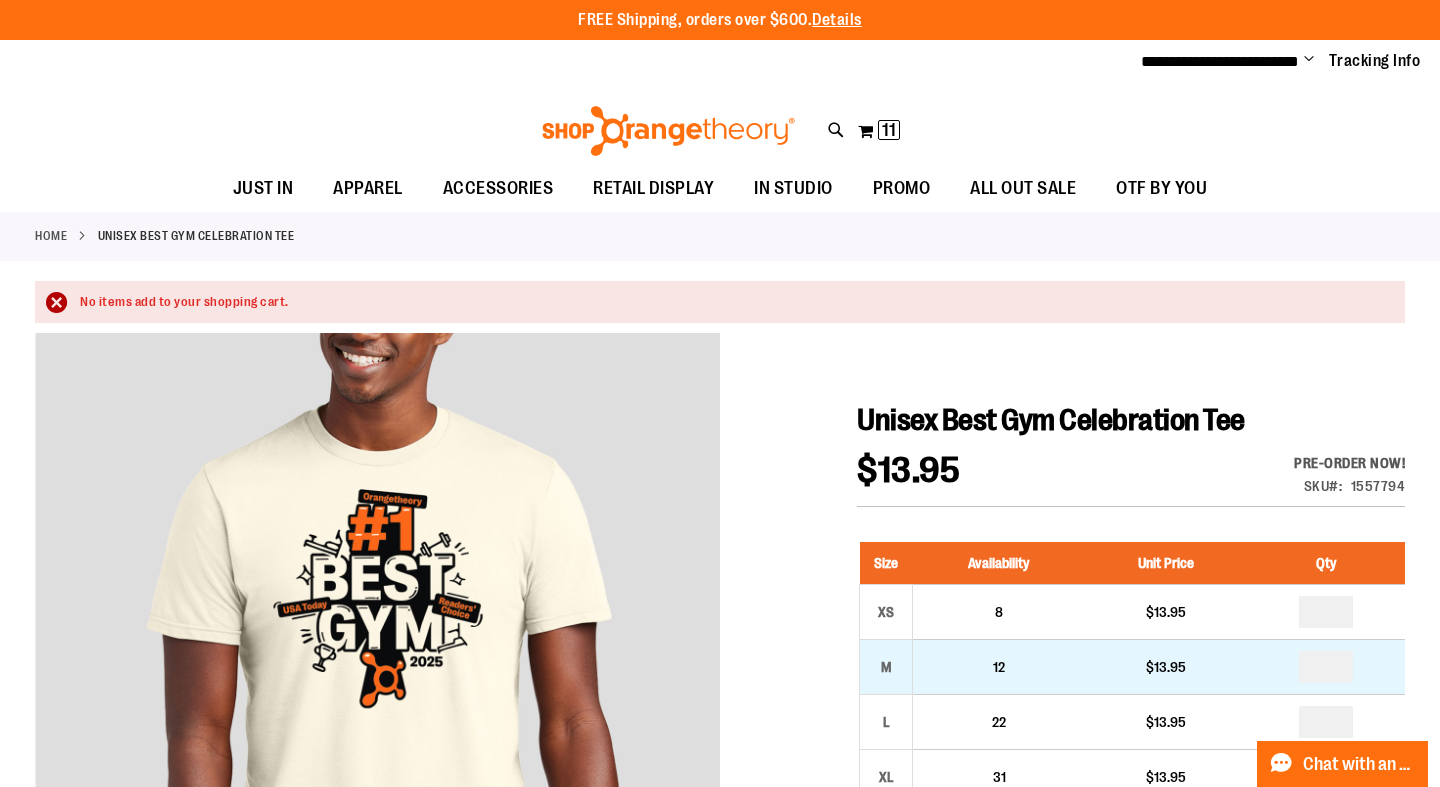 click on "12" at bounding box center (999, 666) 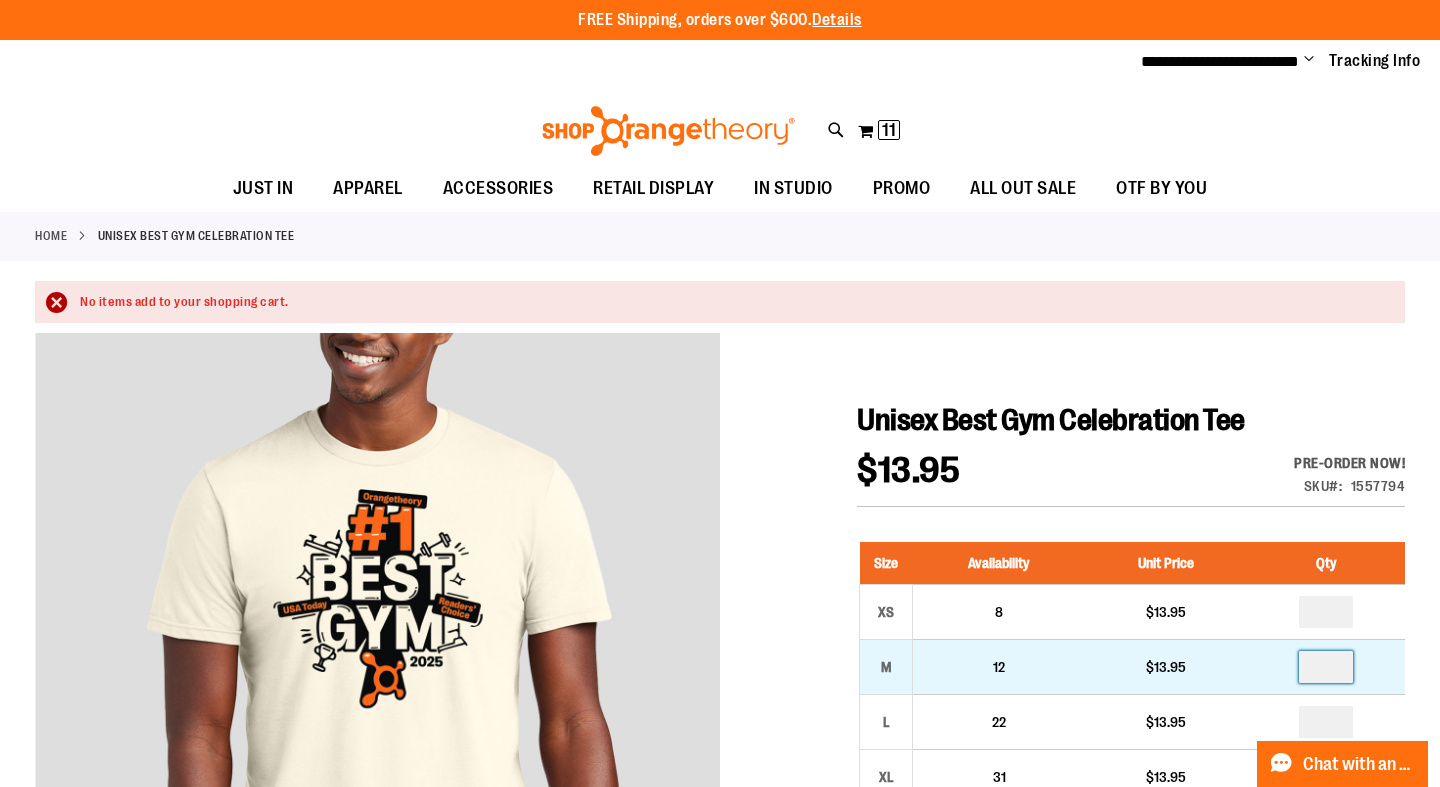 click at bounding box center [1326, 667] 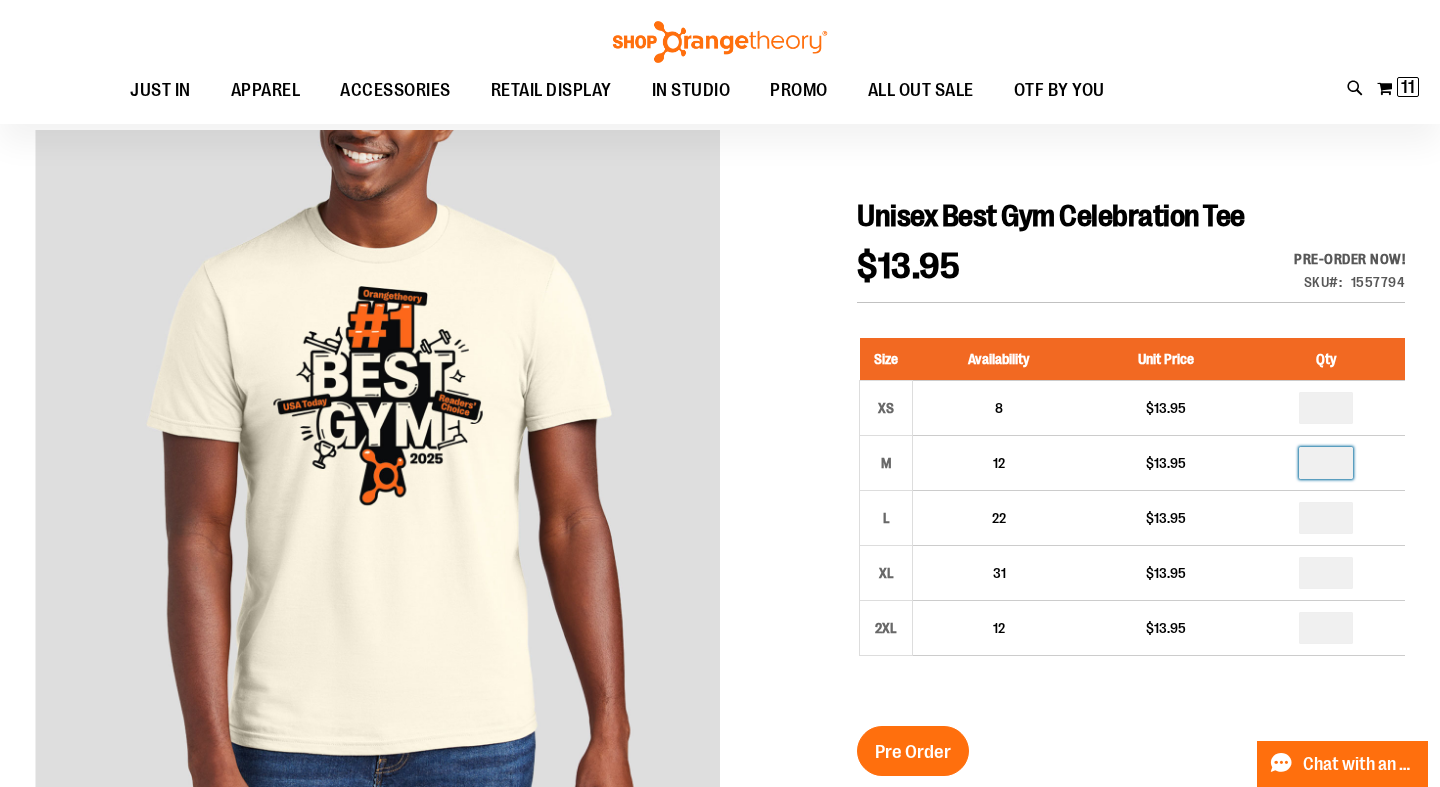 scroll, scrollTop: 217, scrollLeft: 0, axis: vertical 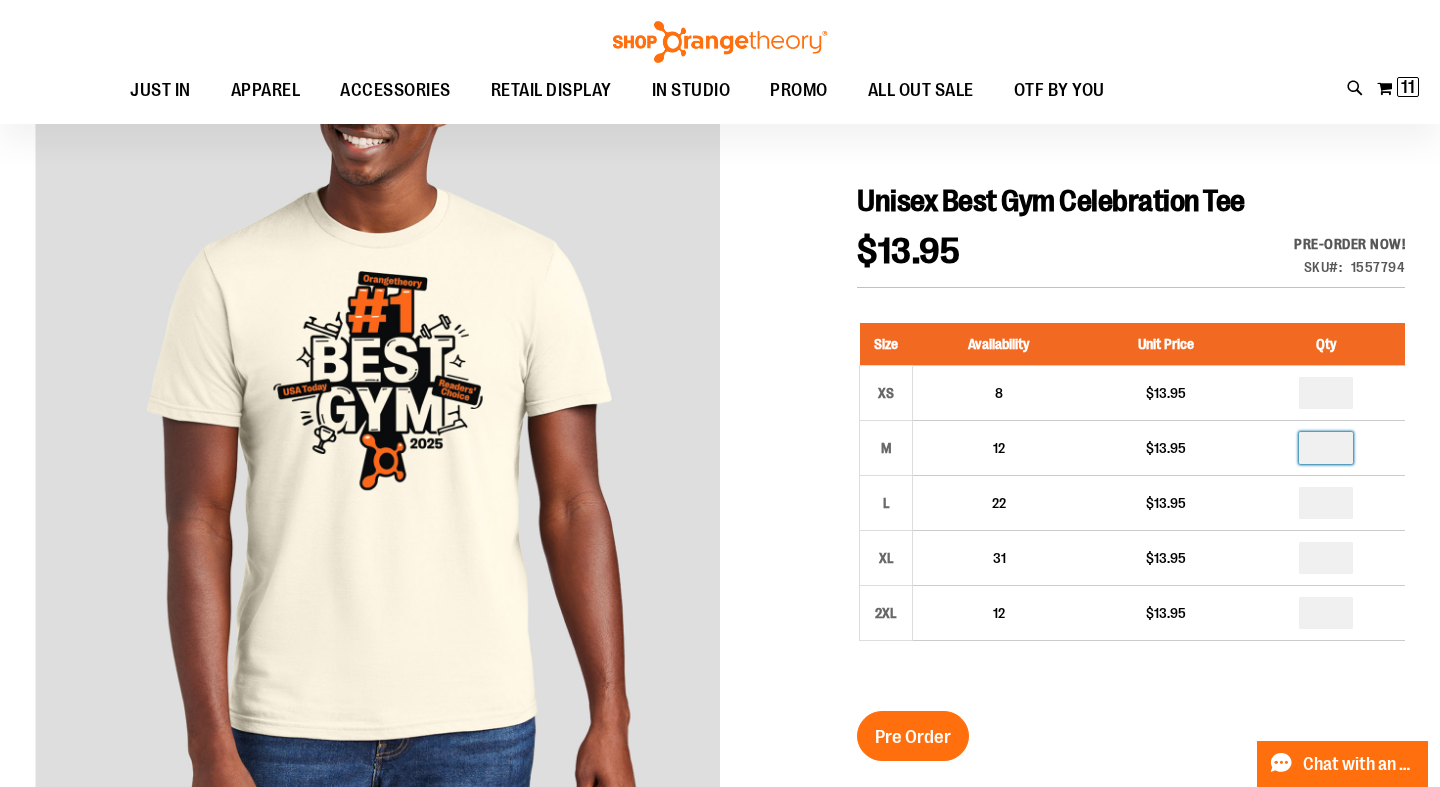 click on "Pre Order" at bounding box center [913, 737] 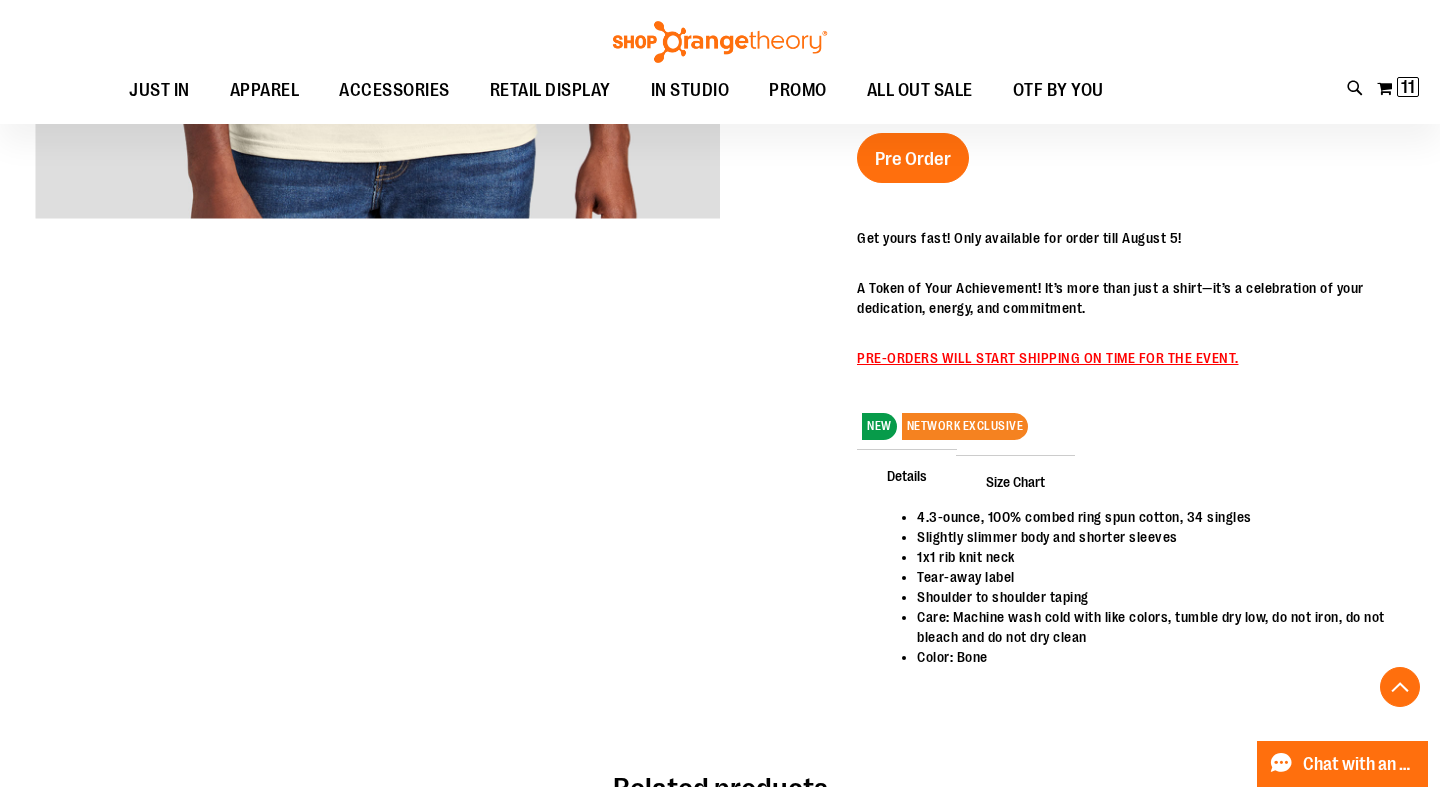scroll, scrollTop: 801, scrollLeft: 0, axis: vertical 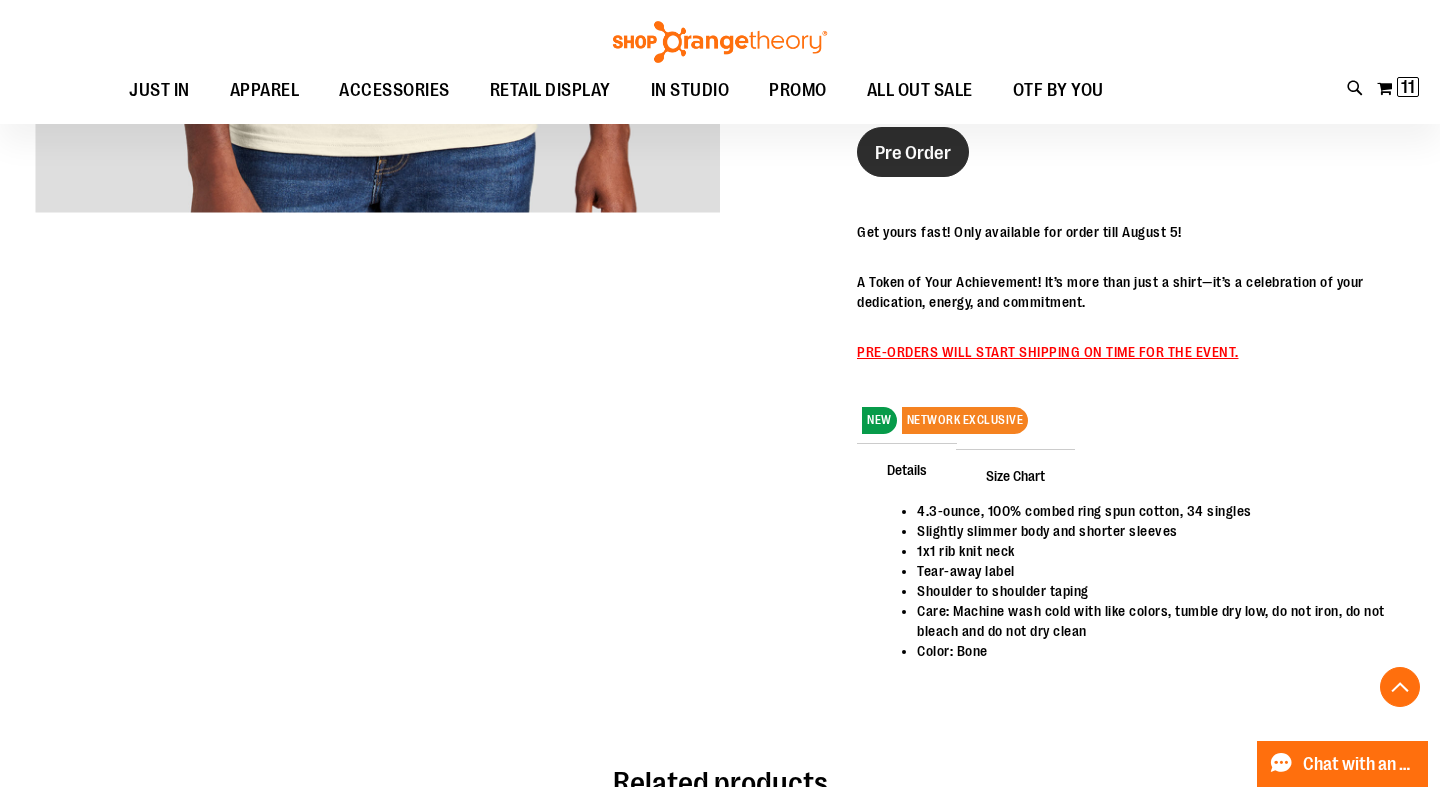 click on "Pre Order" at bounding box center (913, 153) 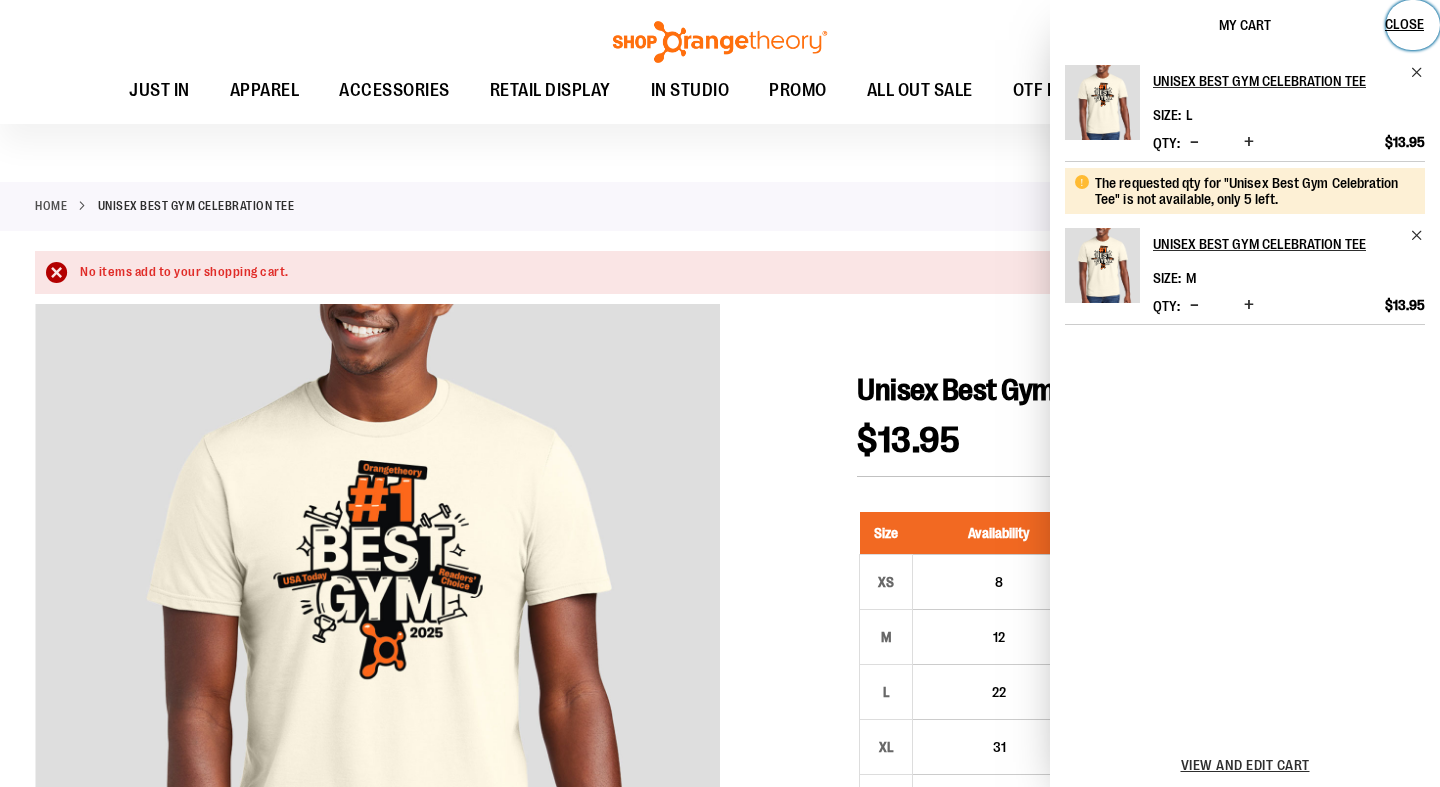 scroll, scrollTop: 0, scrollLeft: 0, axis: both 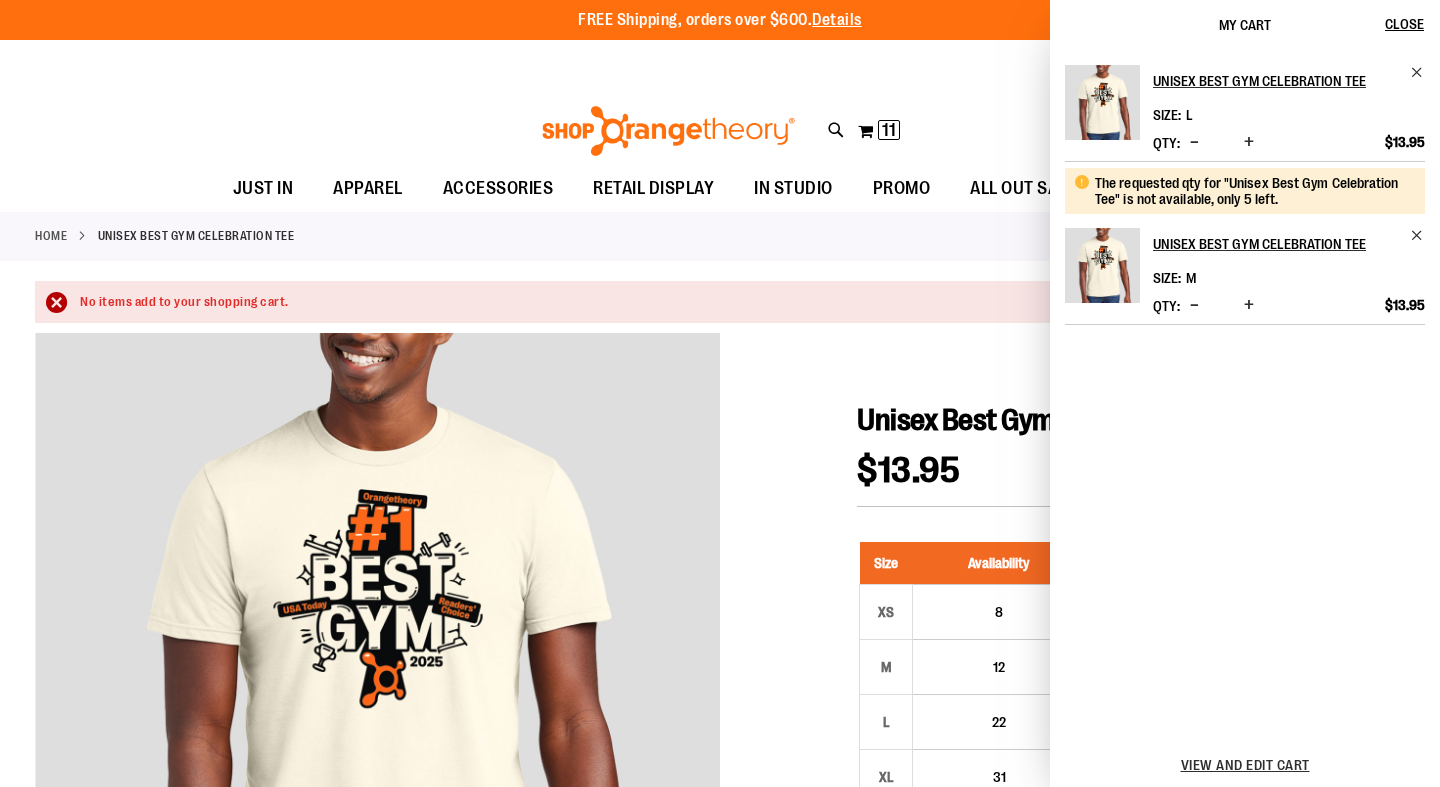 click at bounding box center [1194, 305] 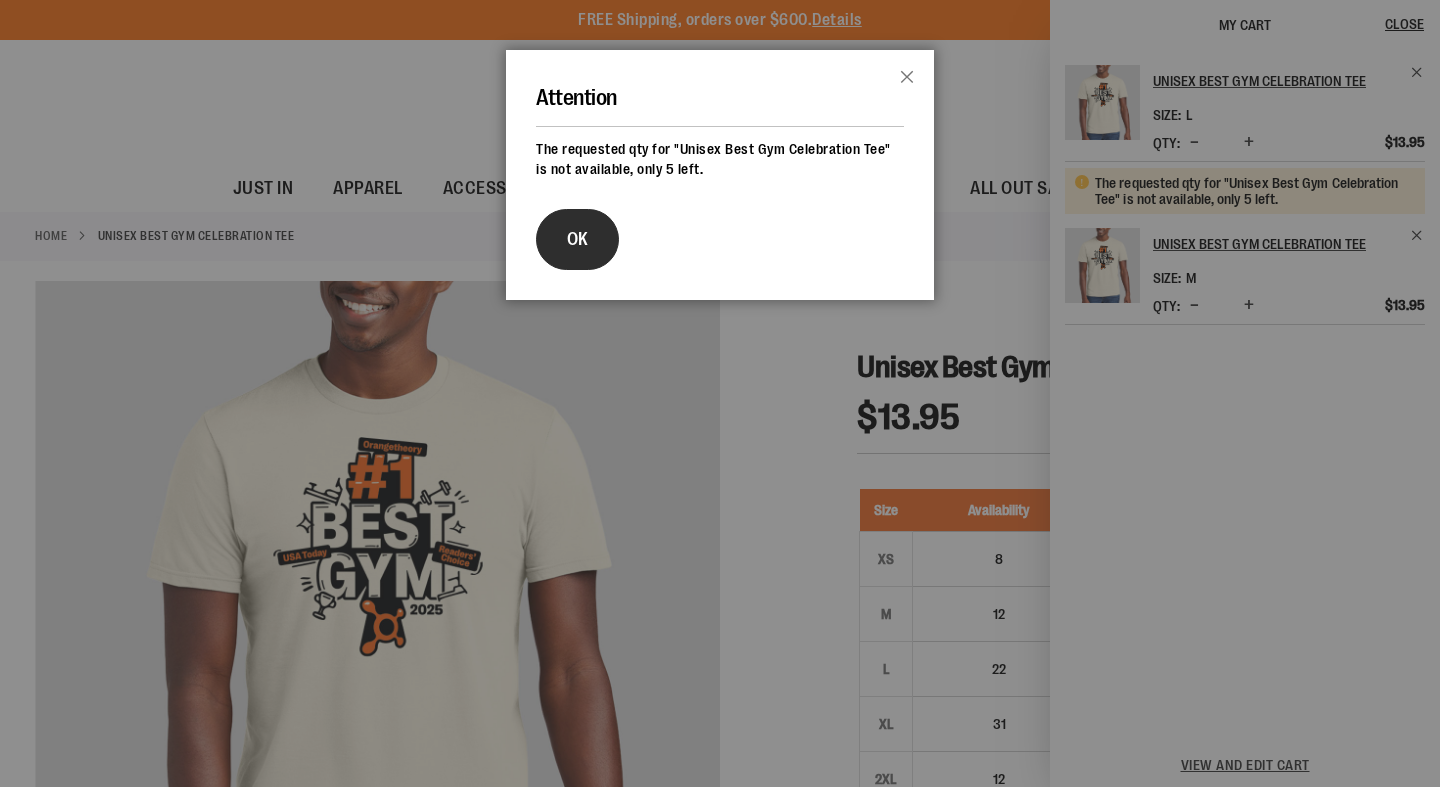 click on "OK" at bounding box center [577, 239] 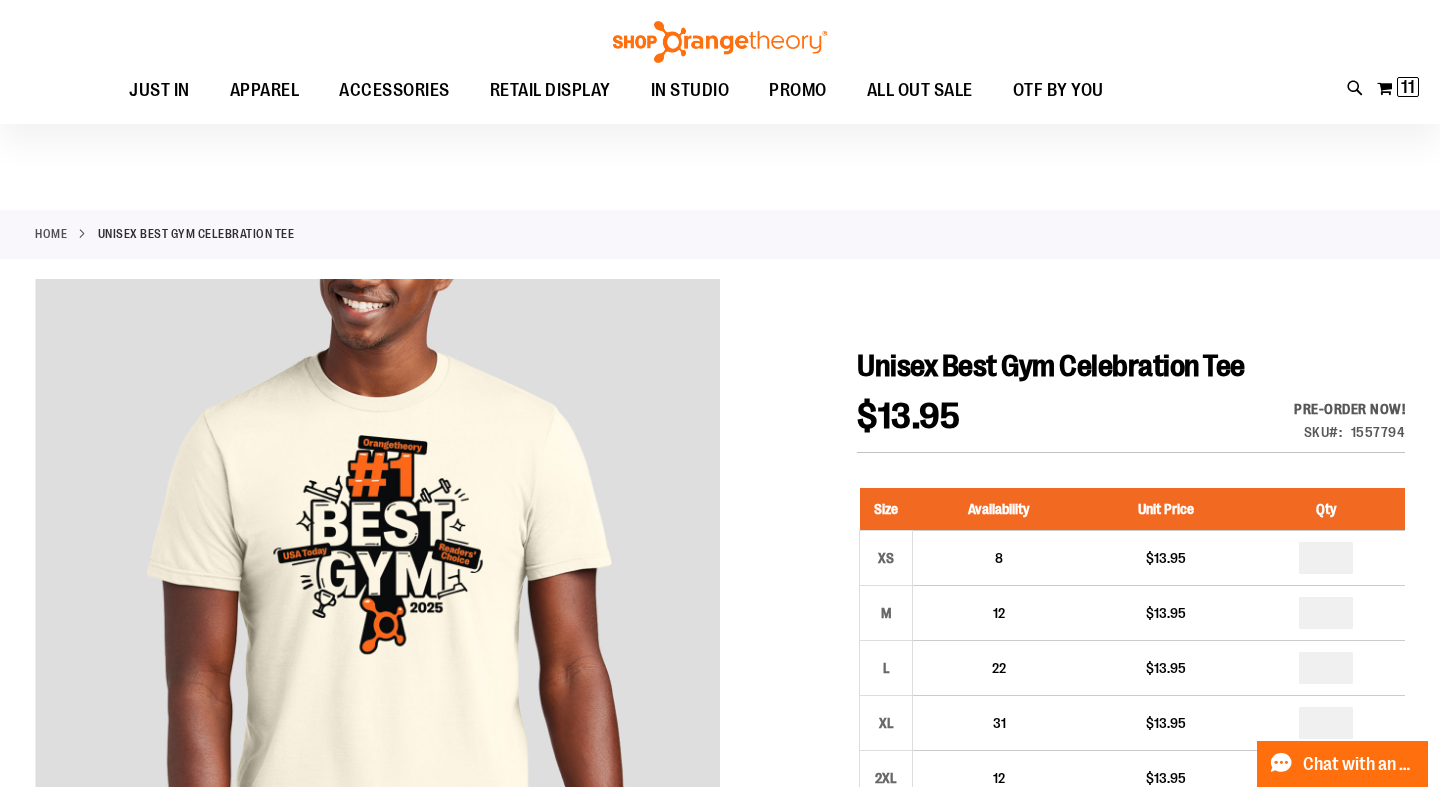 scroll, scrollTop: 0, scrollLeft: 0, axis: both 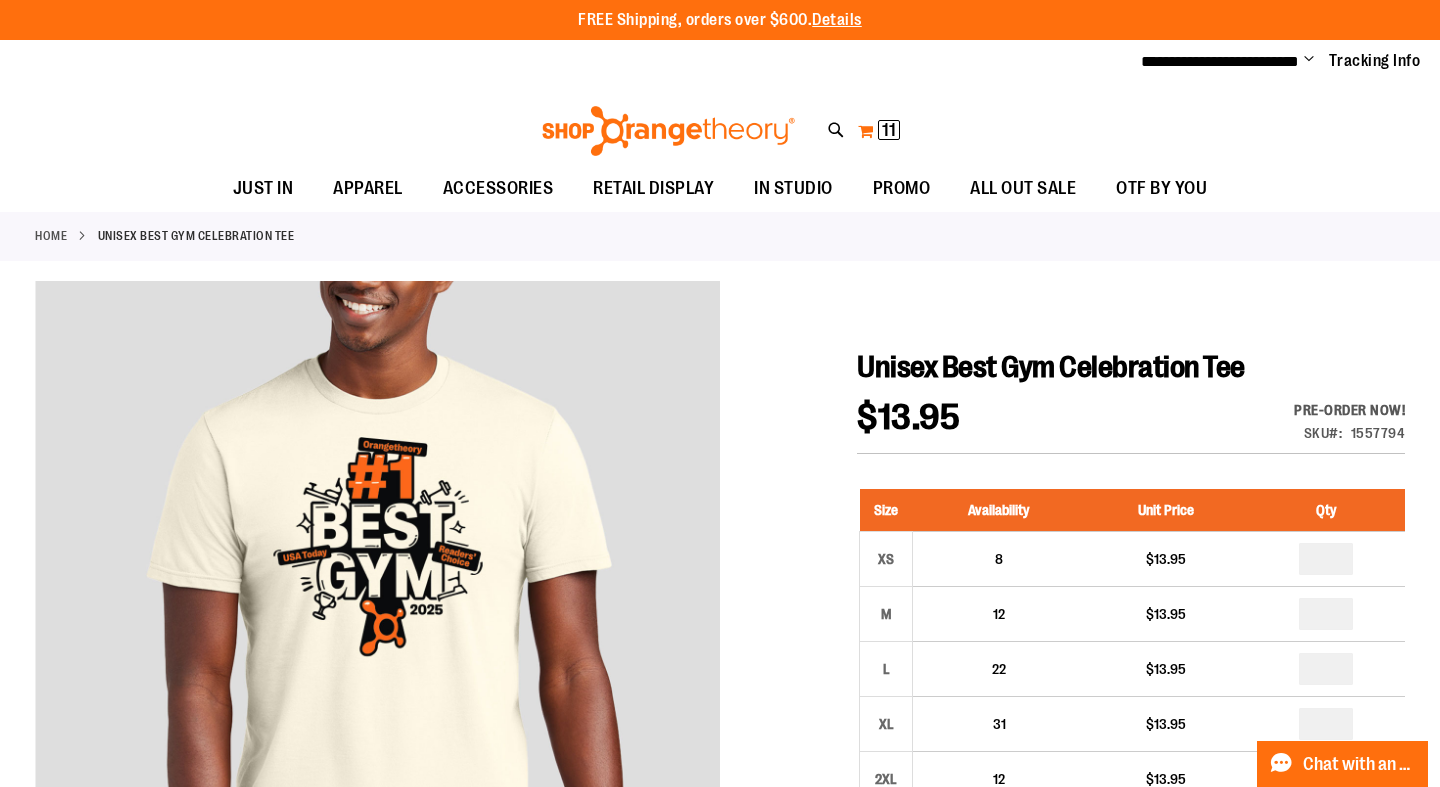 click on "11" at bounding box center [889, 130] 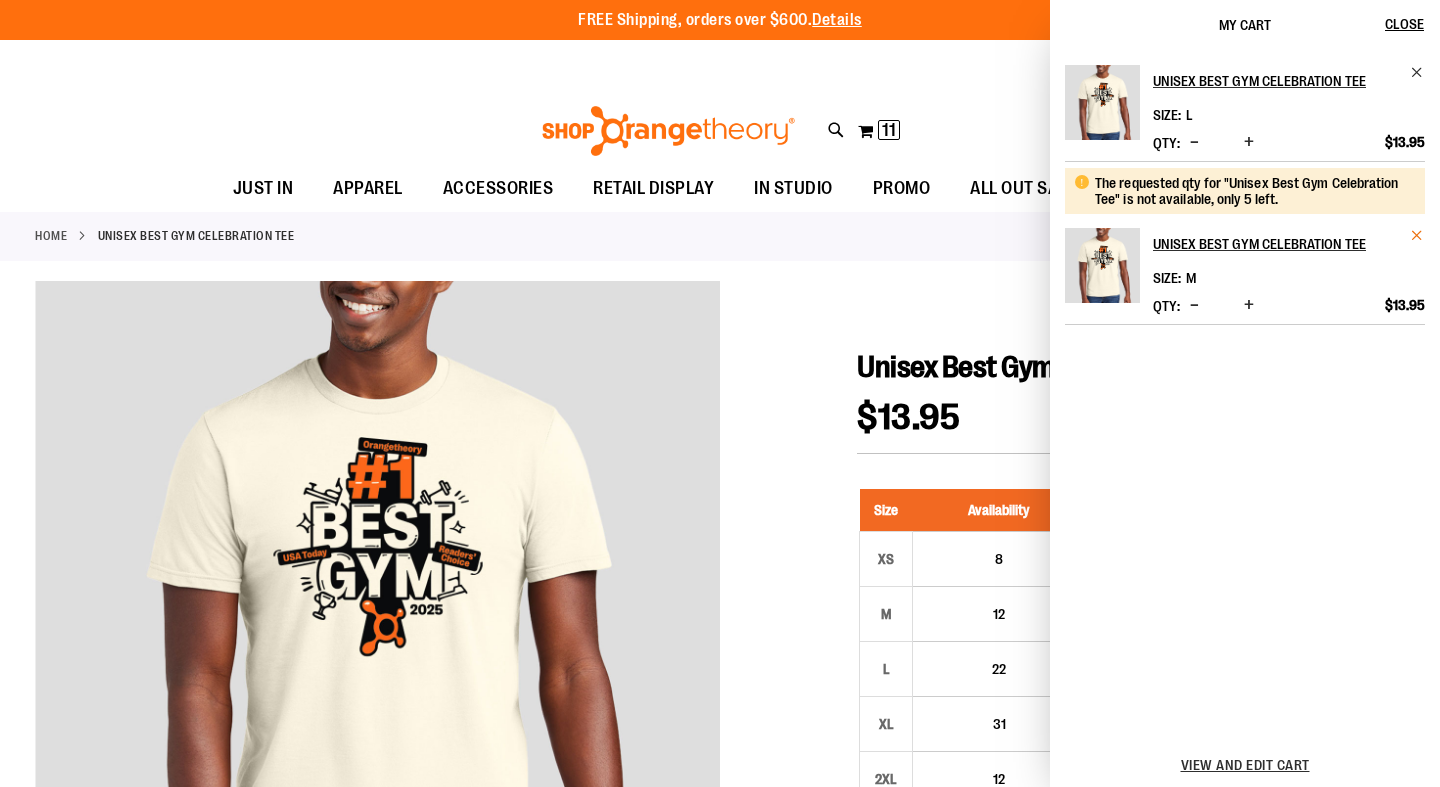 click at bounding box center (1417, 235) 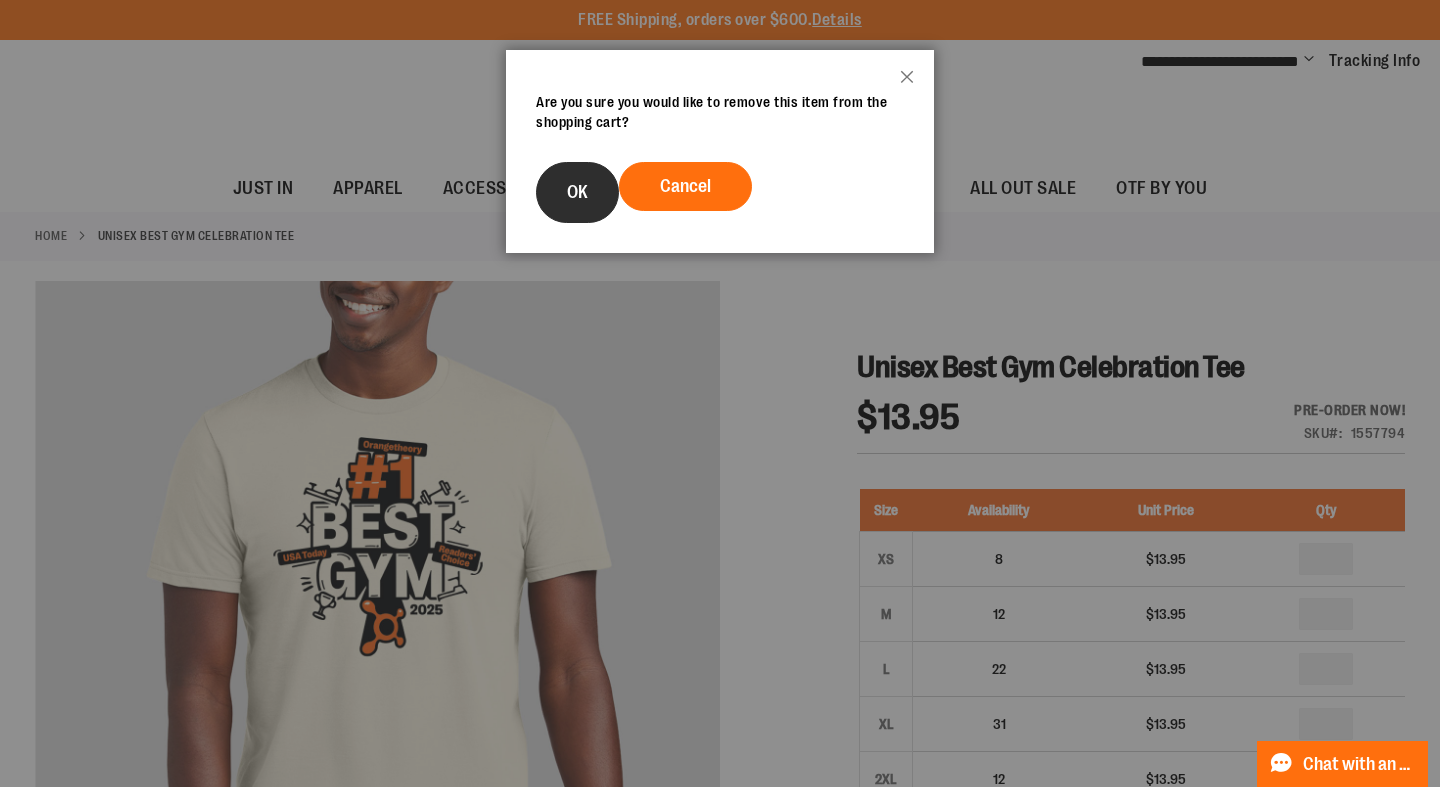 click on "OK" at bounding box center (577, 192) 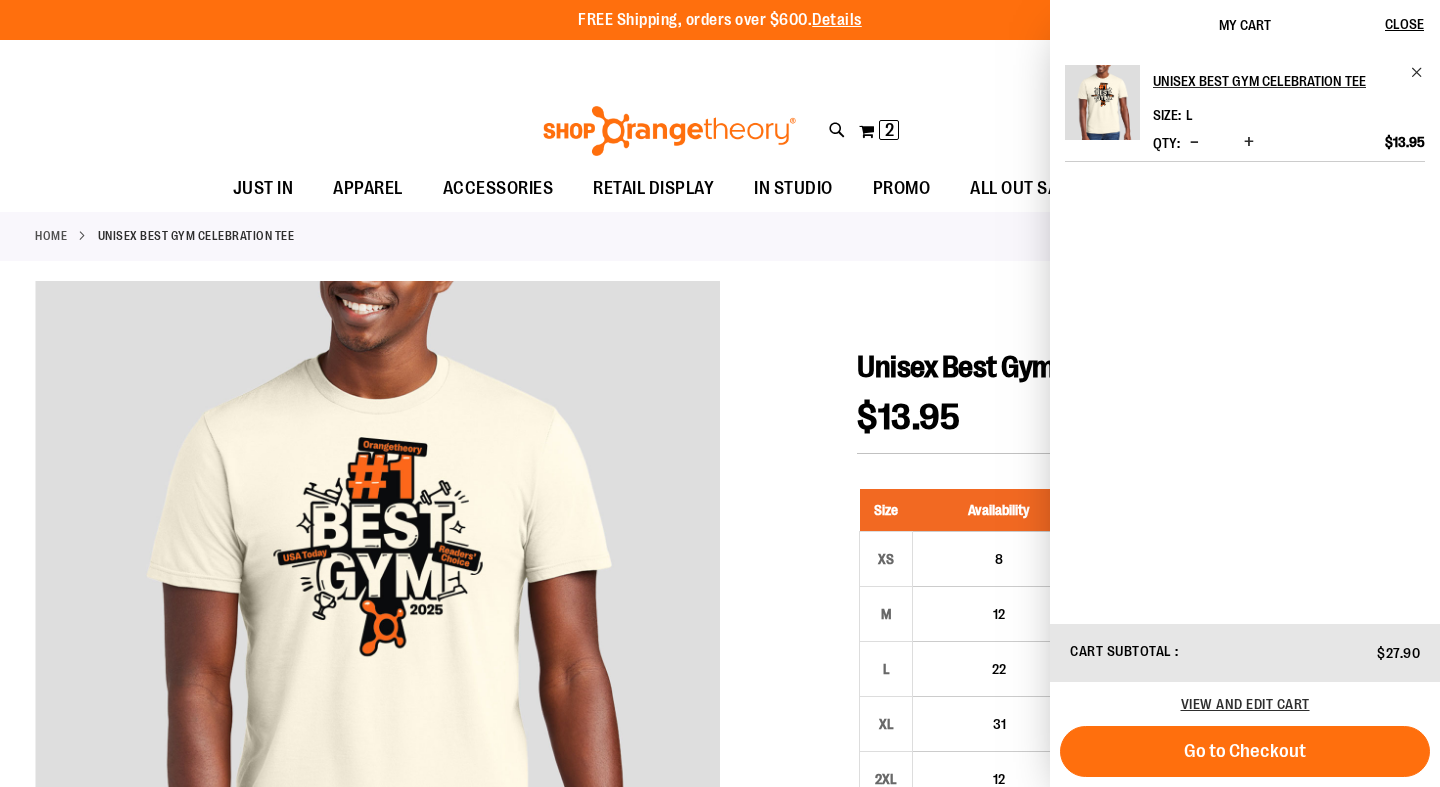 click at bounding box center [720, 887] 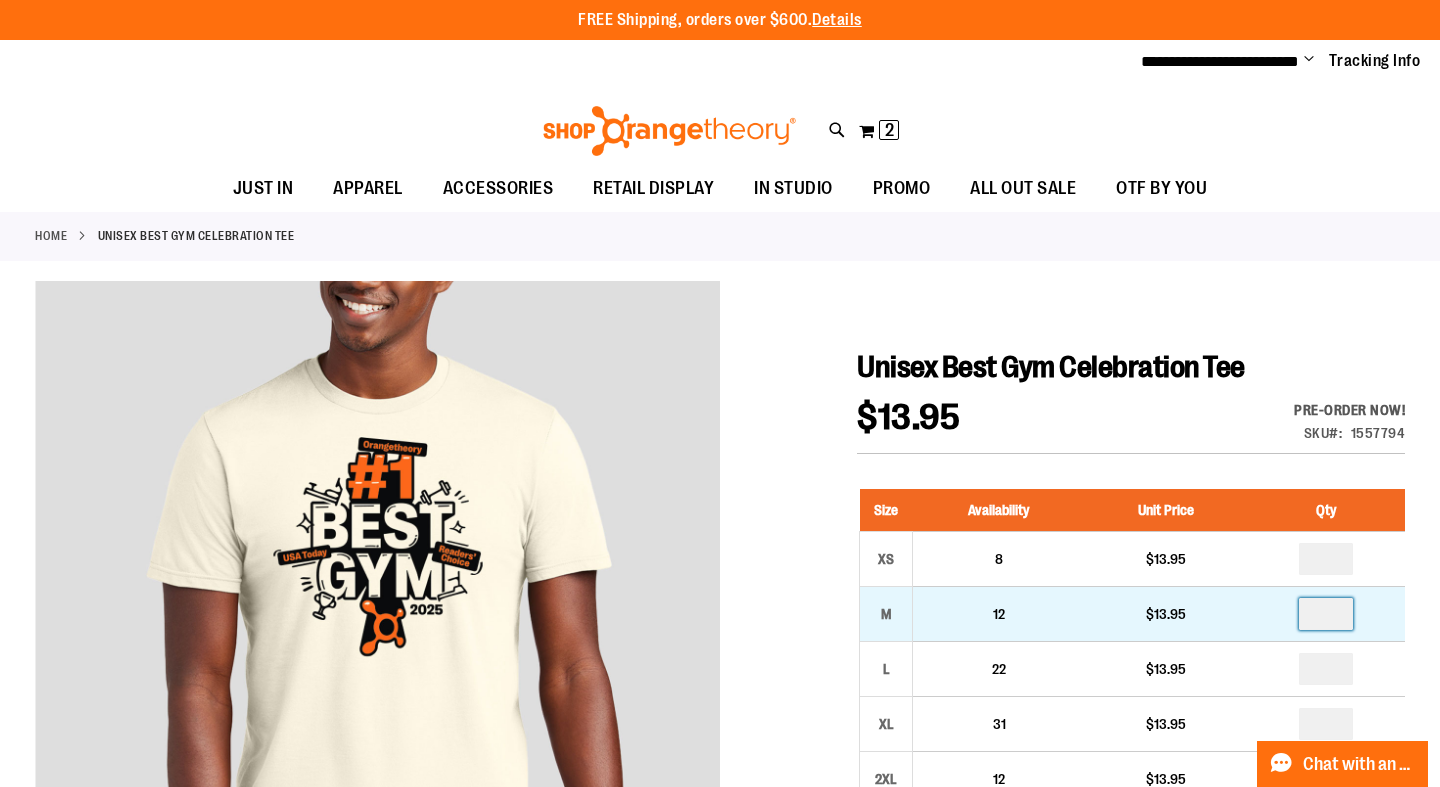 click at bounding box center [1326, 614] 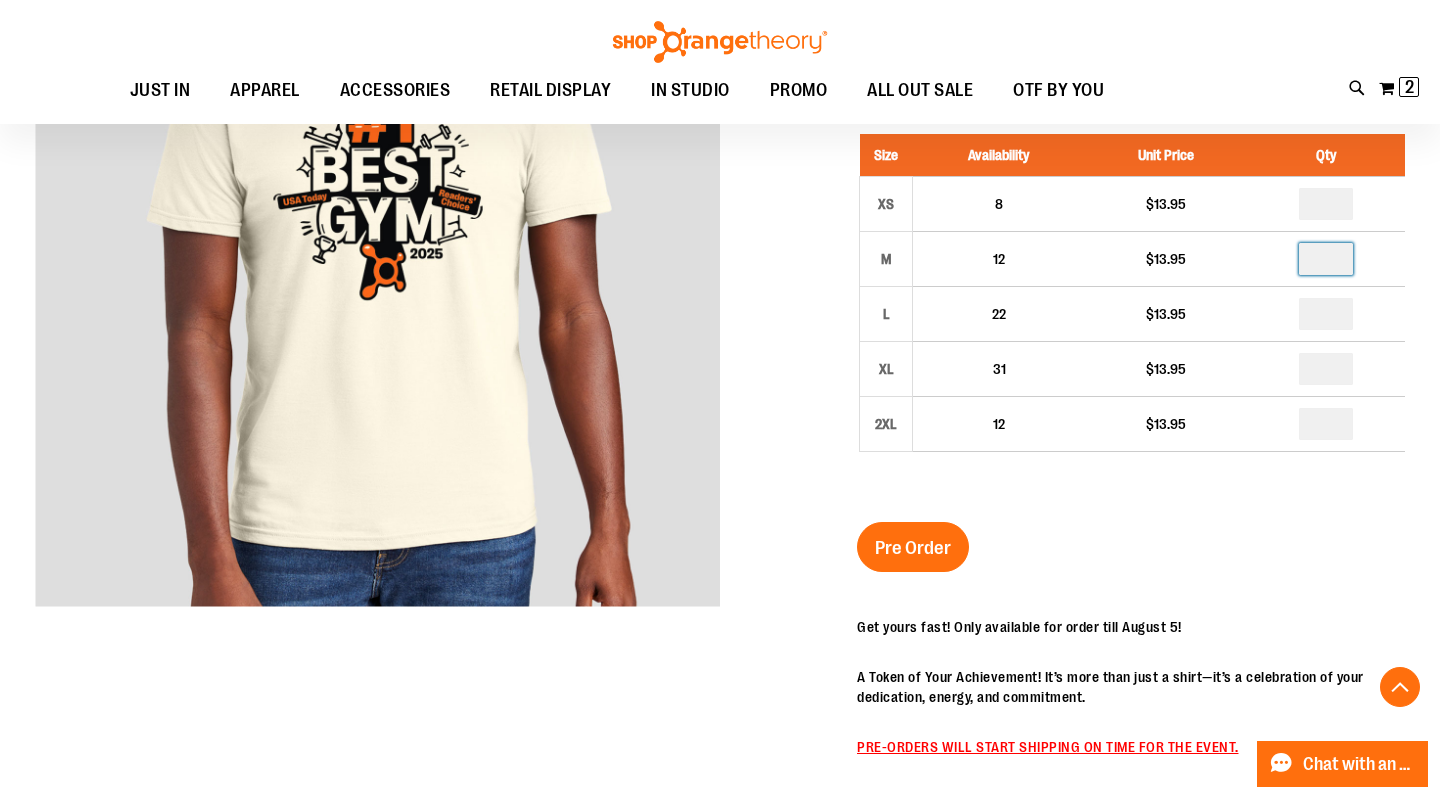 scroll, scrollTop: 384, scrollLeft: 0, axis: vertical 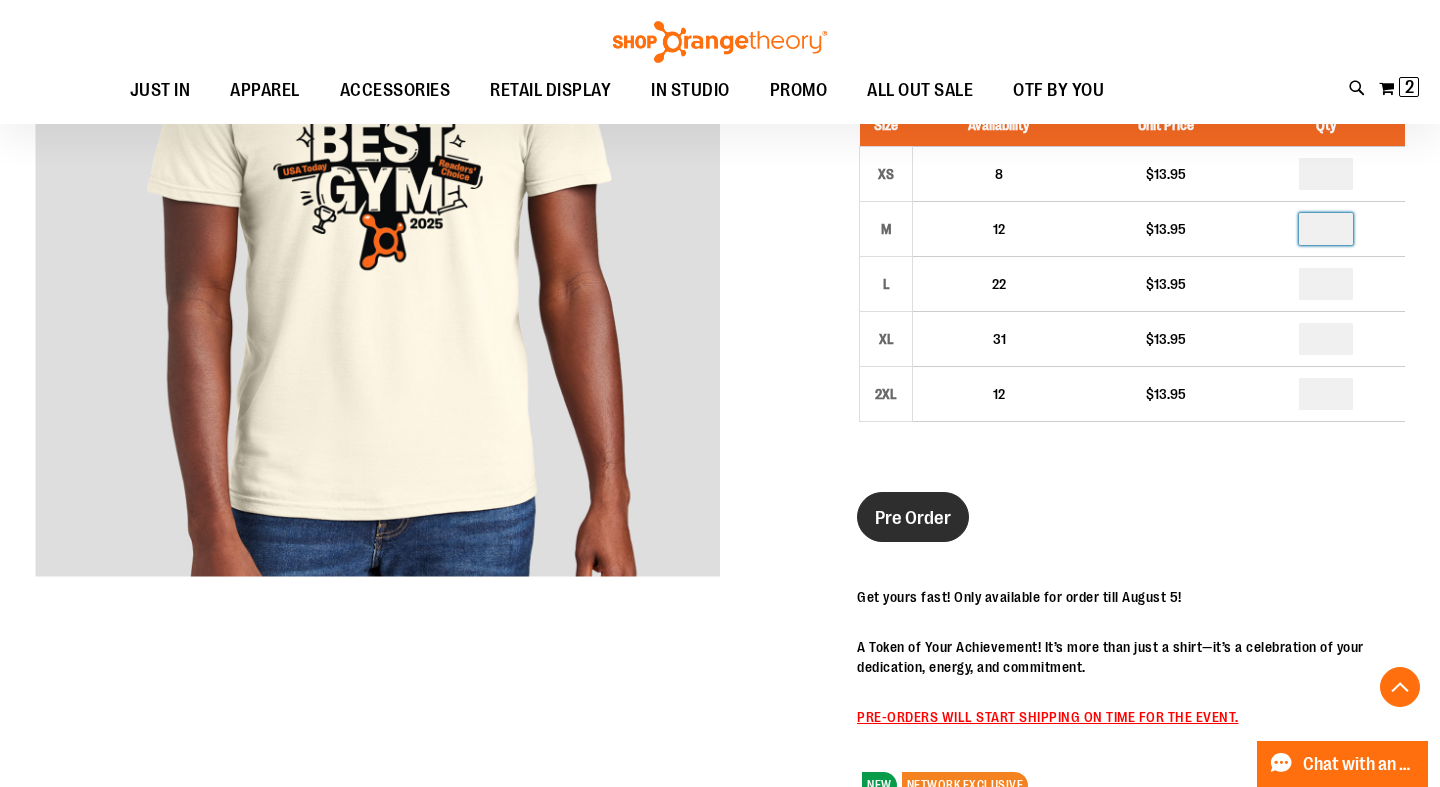 click on "Pre Order" at bounding box center [913, 518] 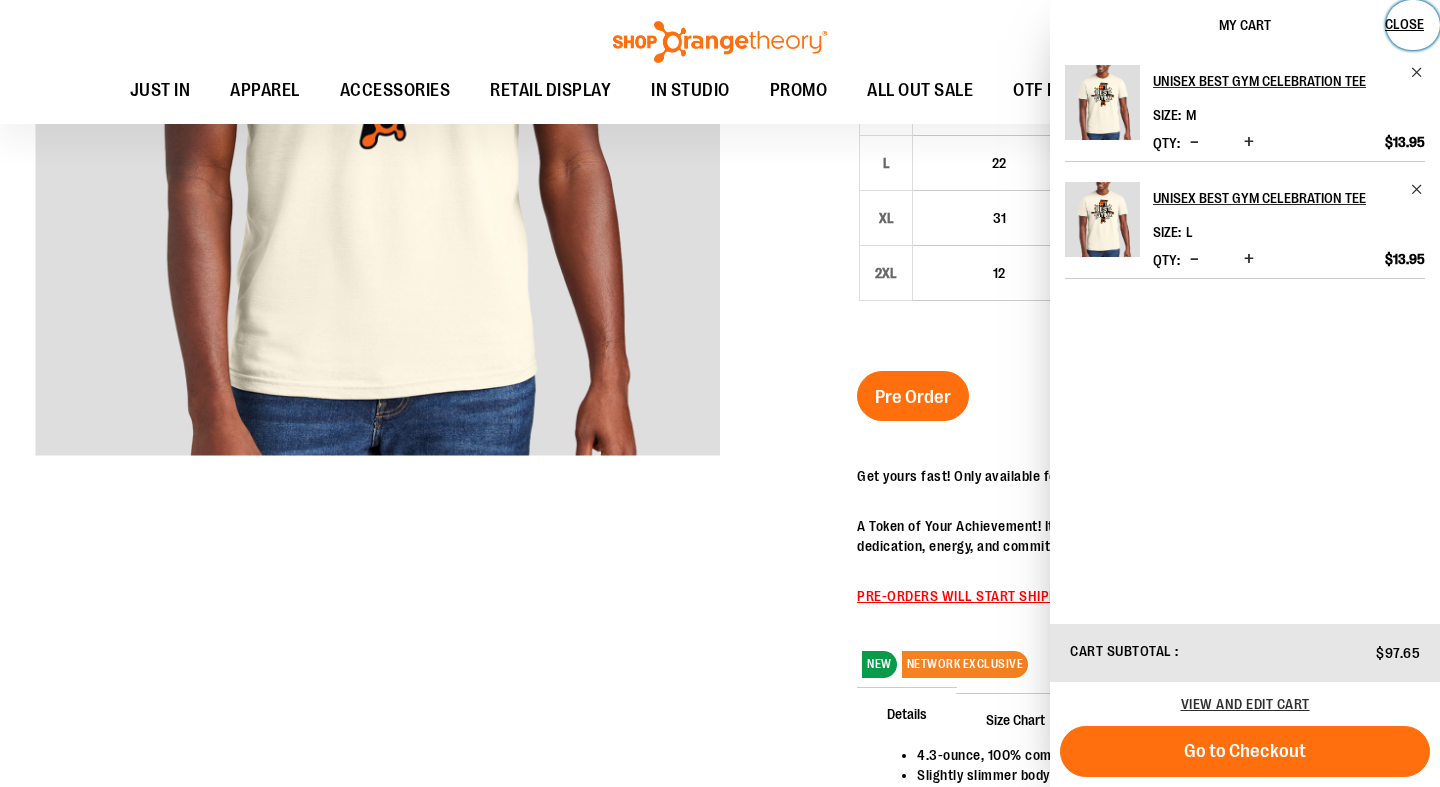 scroll, scrollTop: 506, scrollLeft: 0, axis: vertical 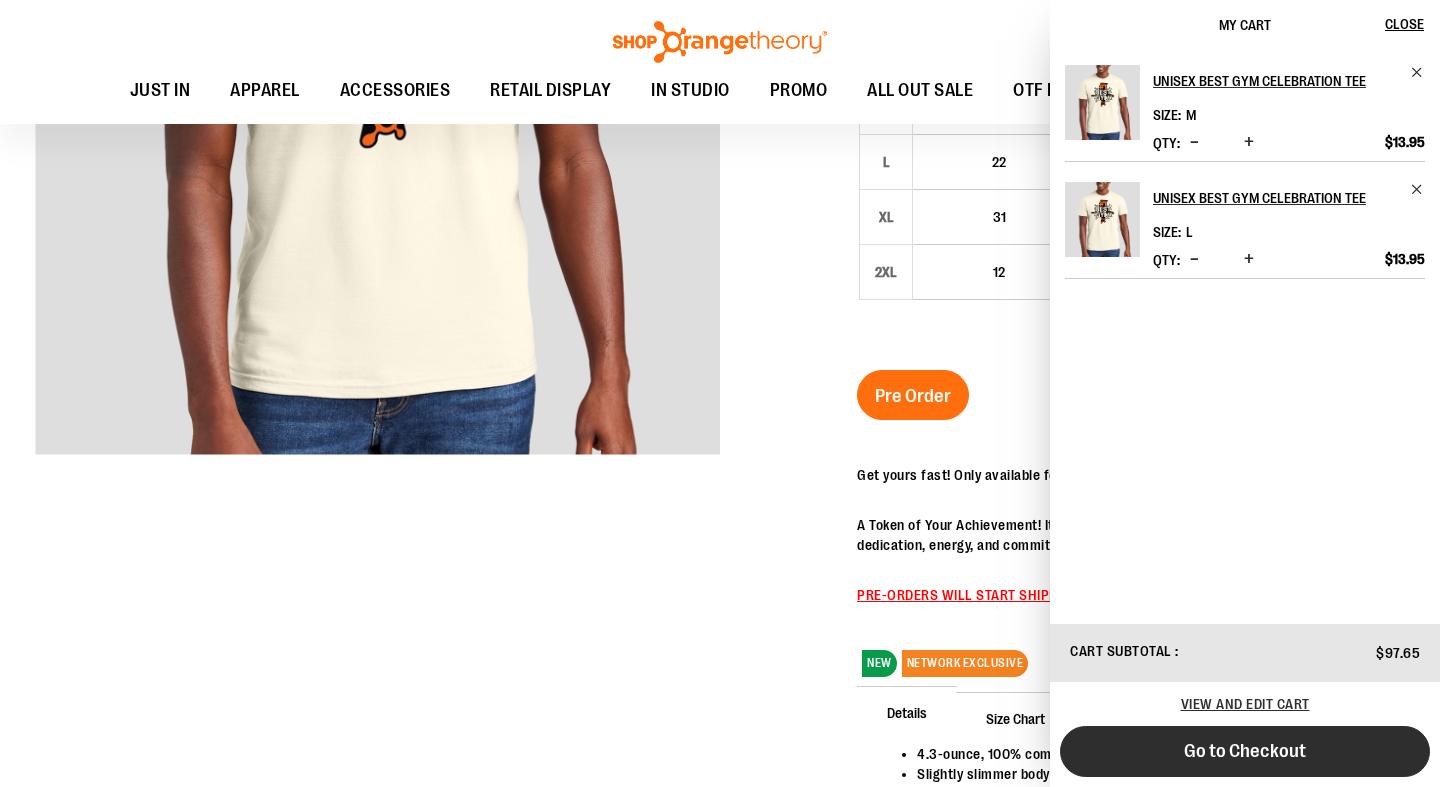 click on "Go to Checkout" at bounding box center (1245, 751) 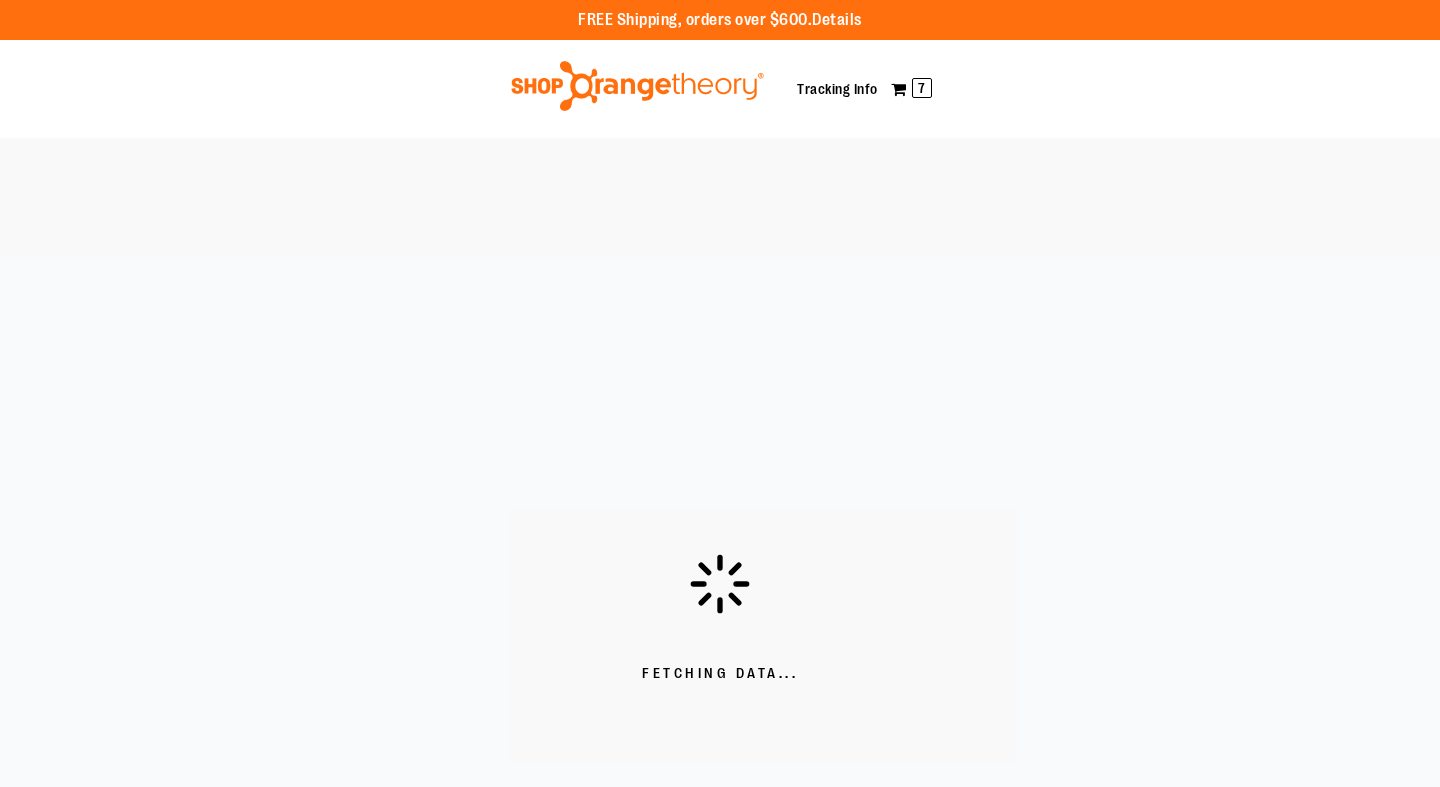 scroll, scrollTop: 0, scrollLeft: 0, axis: both 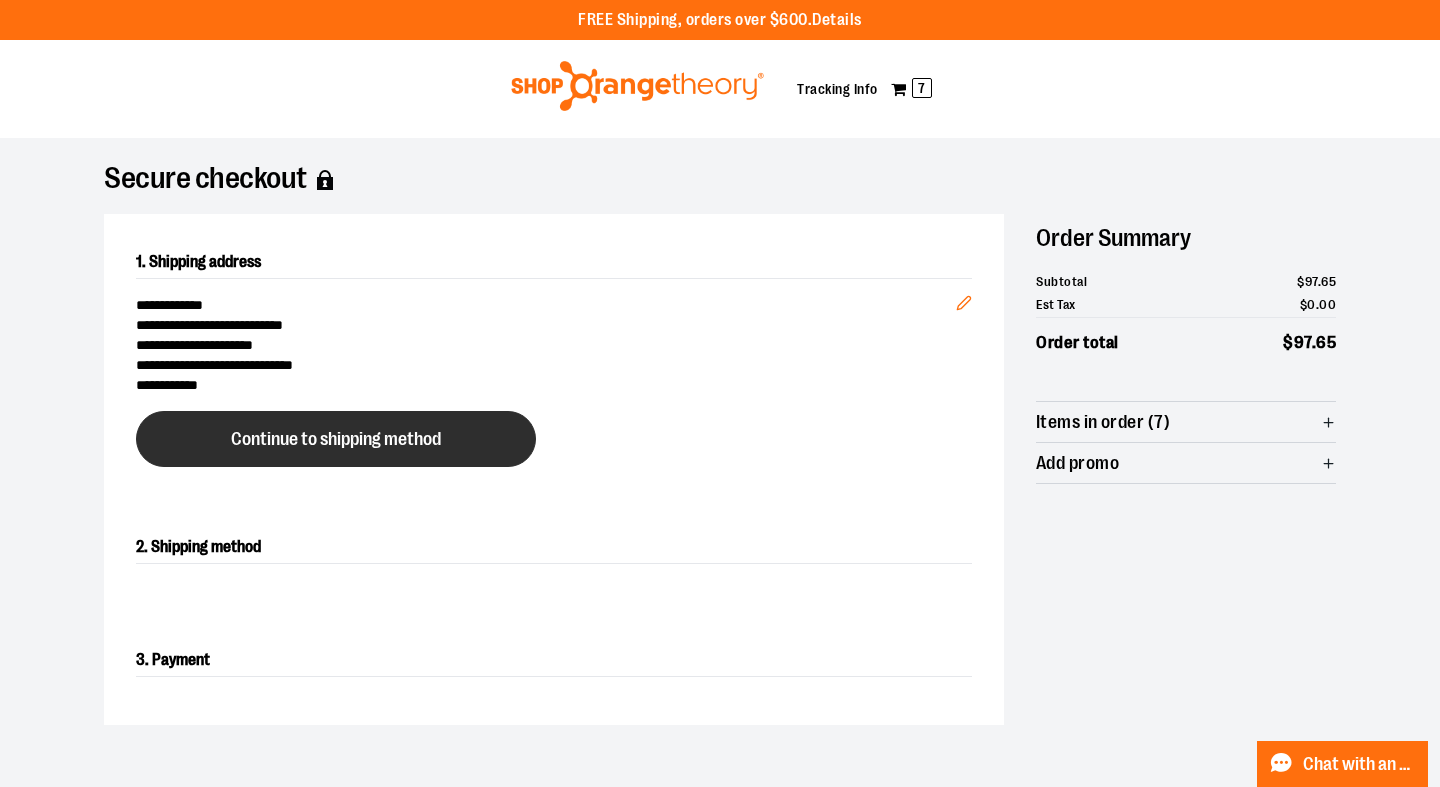 click on "Continue to shipping method" at bounding box center (336, 439) 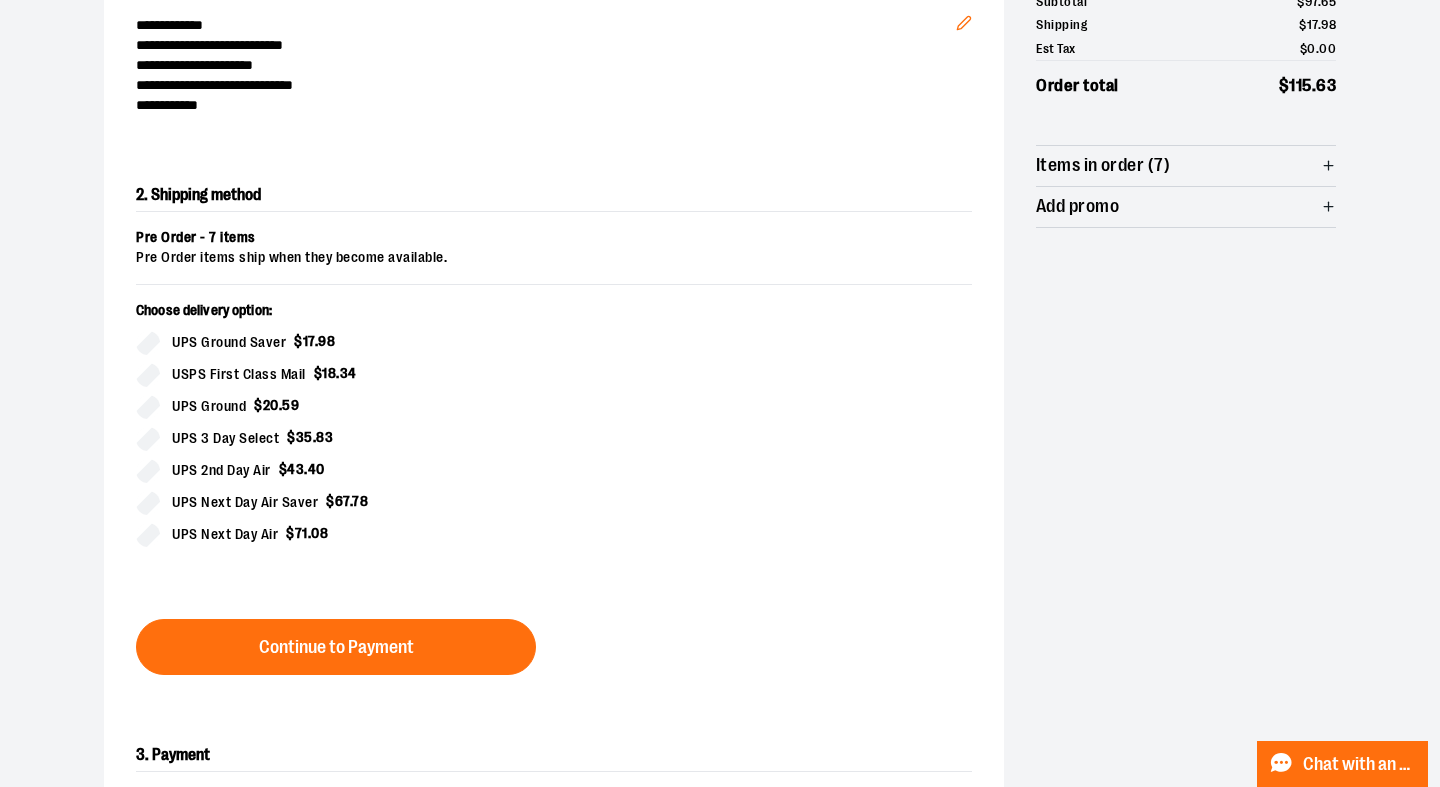 scroll, scrollTop: 341, scrollLeft: 0, axis: vertical 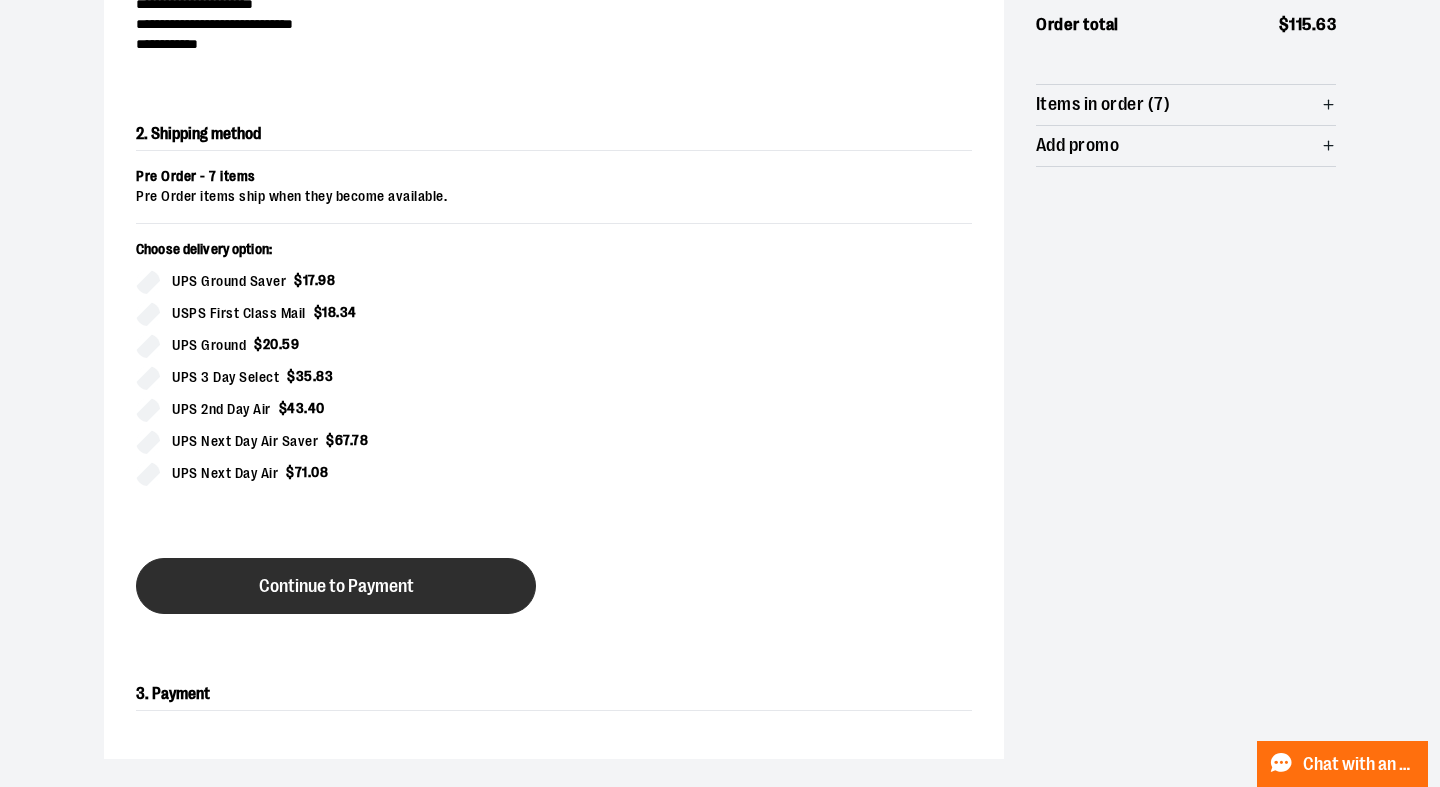 click on "Continue to Payment" at bounding box center (336, 586) 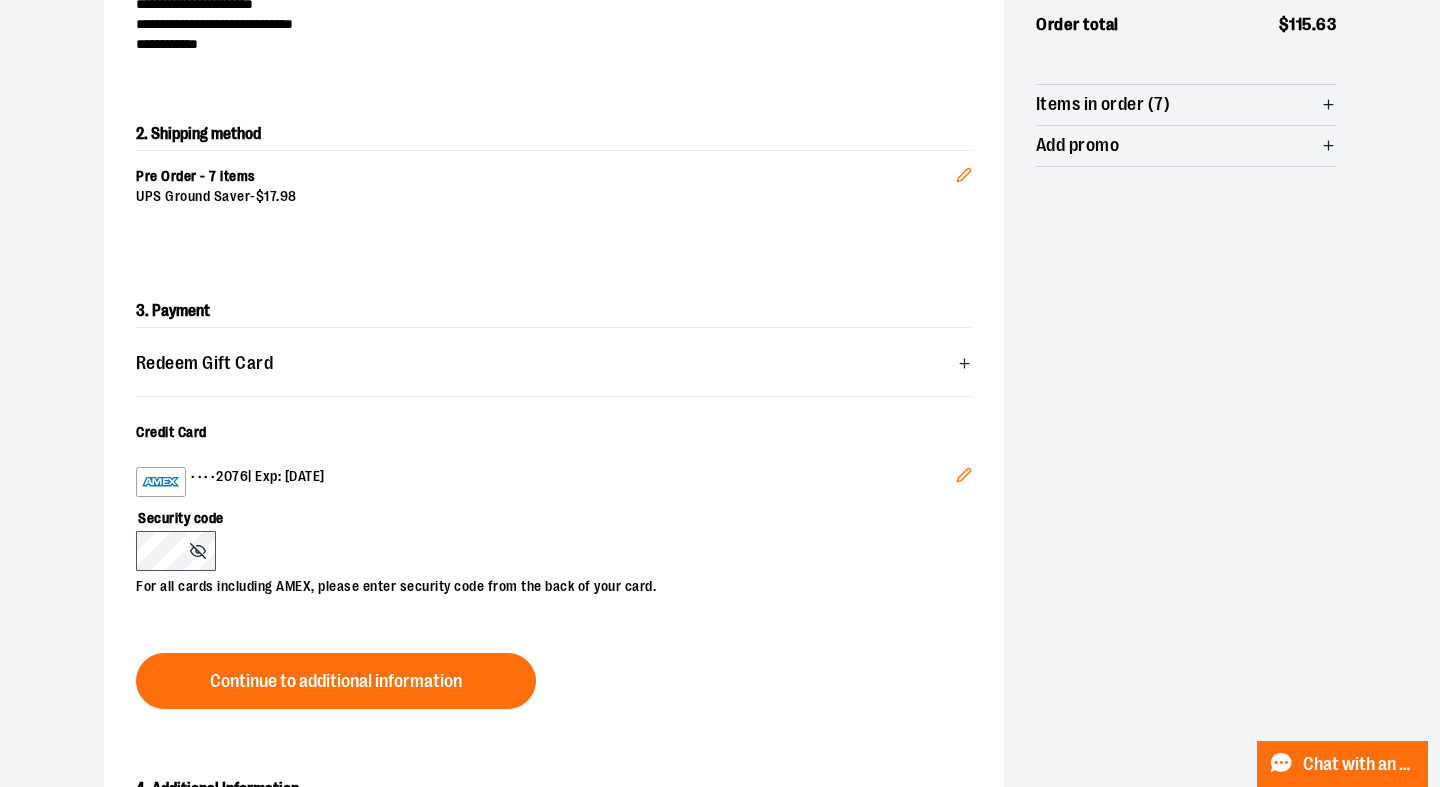 click on "Continue to additional information" at bounding box center (336, 681) 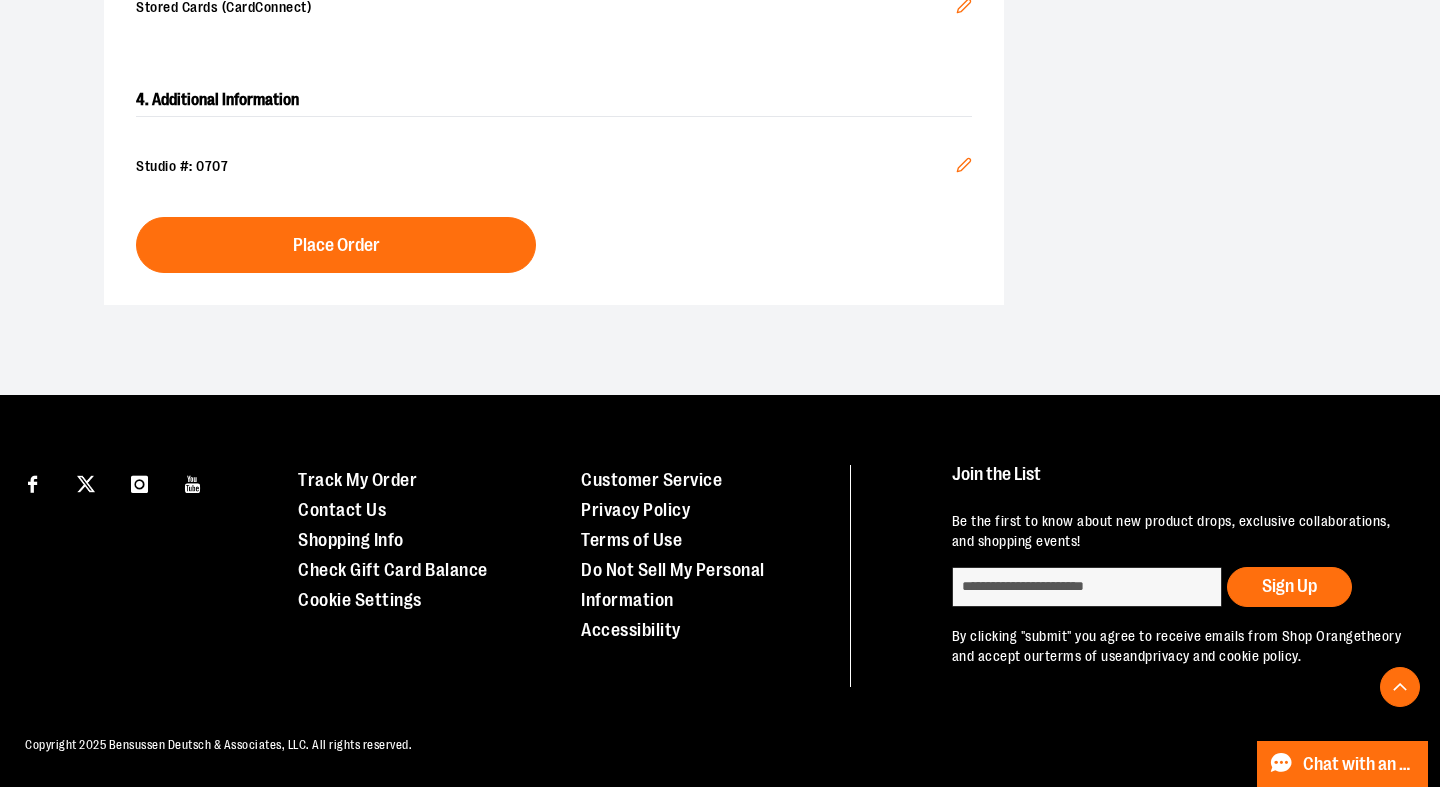 scroll, scrollTop: 702, scrollLeft: 0, axis: vertical 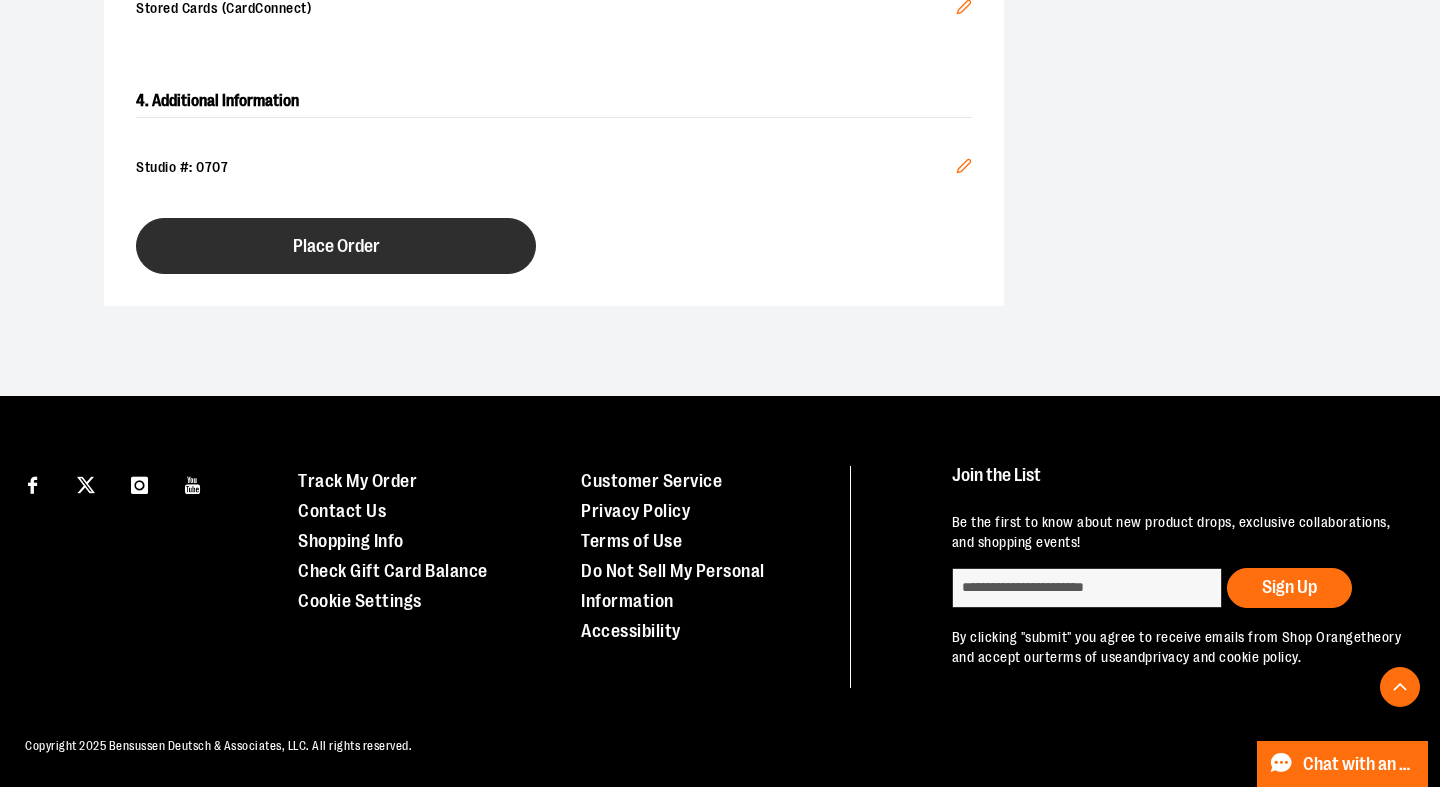 click on "Place Order" at bounding box center (336, 246) 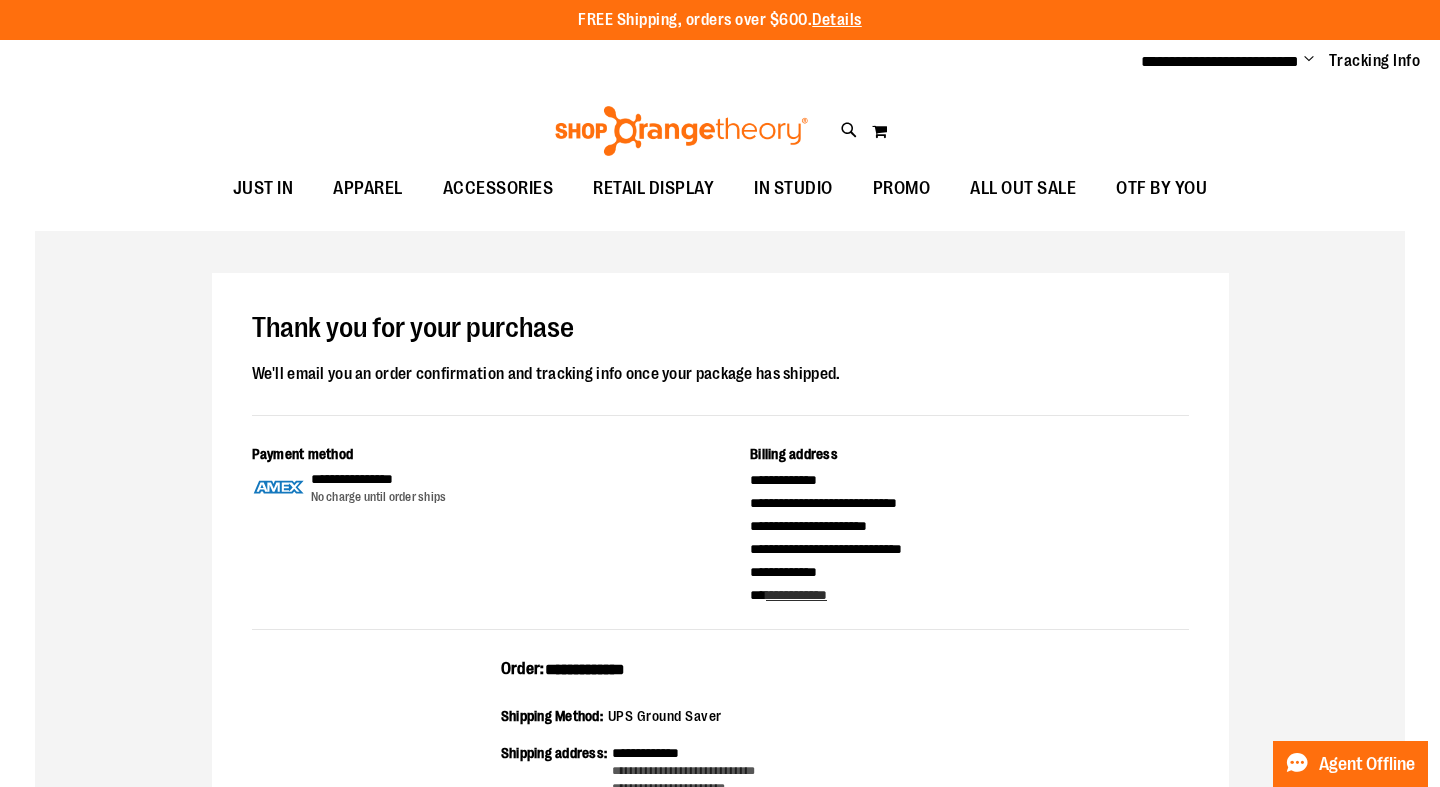 scroll, scrollTop: 0, scrollLeft: 0, axis: both 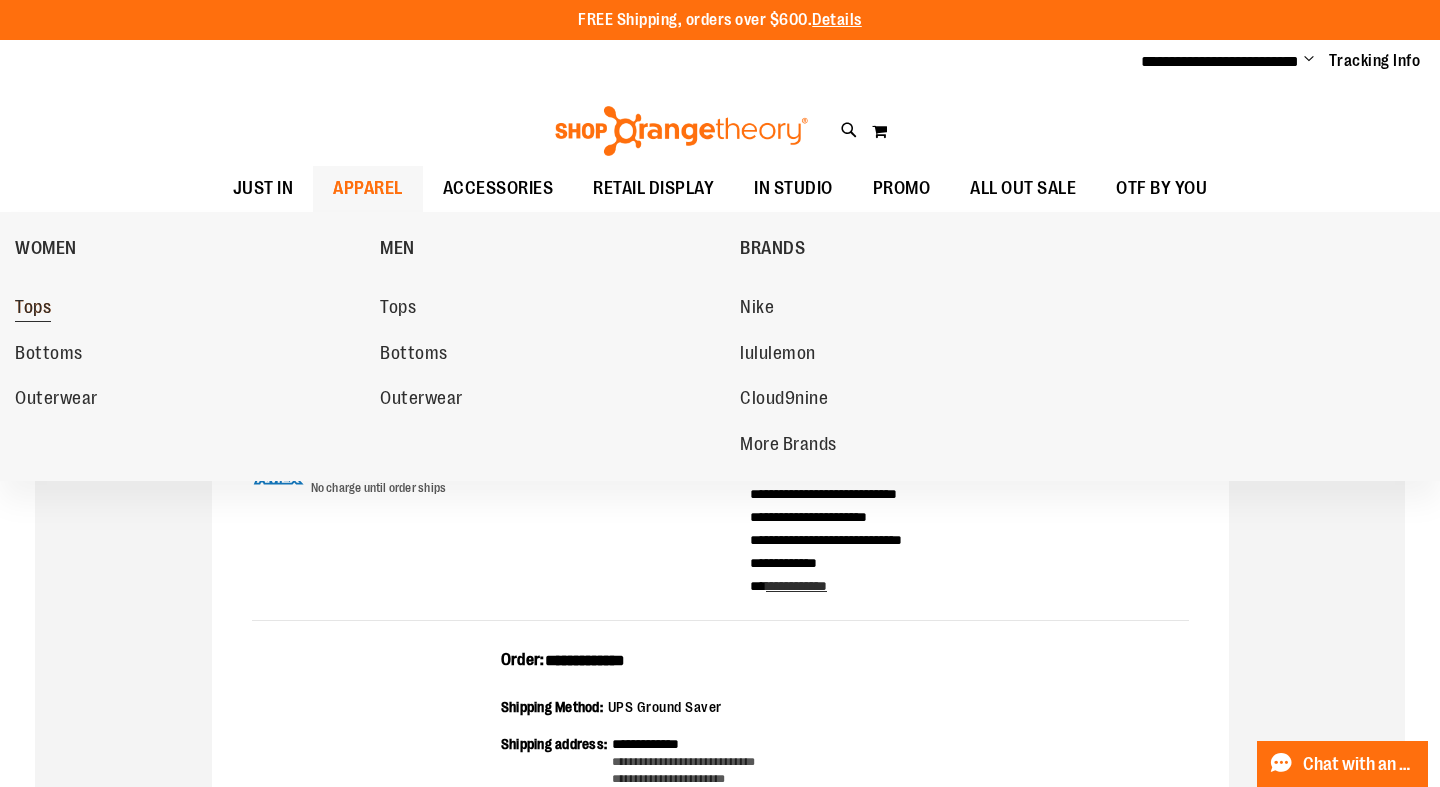 click on "Tops" at bounding box center (33, 309) 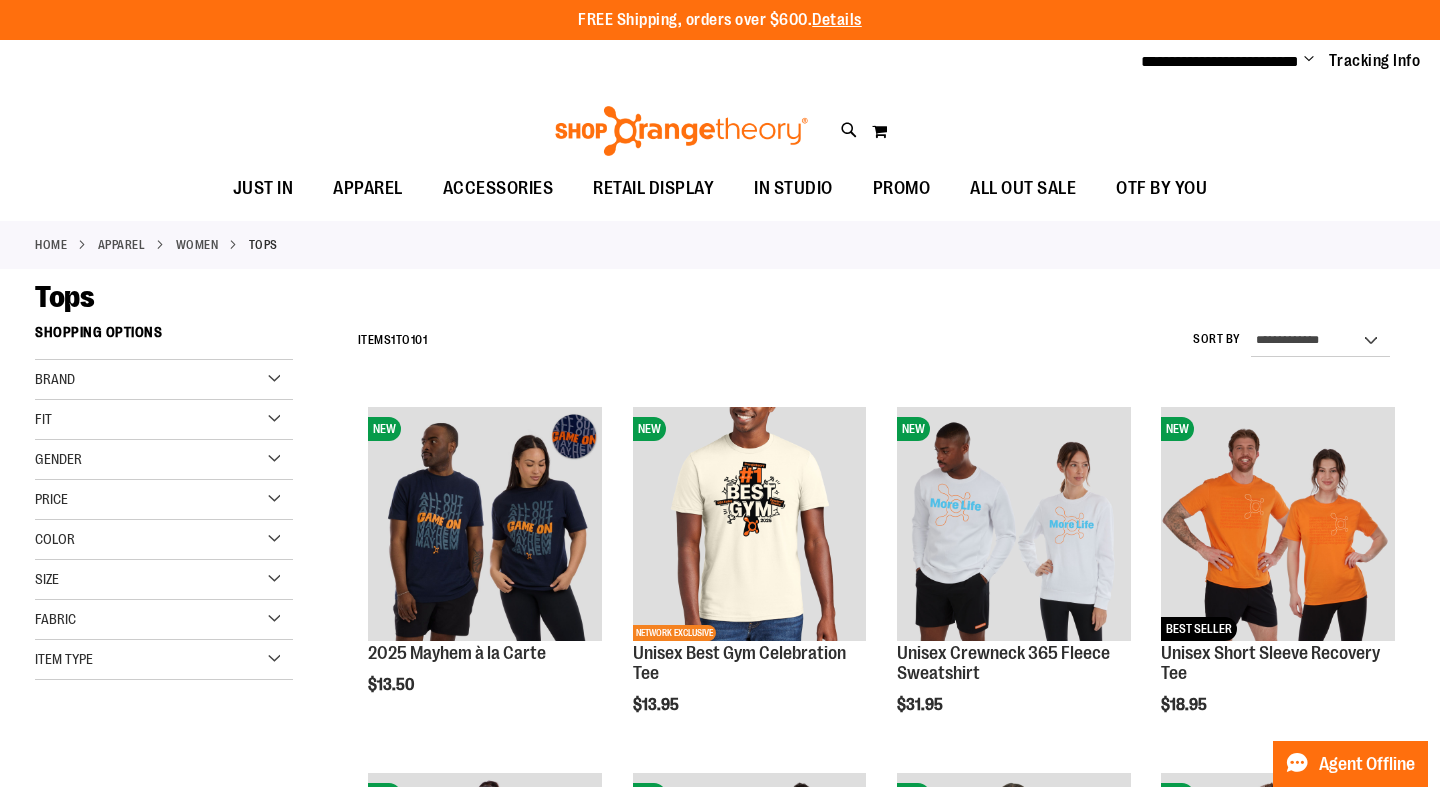 scroll, scrollTop: 0, scrollLeft: 0, axis: both 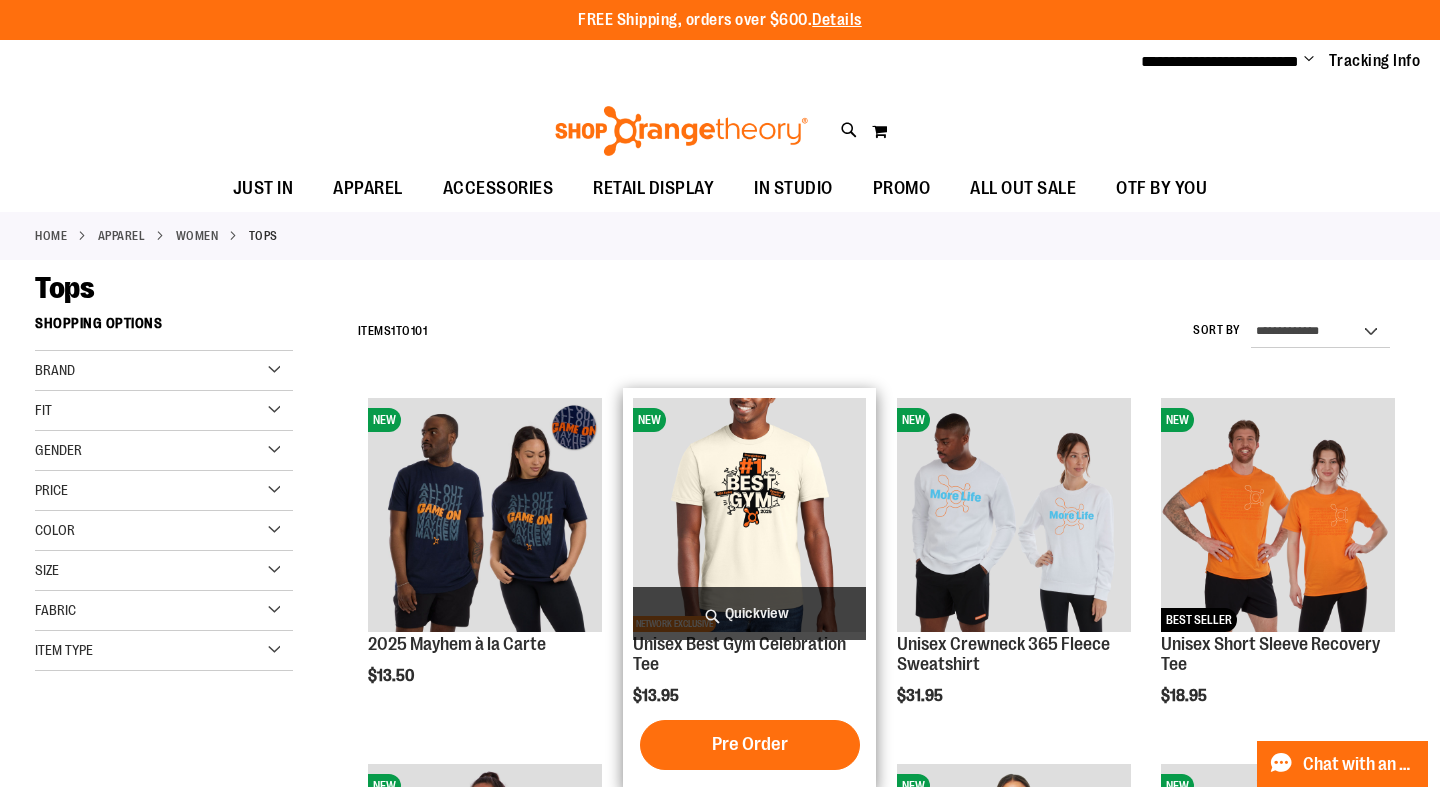 click at bounding box center (750, 515) 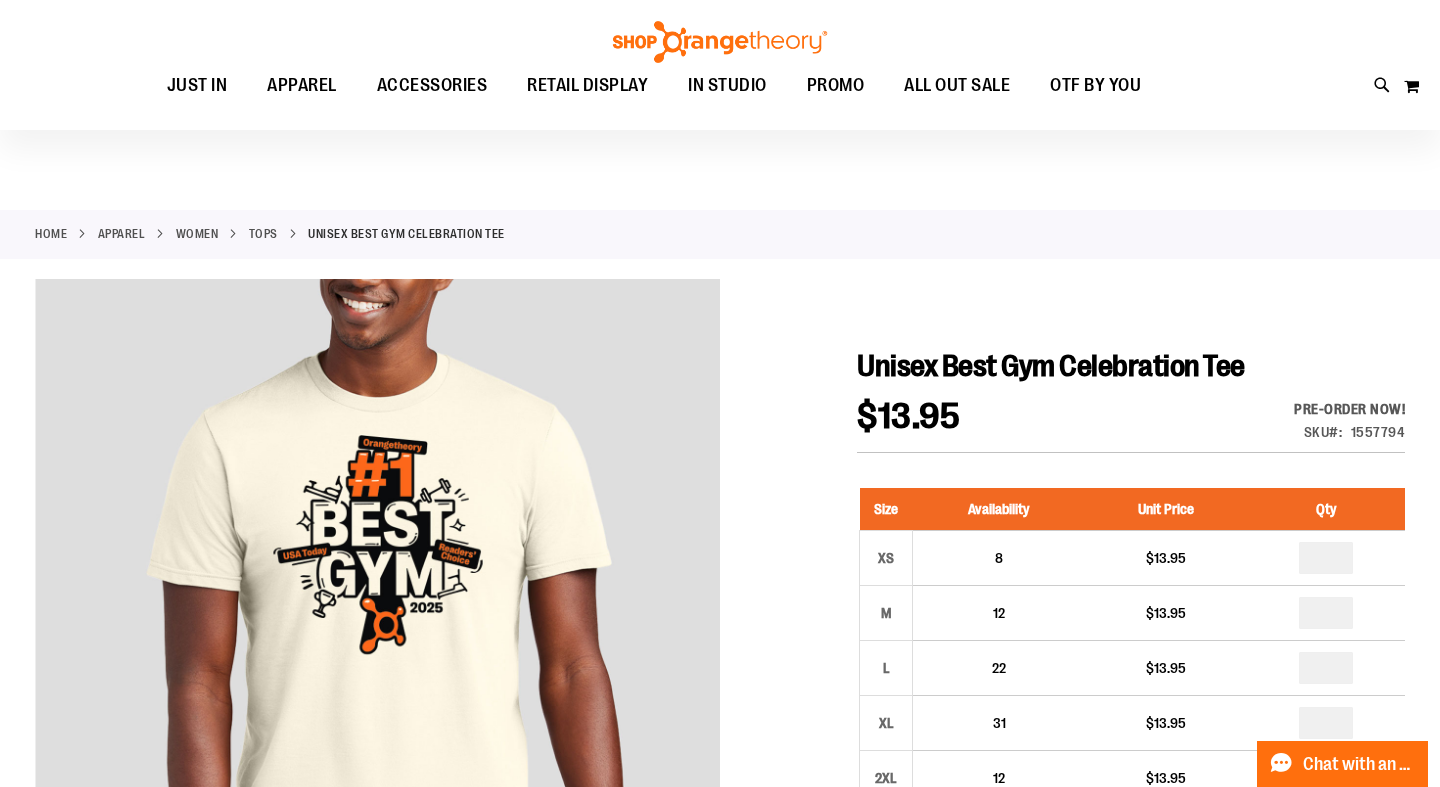 scroll, scrollTop: 0, scrollLeft: 0, axis: both 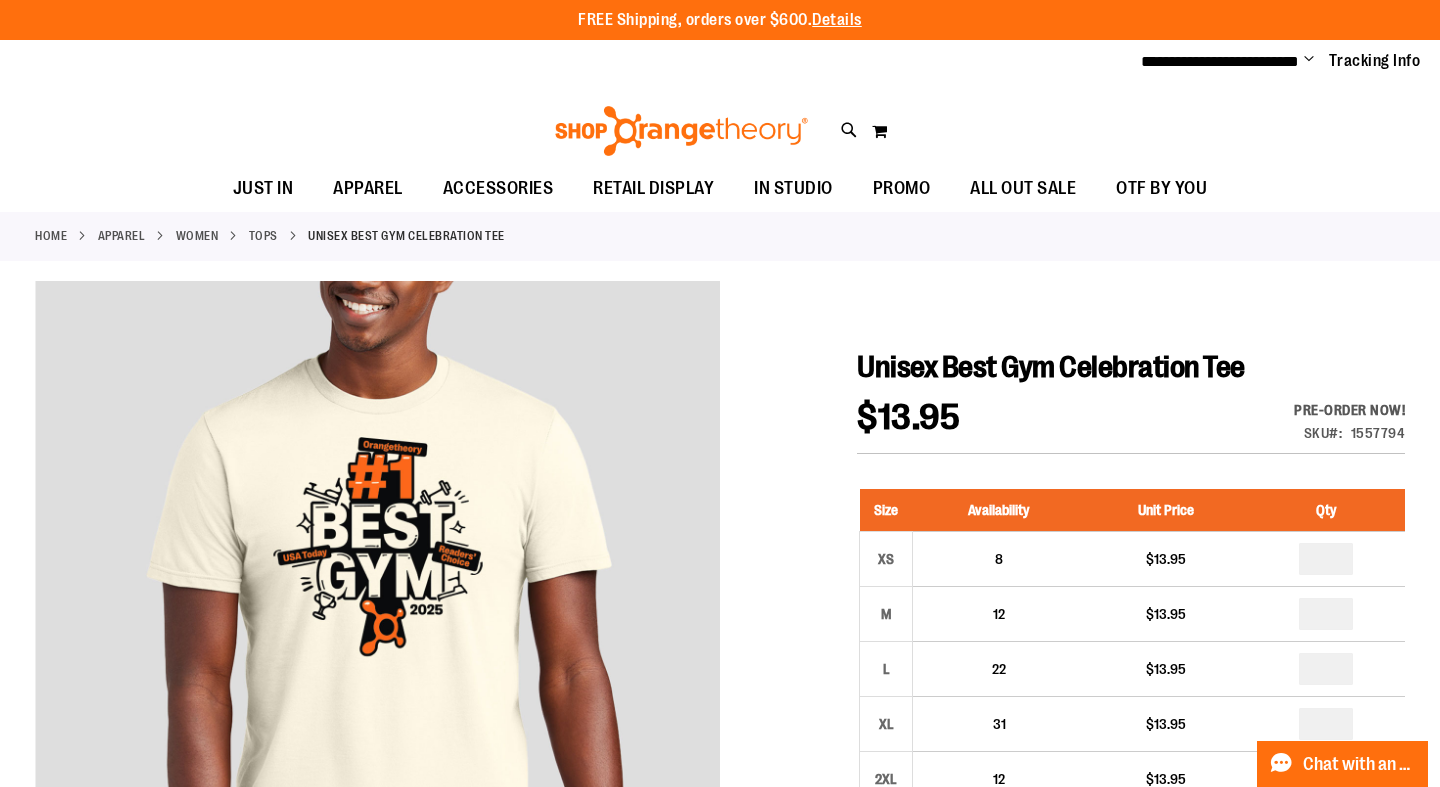 click at bounding box center (720, 887) 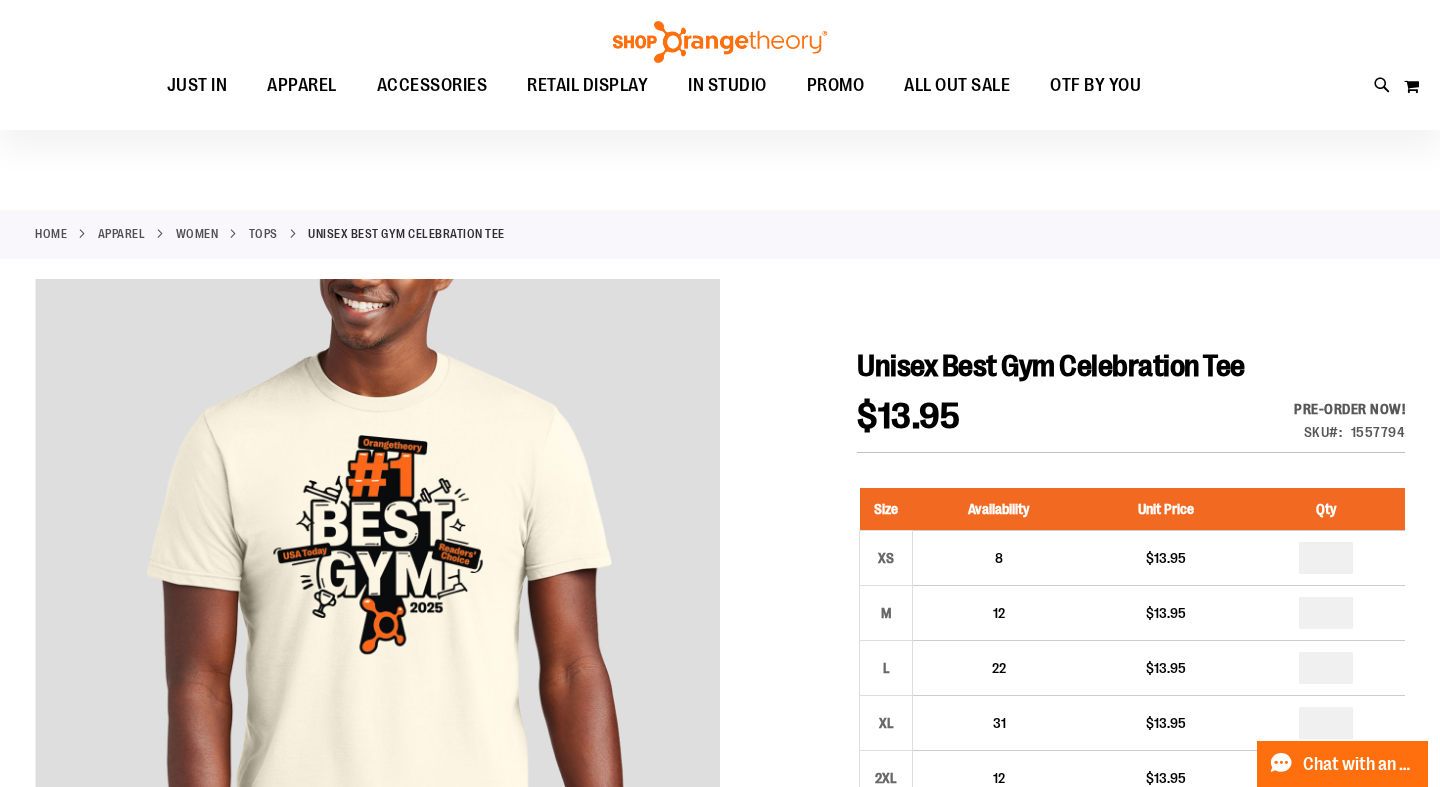 scroll, scrollTop: 0, scrollLeft: 0, axis: both 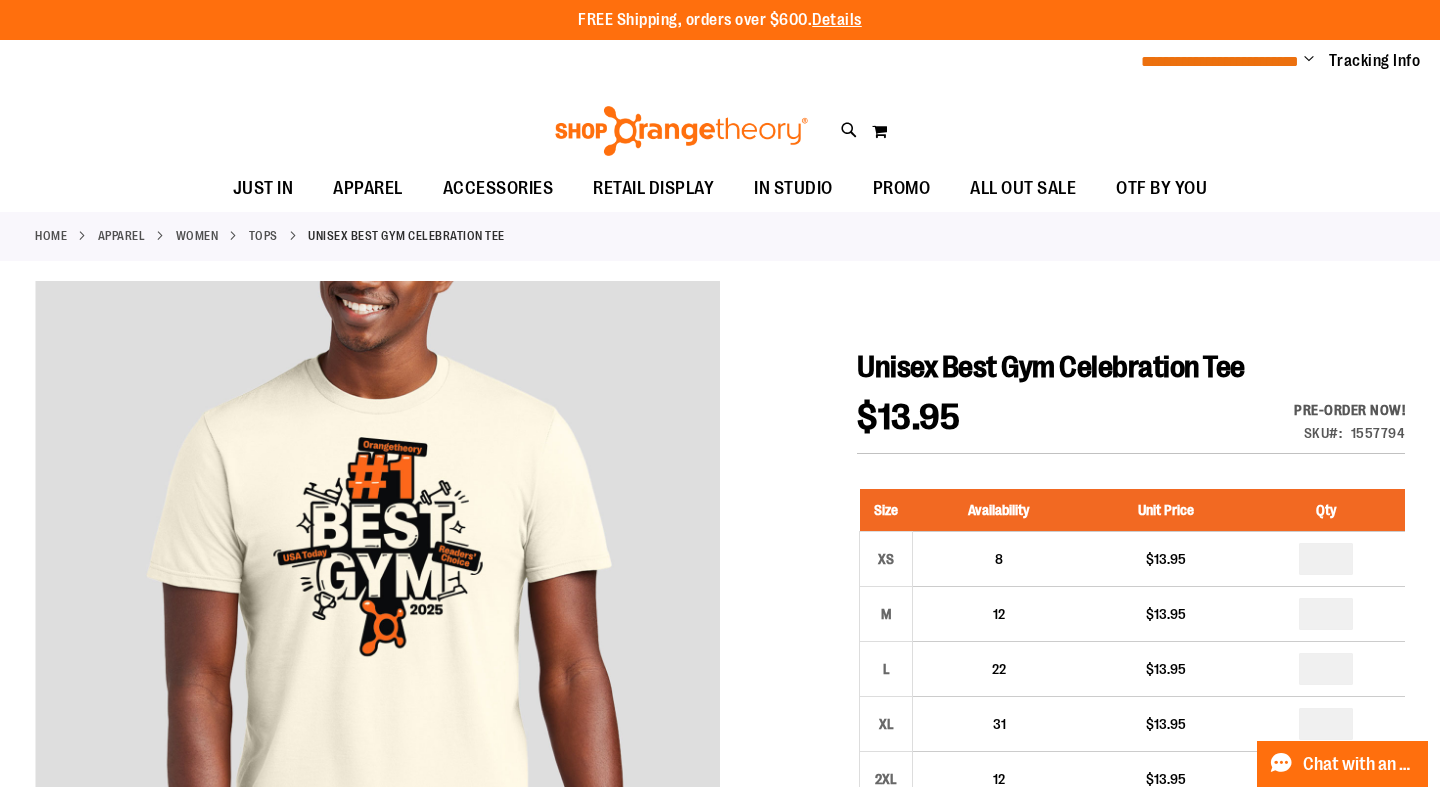 click on "**********" at bounding box center (1220, 61) 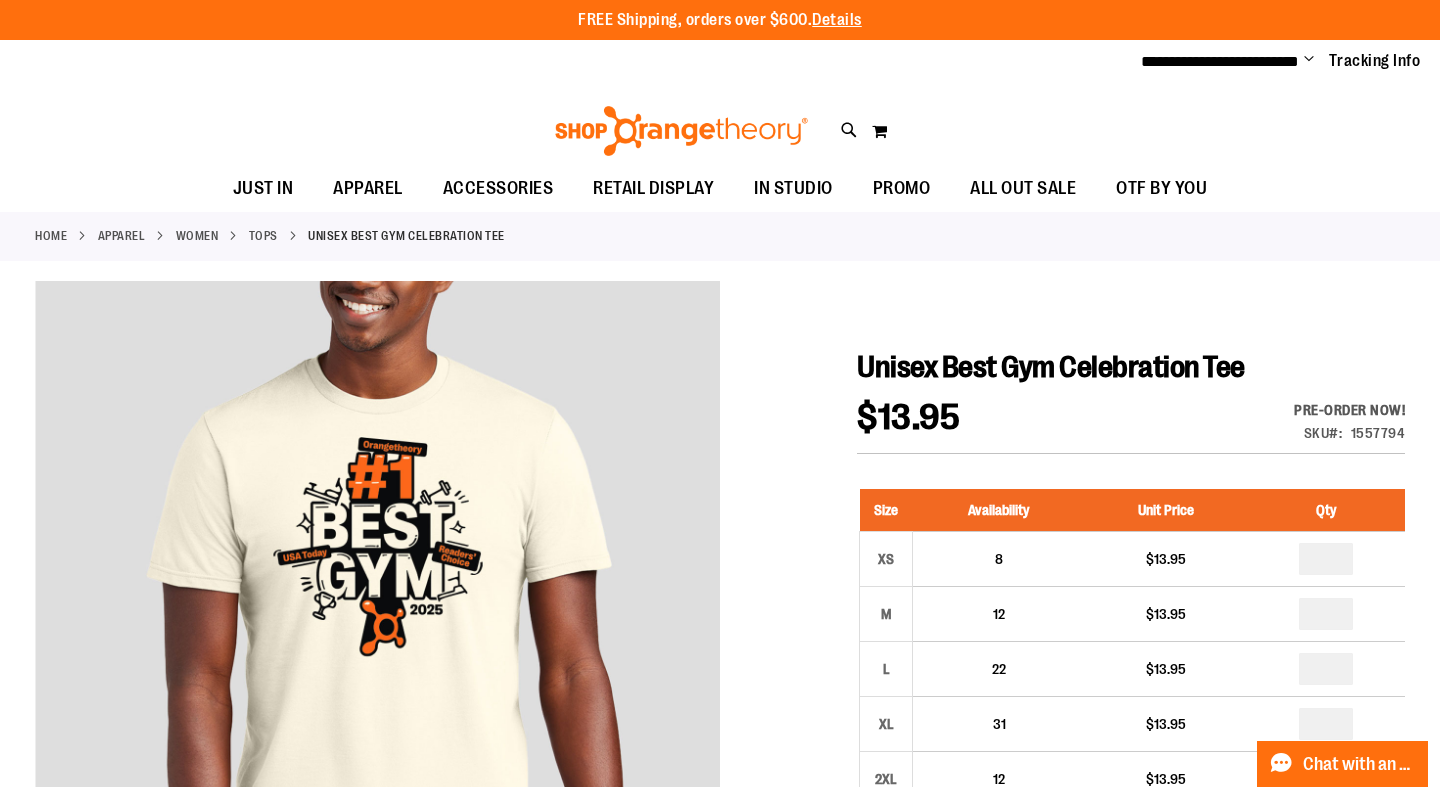click on "Change" at bounding box center [1309, 60] 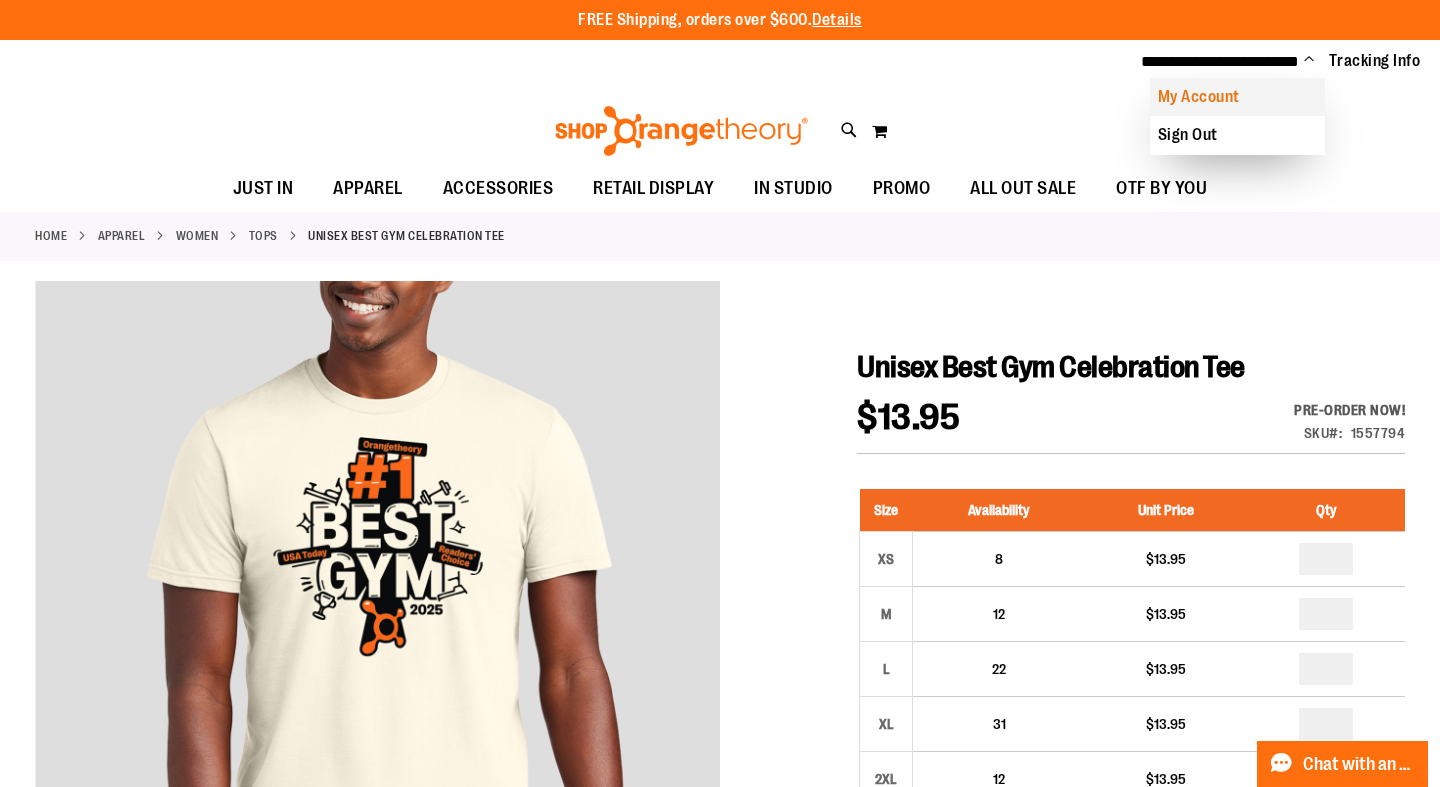 click on "My Account" at bounding box center (1237, 97) 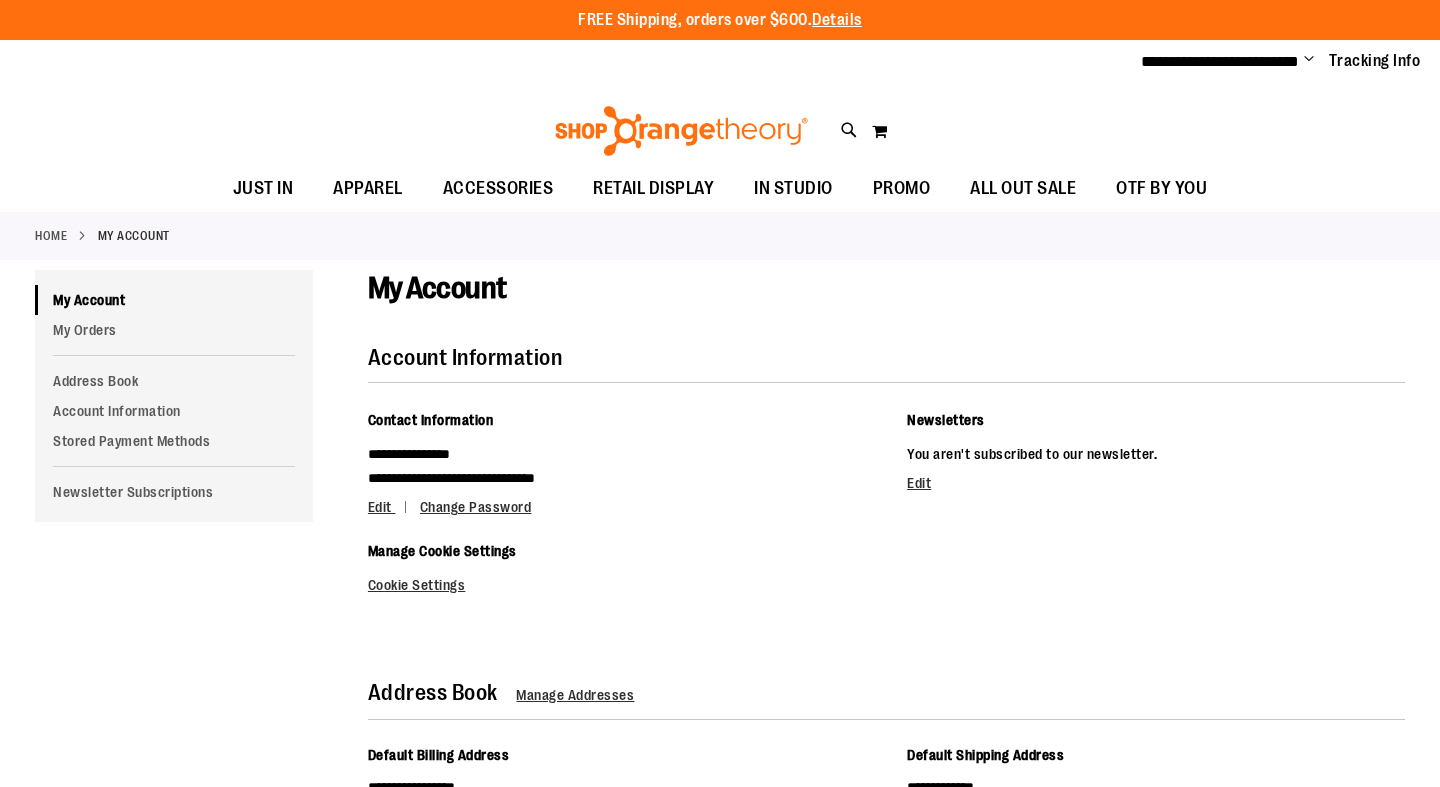scroll, scrollTop: 0, scrollLeft: 0, axis: both 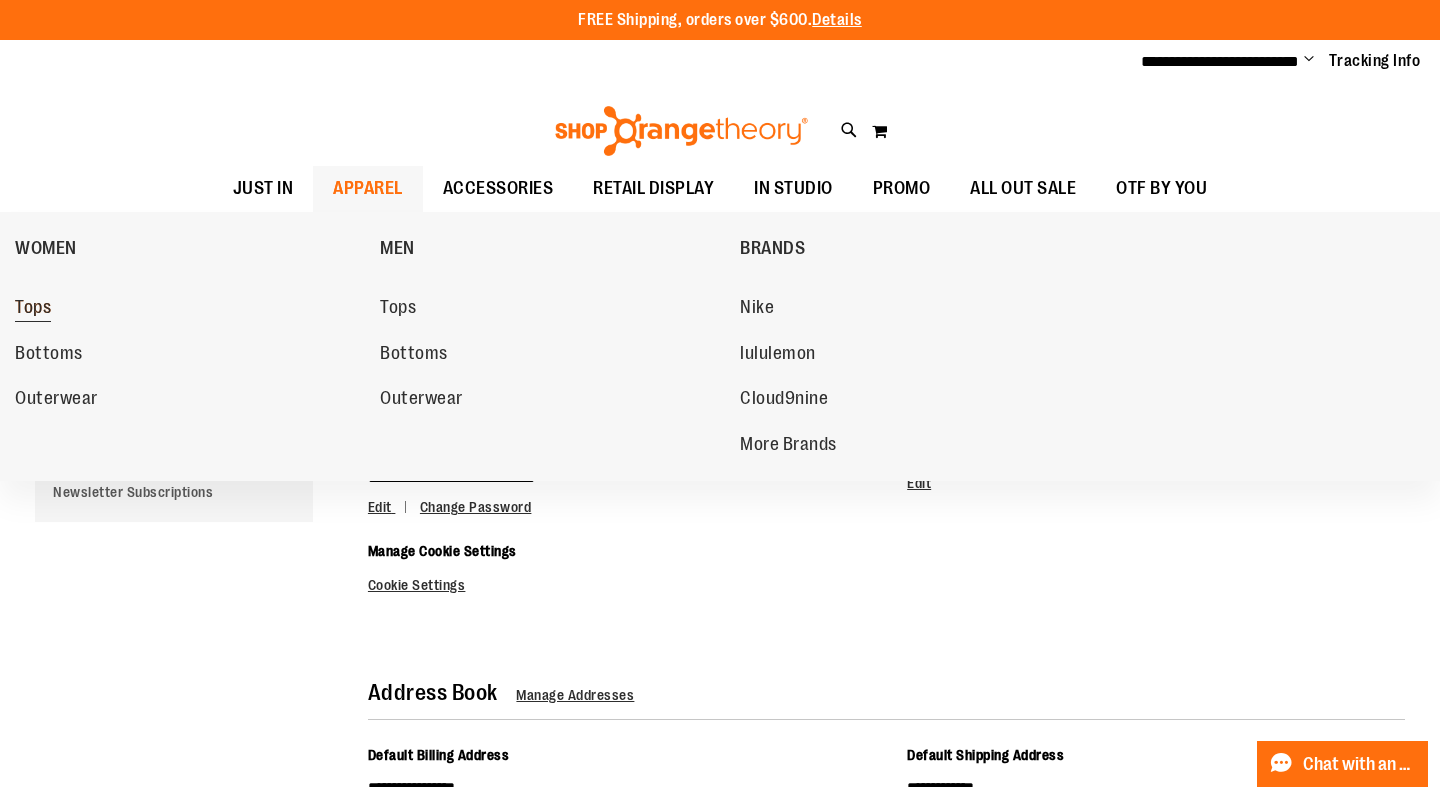 click on "Tops" at bounding box center (33, 309) 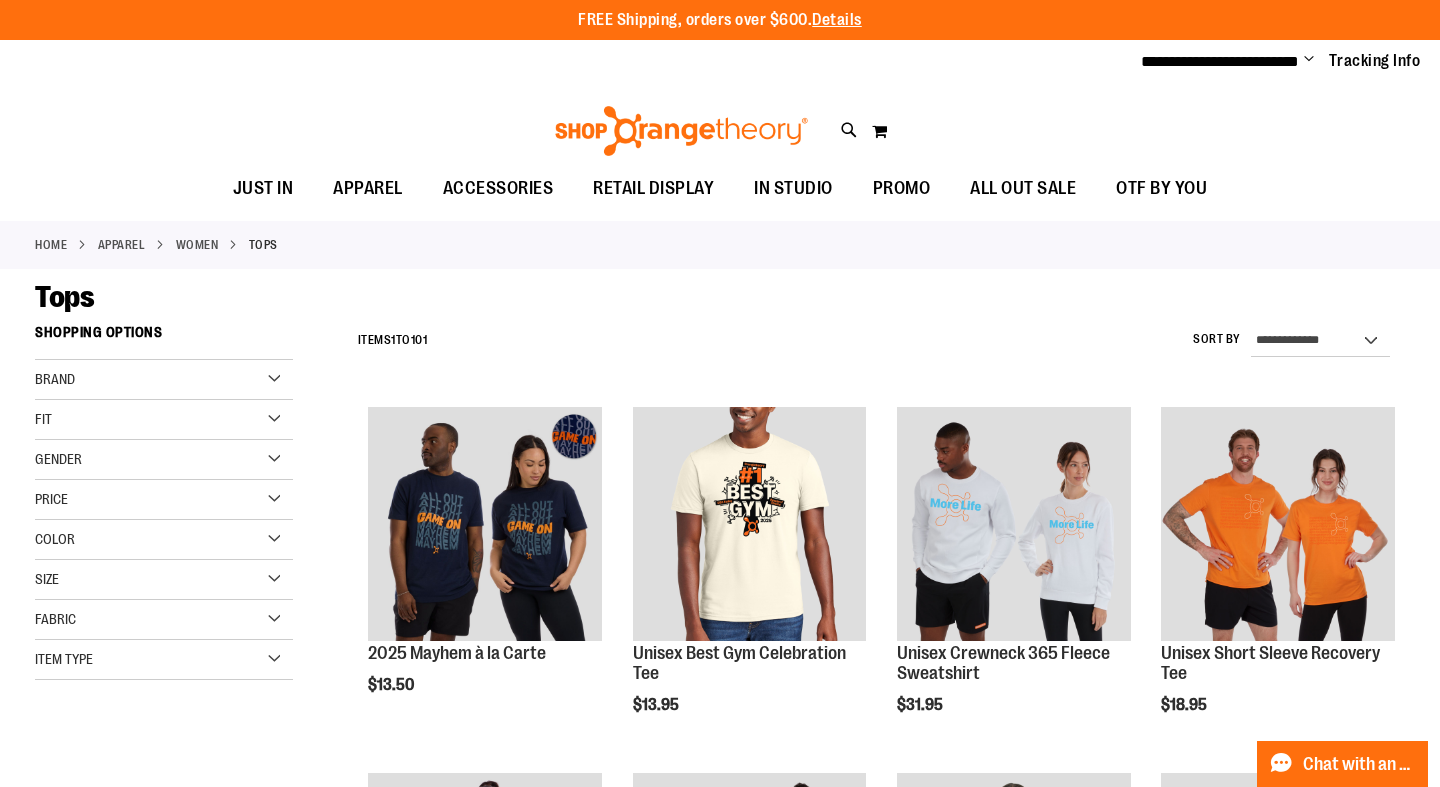scroll, scrollTop: 0, scrollLeft: 0, axis: both 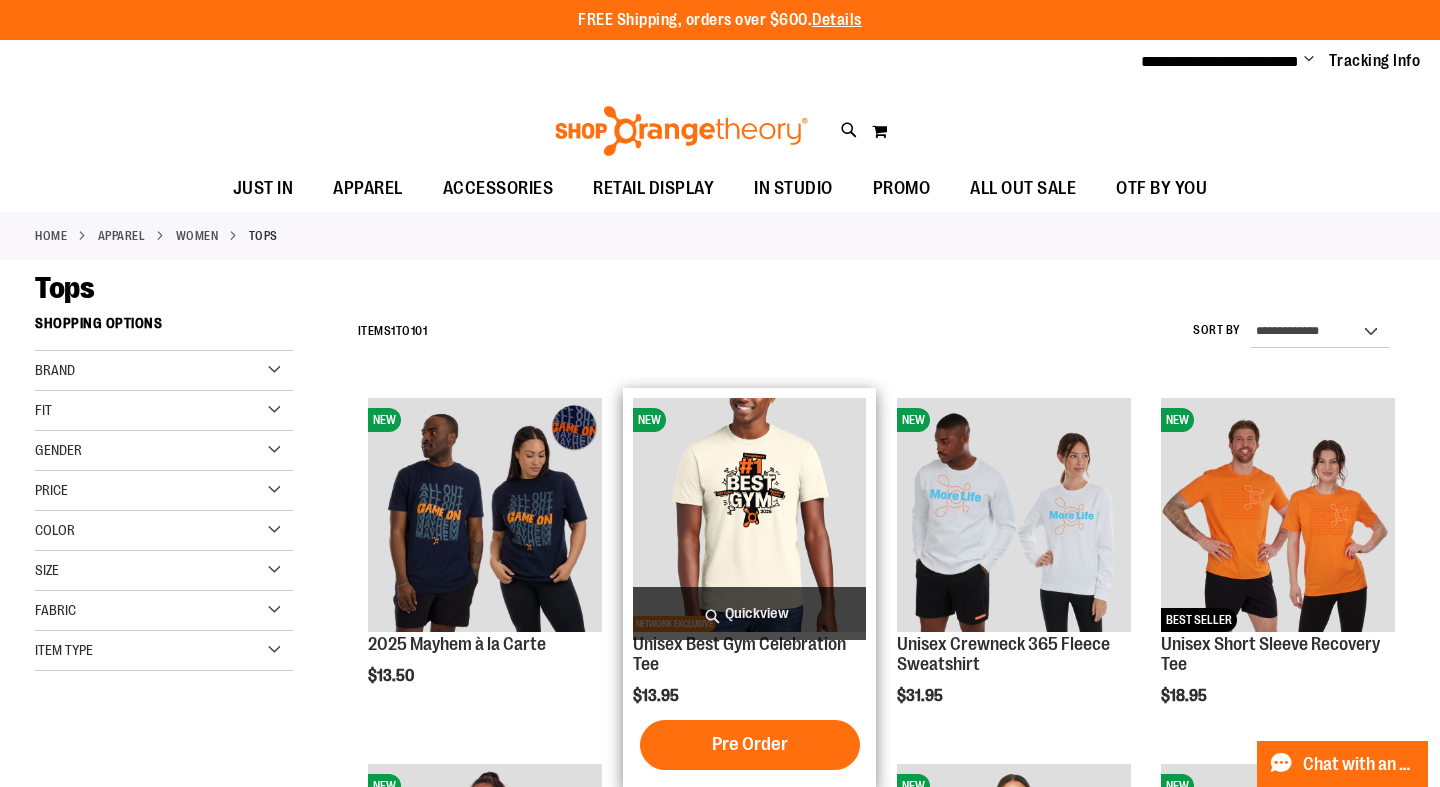 click at bounding box center (750, 515) 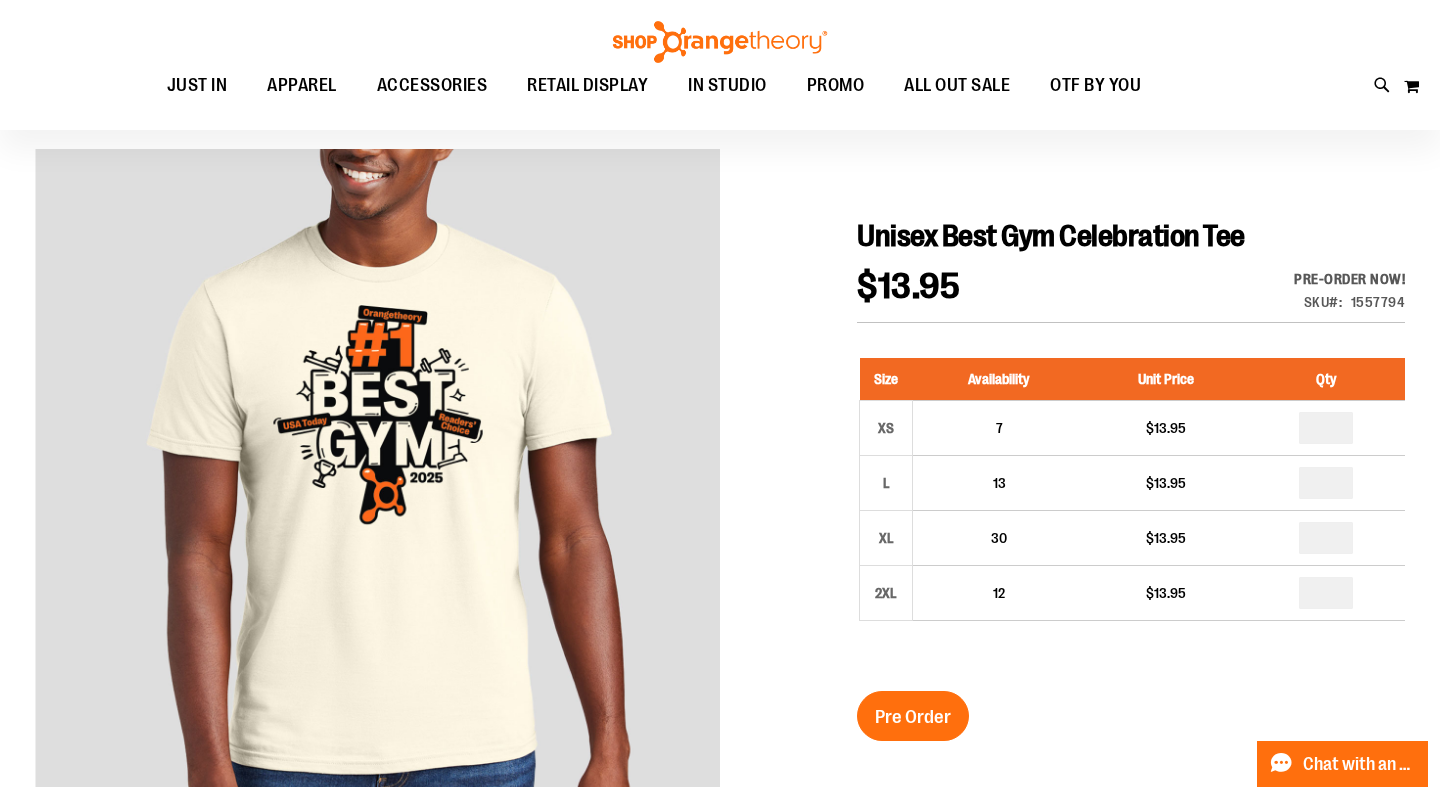scroll, scrollTop: 173, scrollLeft: 0, axis: vertical 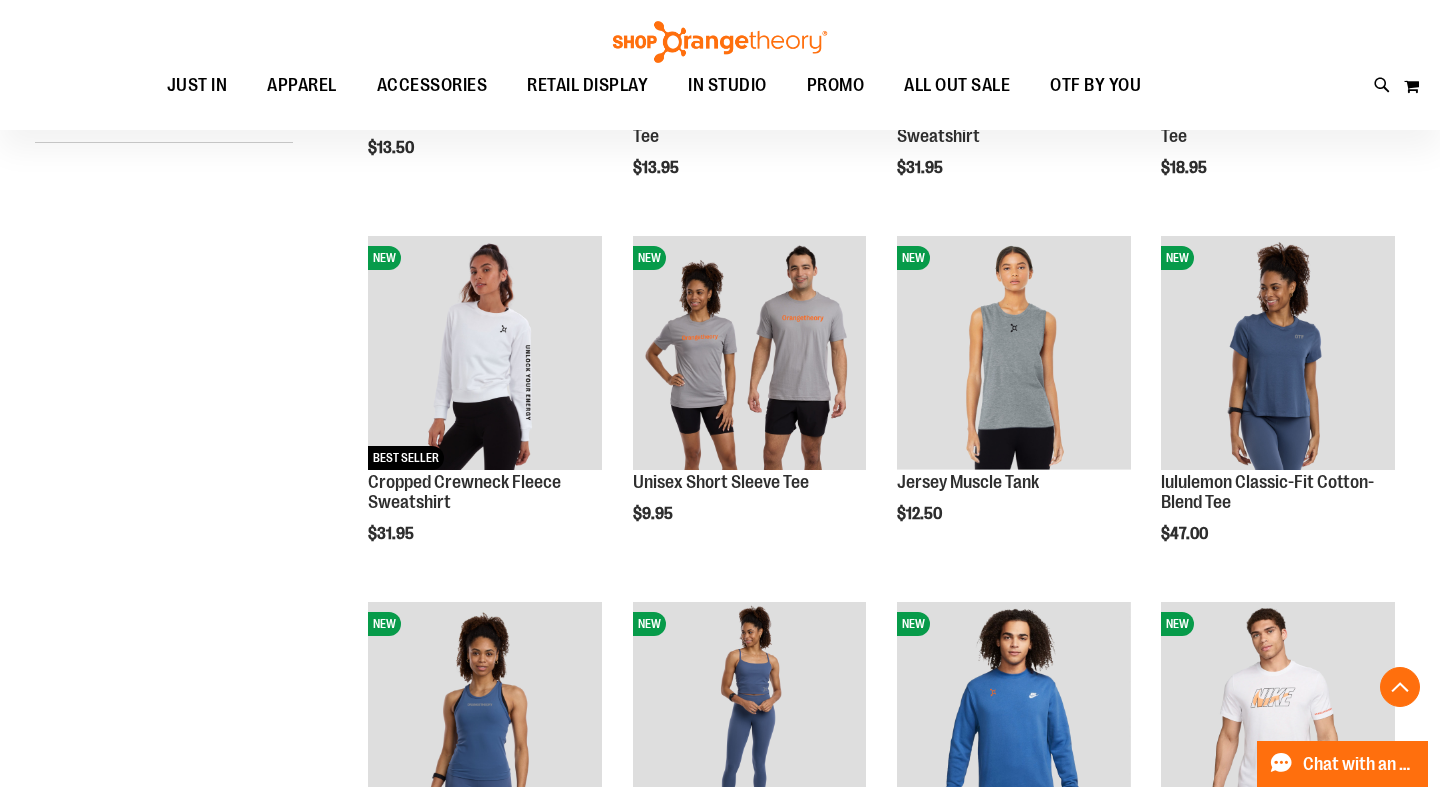click on "**********" at bounding box center [720, 428] 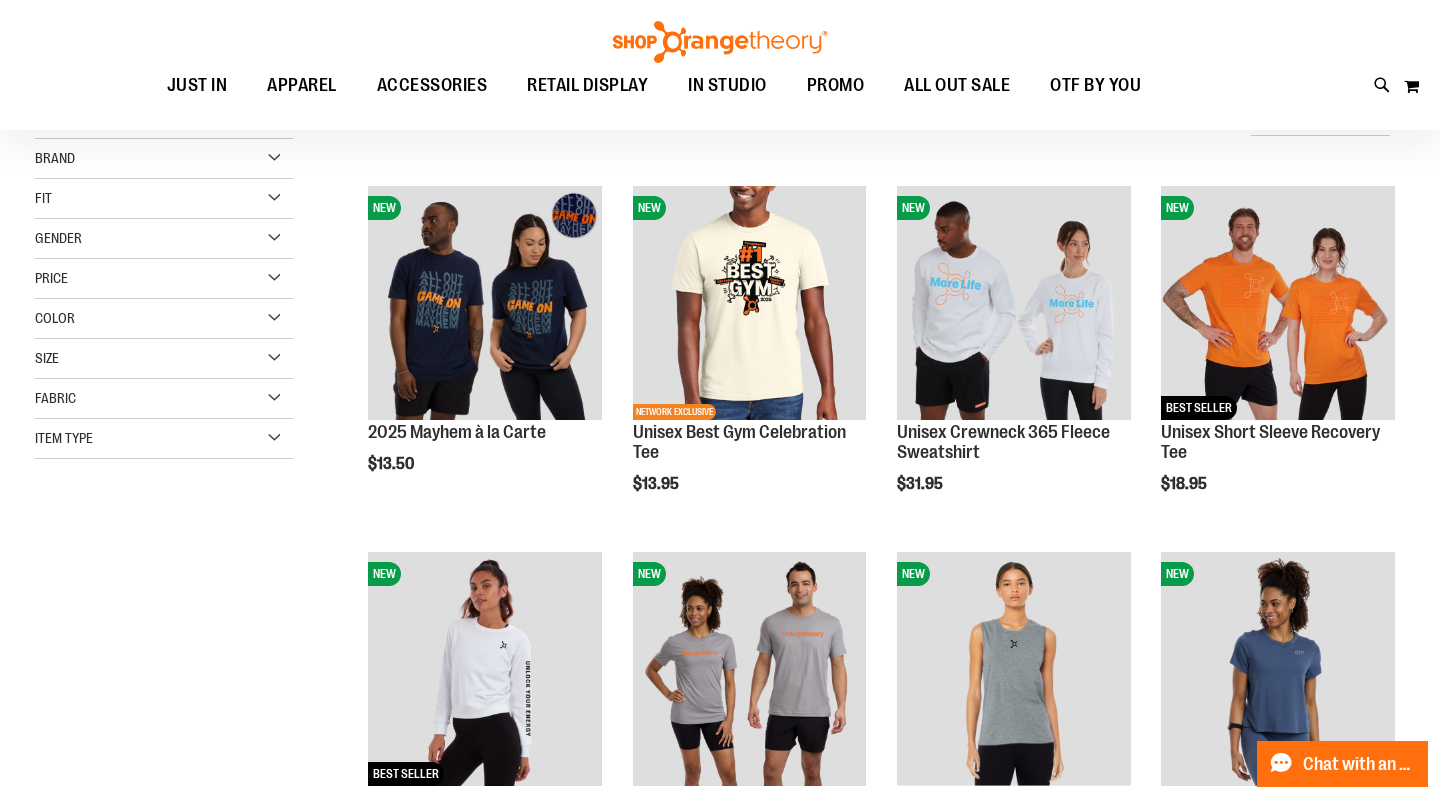 scroll, scrollTop: 0, scrollLeft: 0, axis: both 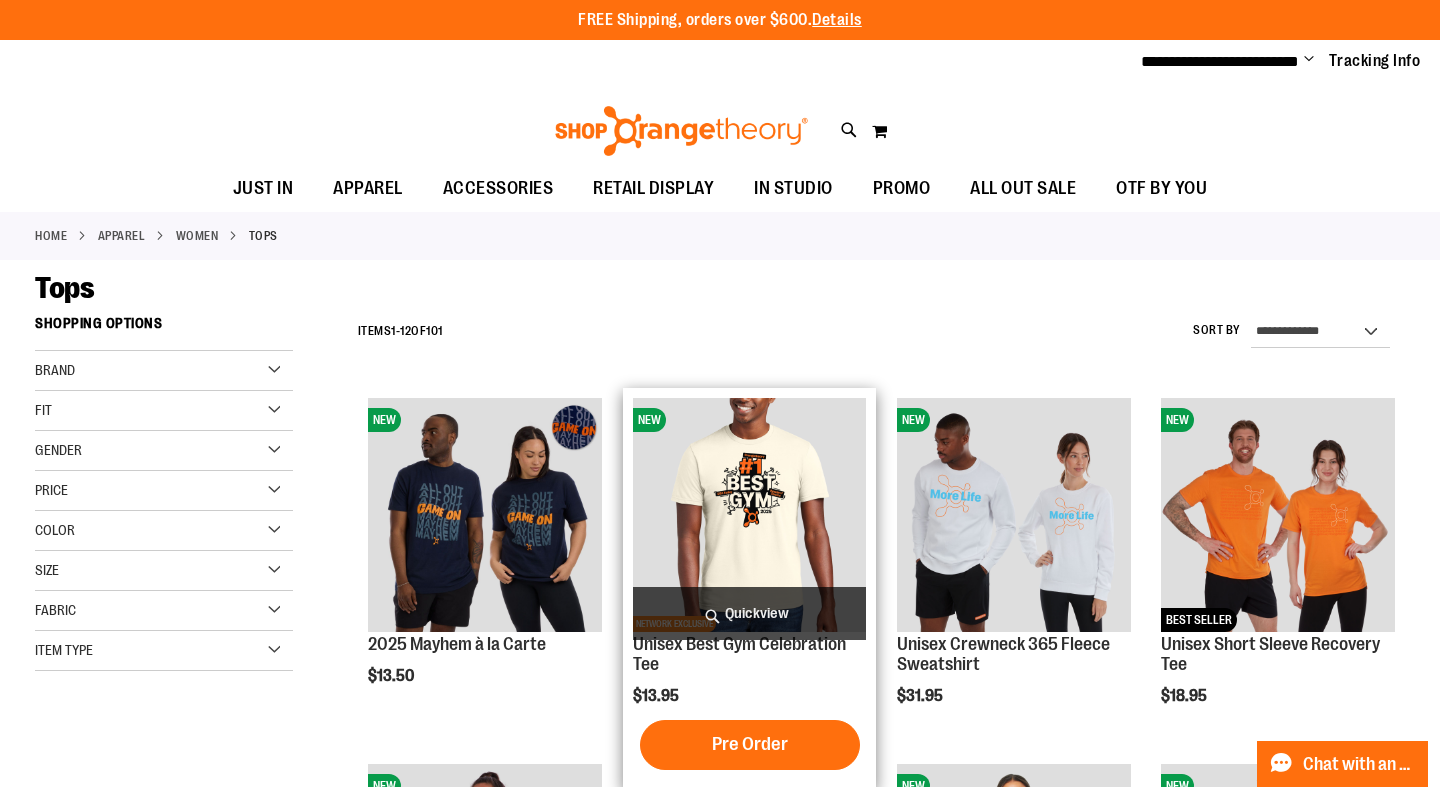 click at bounding box center (750, 515) 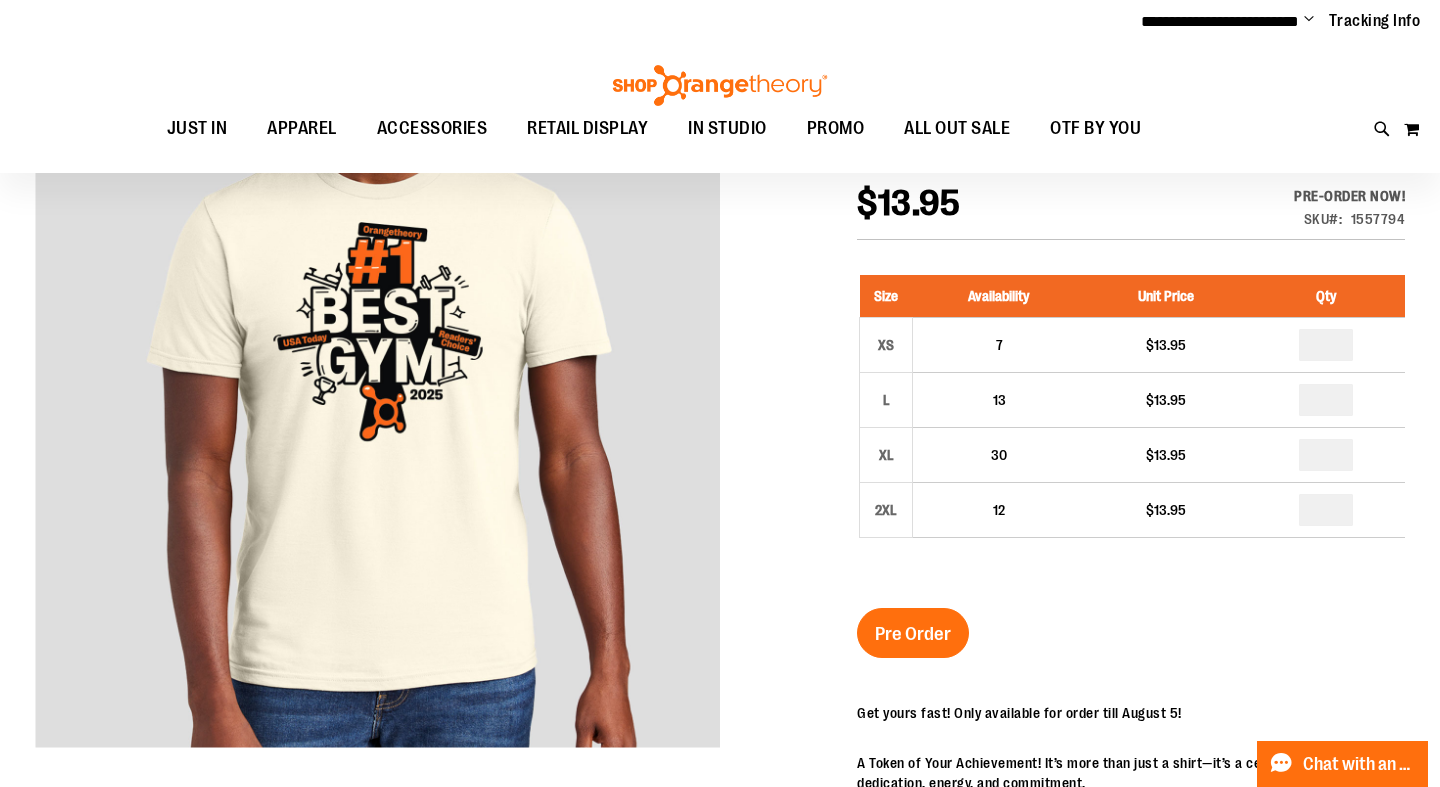 scroll, scrollTop: 3, scrollLeft: 0, axis: vertical 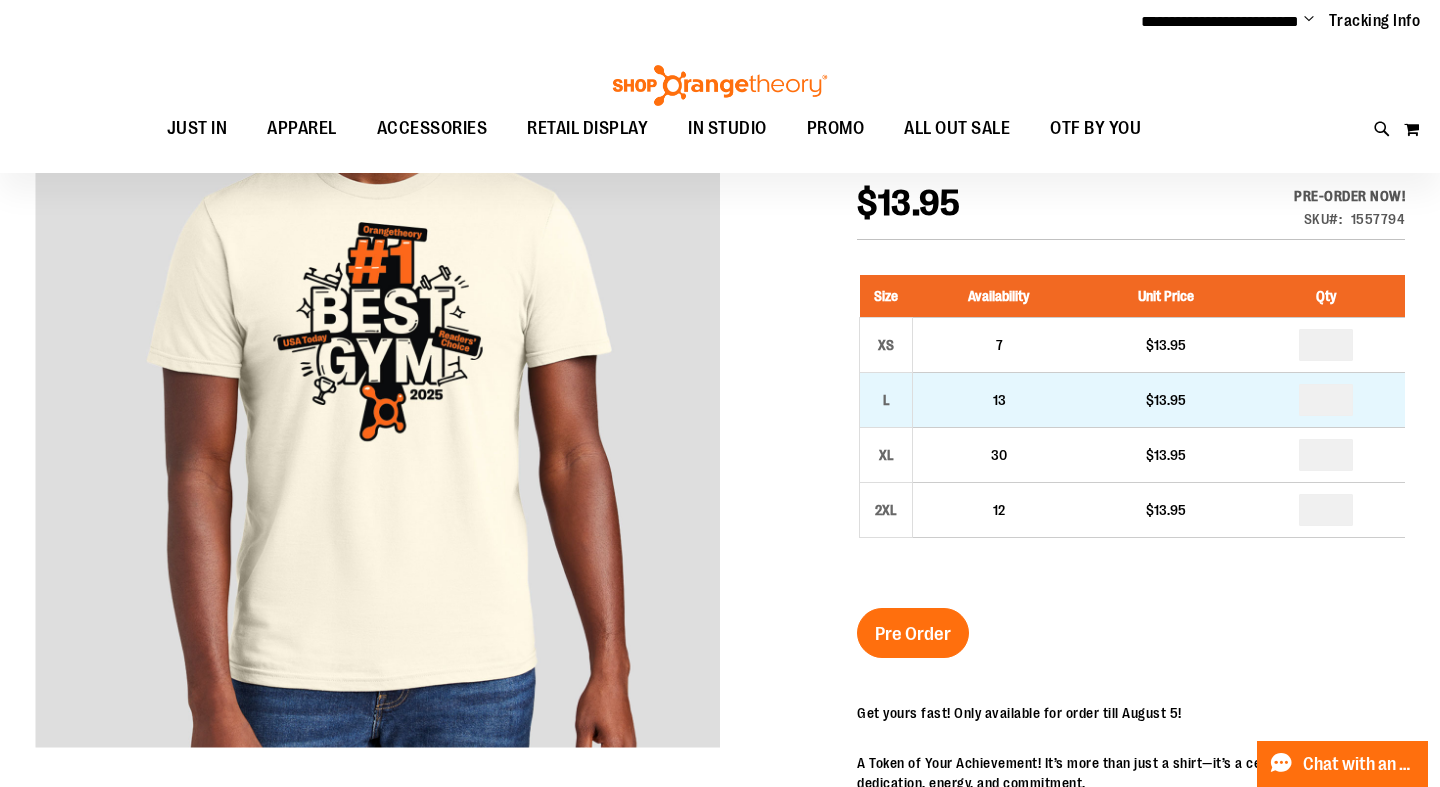 click on "13" at bounding box center [999, 399] 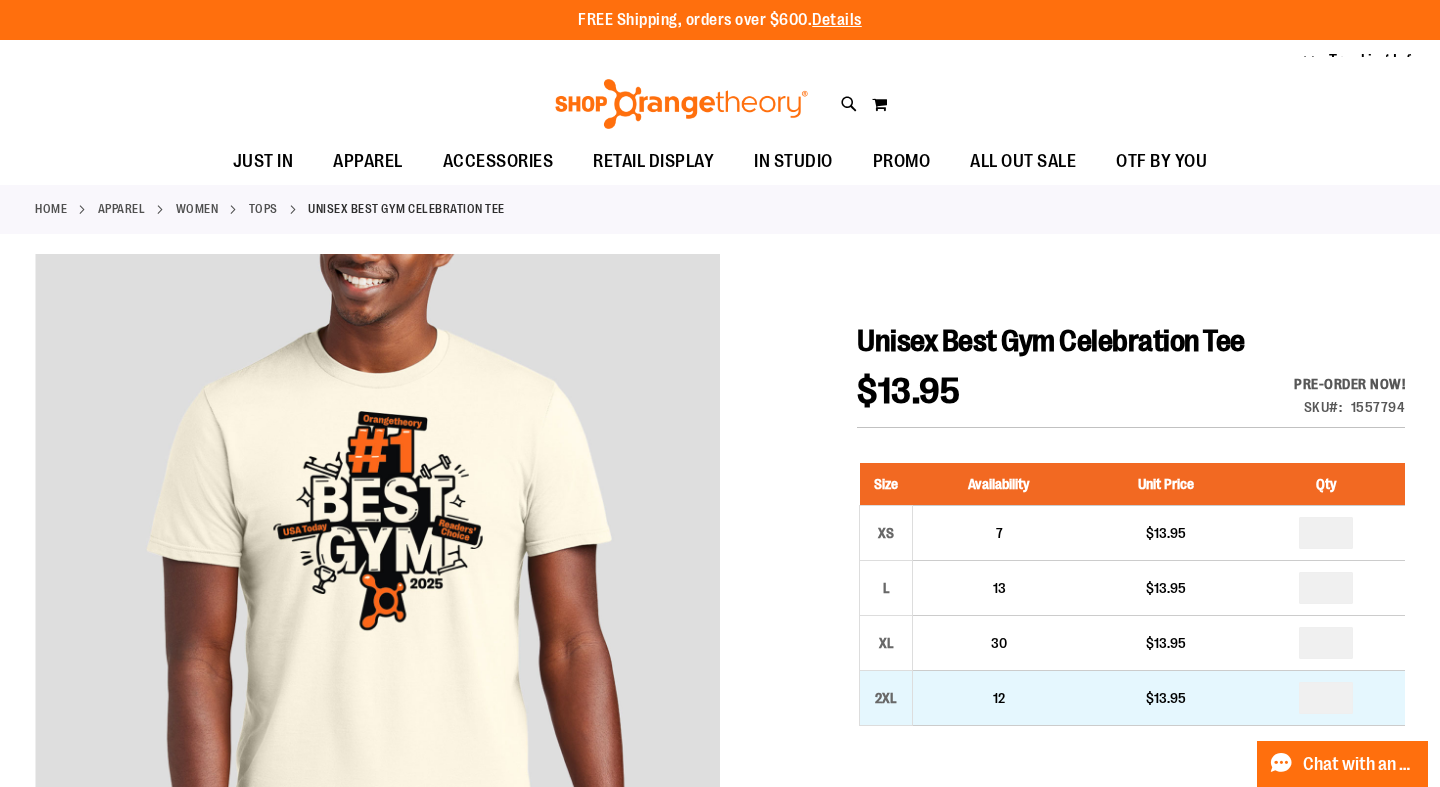 scroll, scrollTop: 0, scrollLeft: 0, axis: both 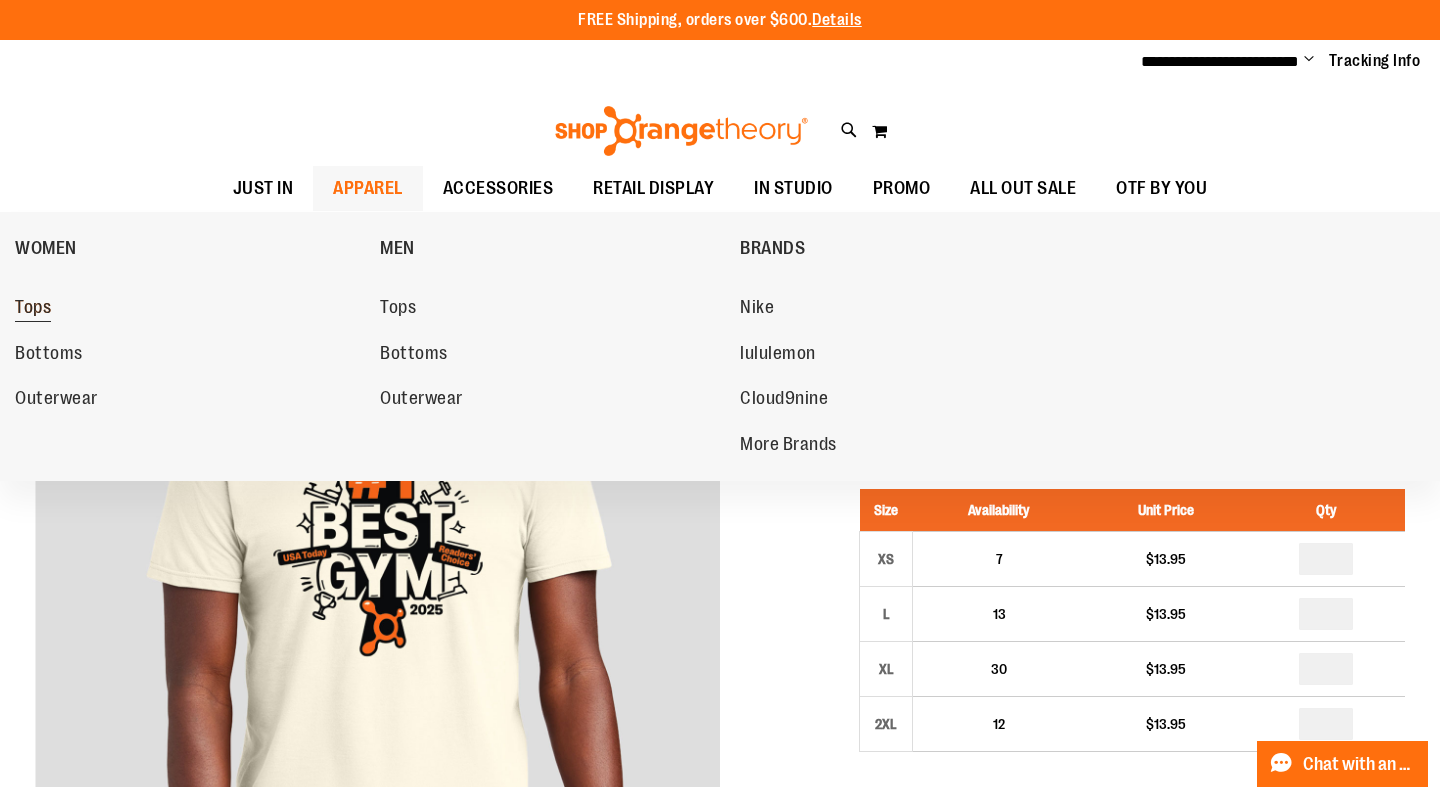 click on "Tops" at bounding box center [33, 309] 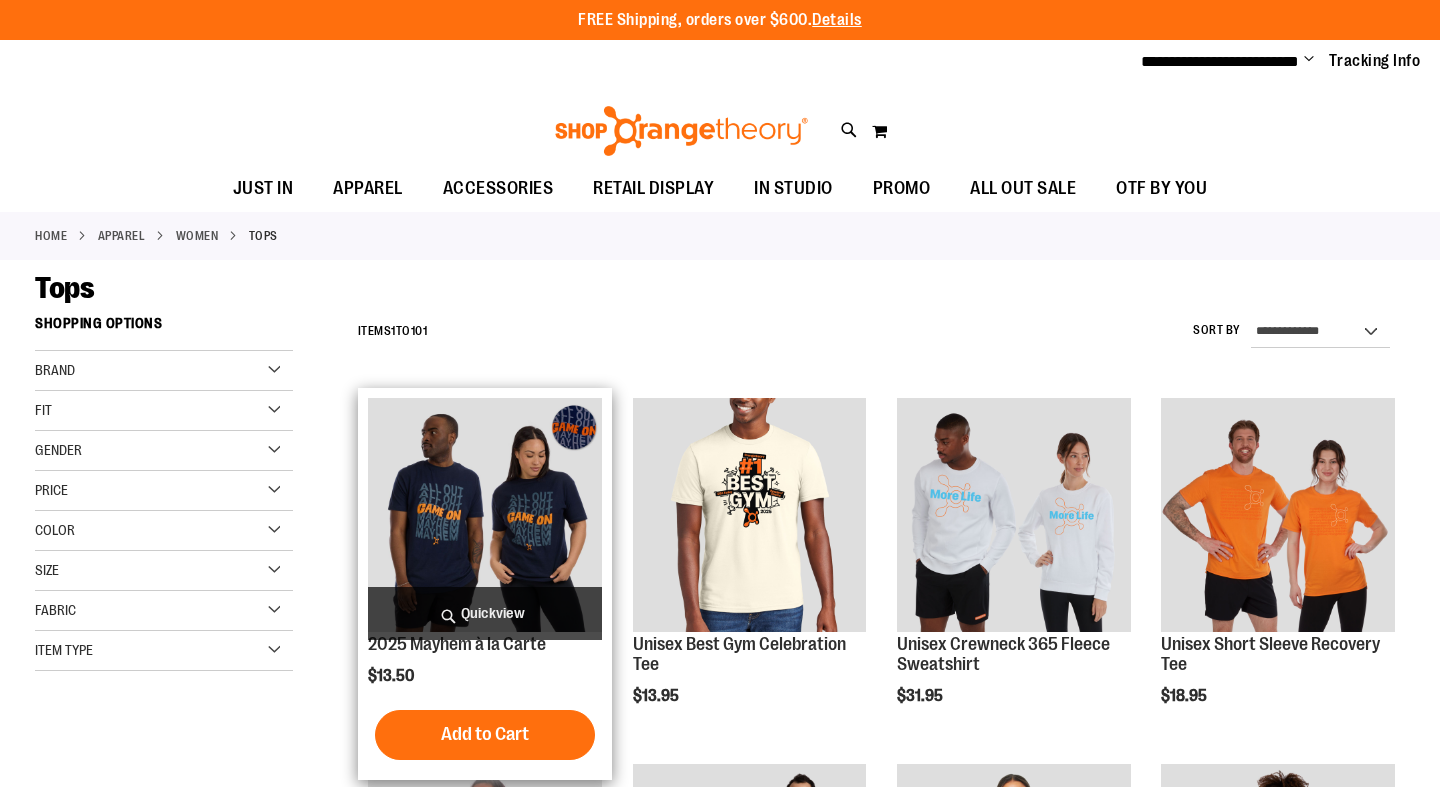 scroll, scrollTop: 0, scrollLeft: 0, axis: both 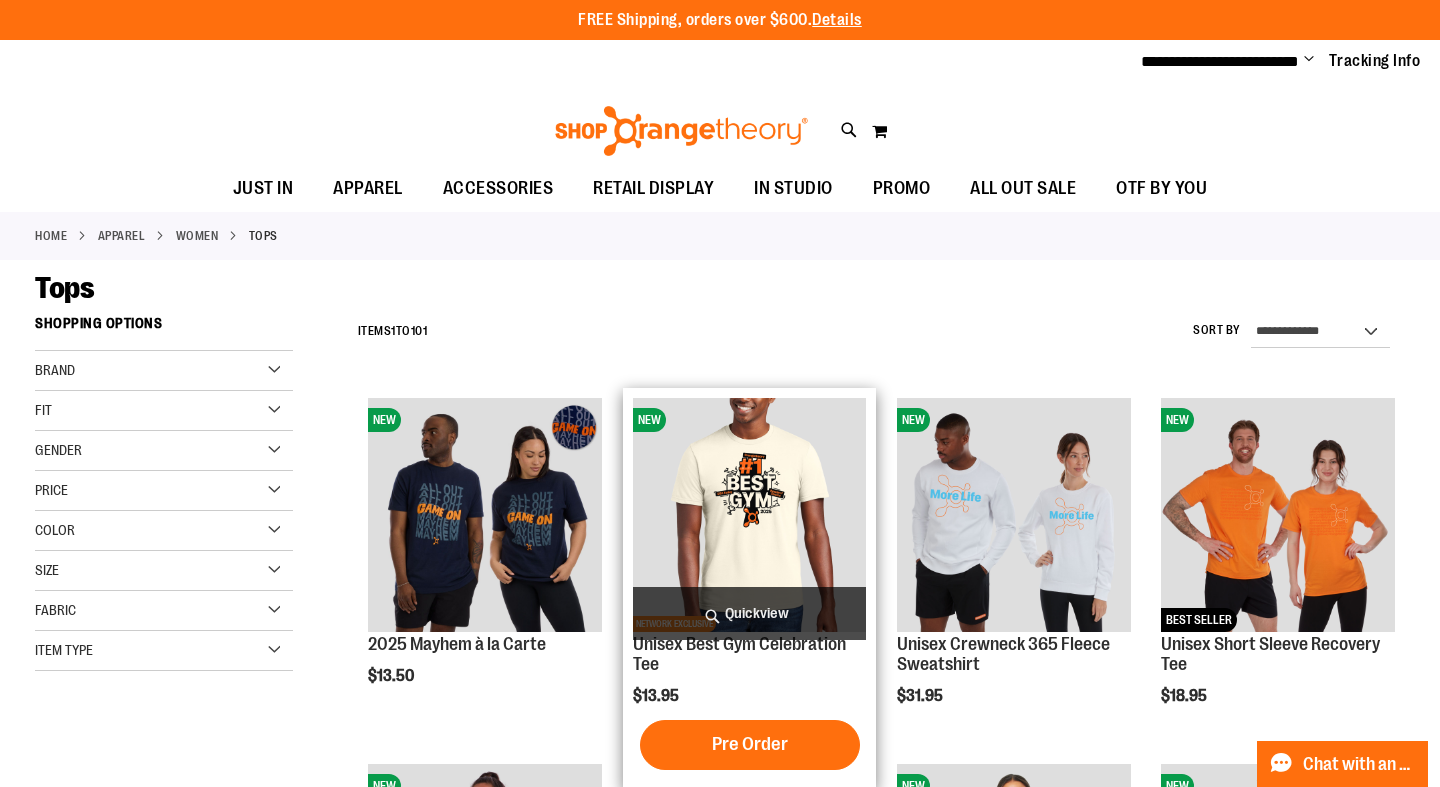 click at bounding box center (750, 515) 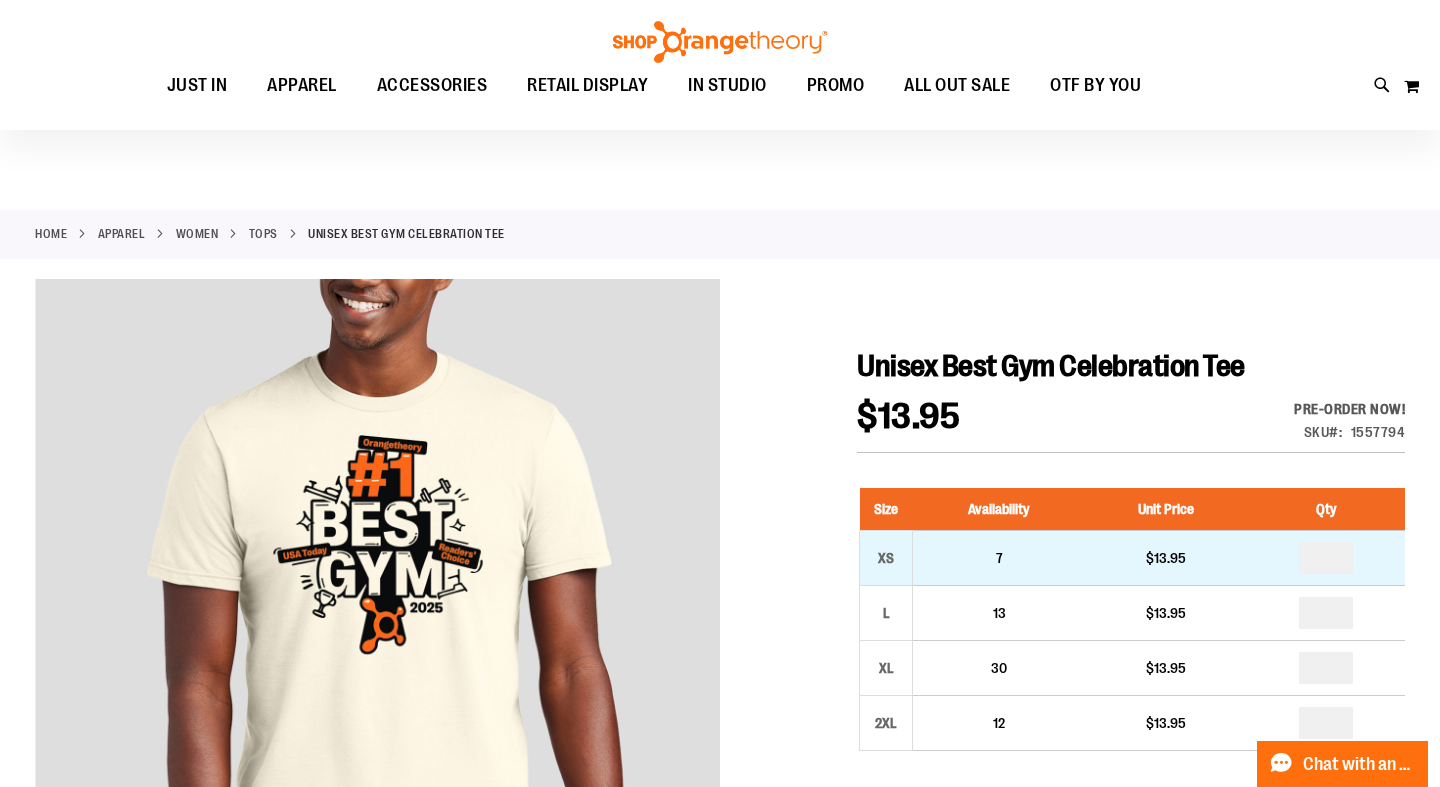 scroll, scrollTop: 36, scrollLeft: 0, axis: vertical 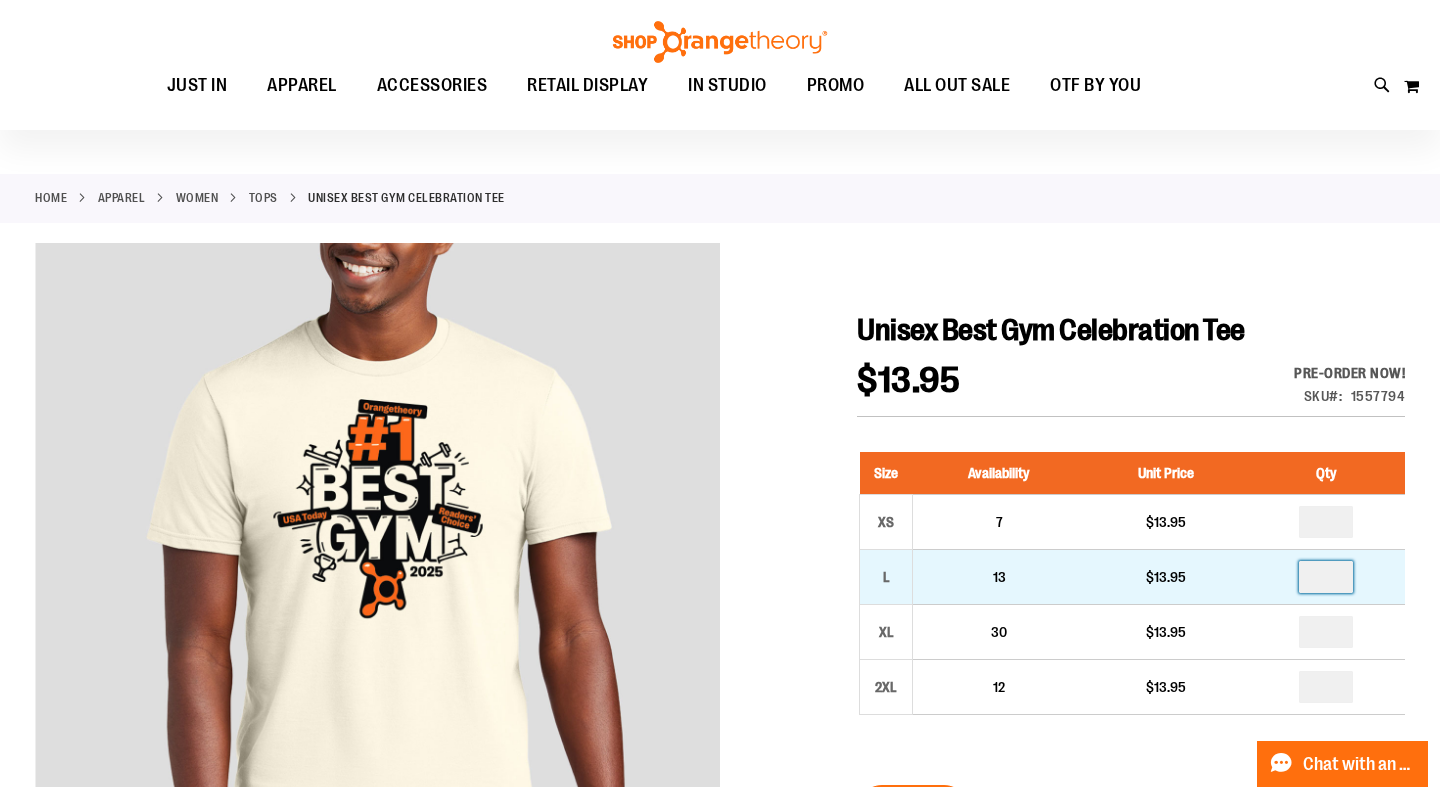 click at bounding box center [1326, 577] 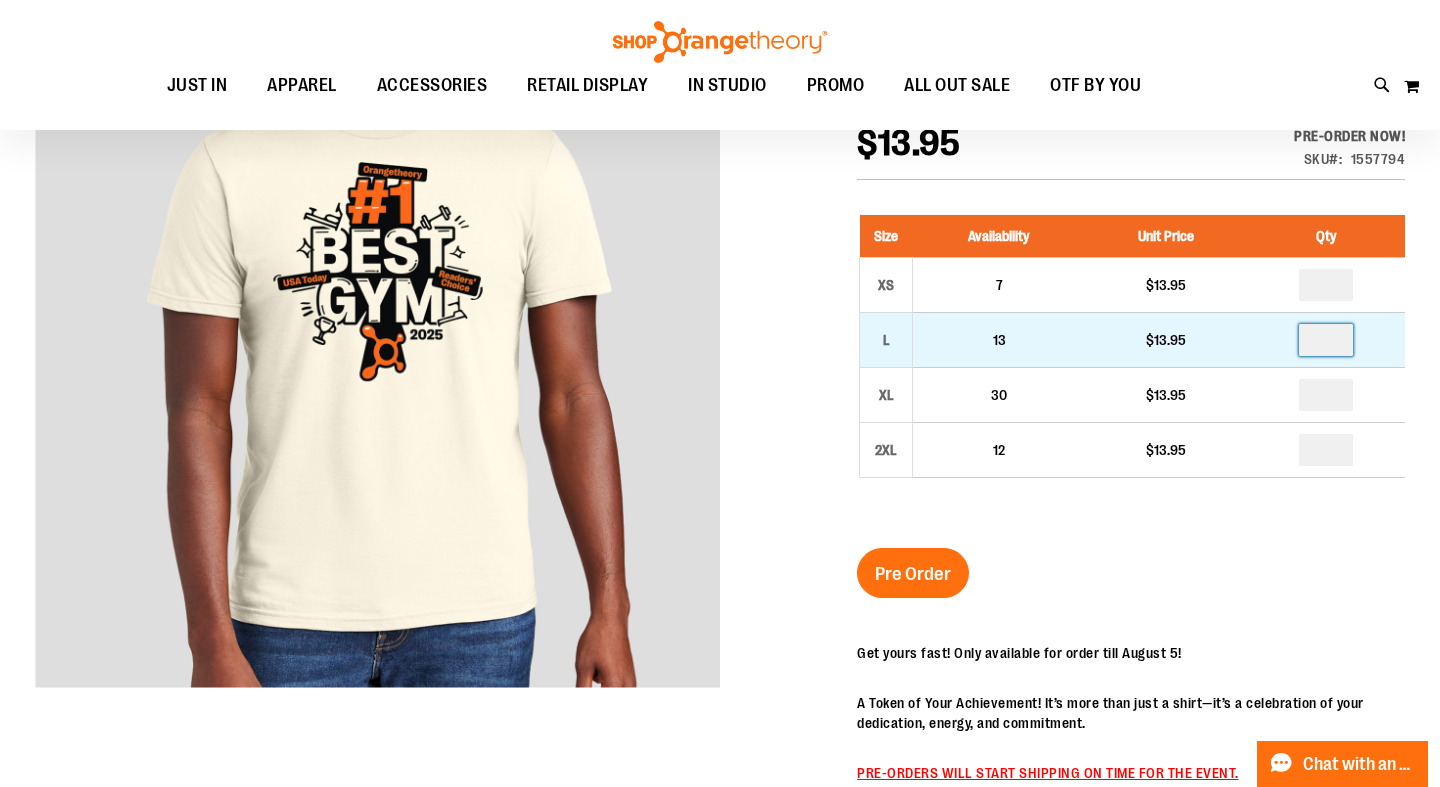 scroll, scrollTop: 298, scrollLeft: 0, axis: vertical 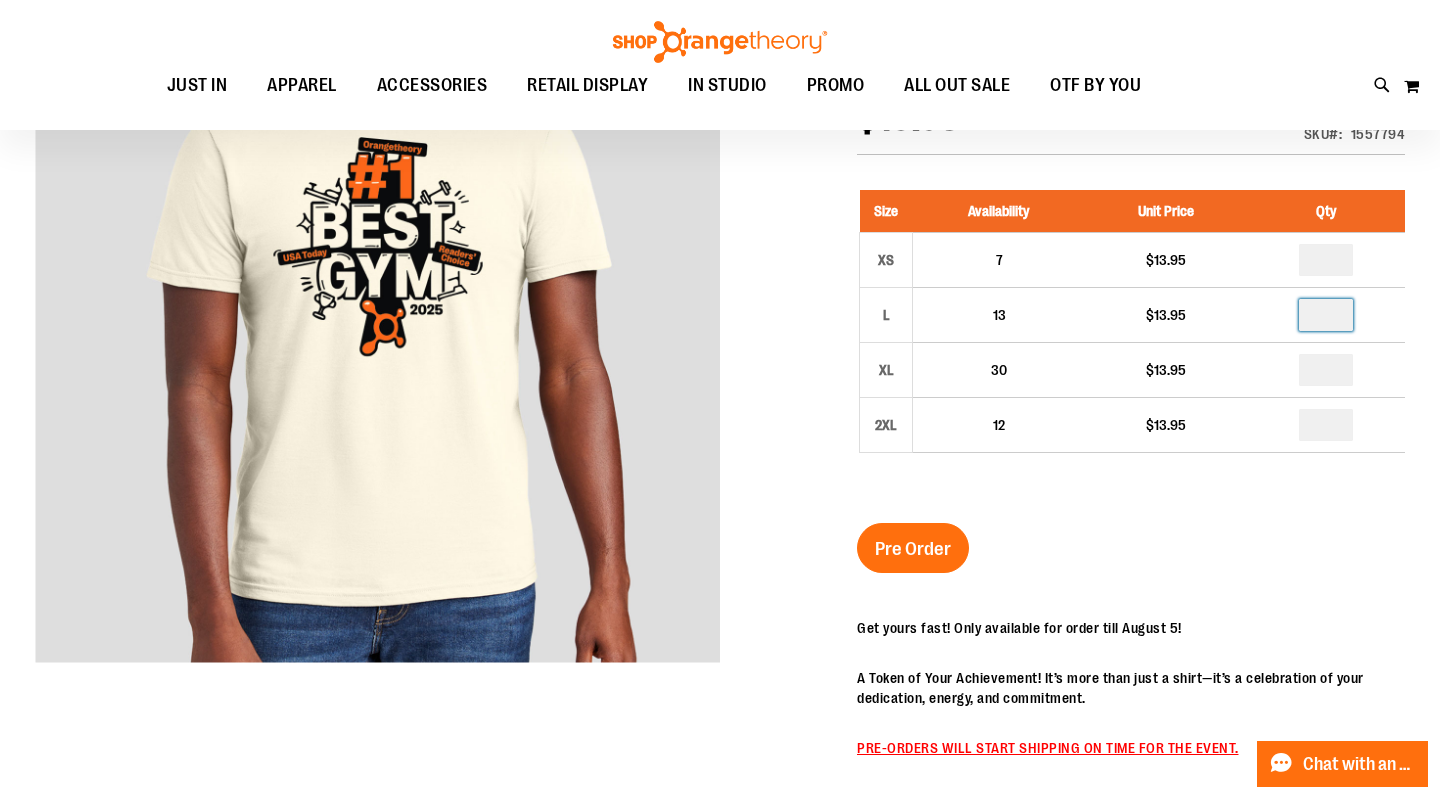 click on "Pre Order" at bounding box center [913, 549] 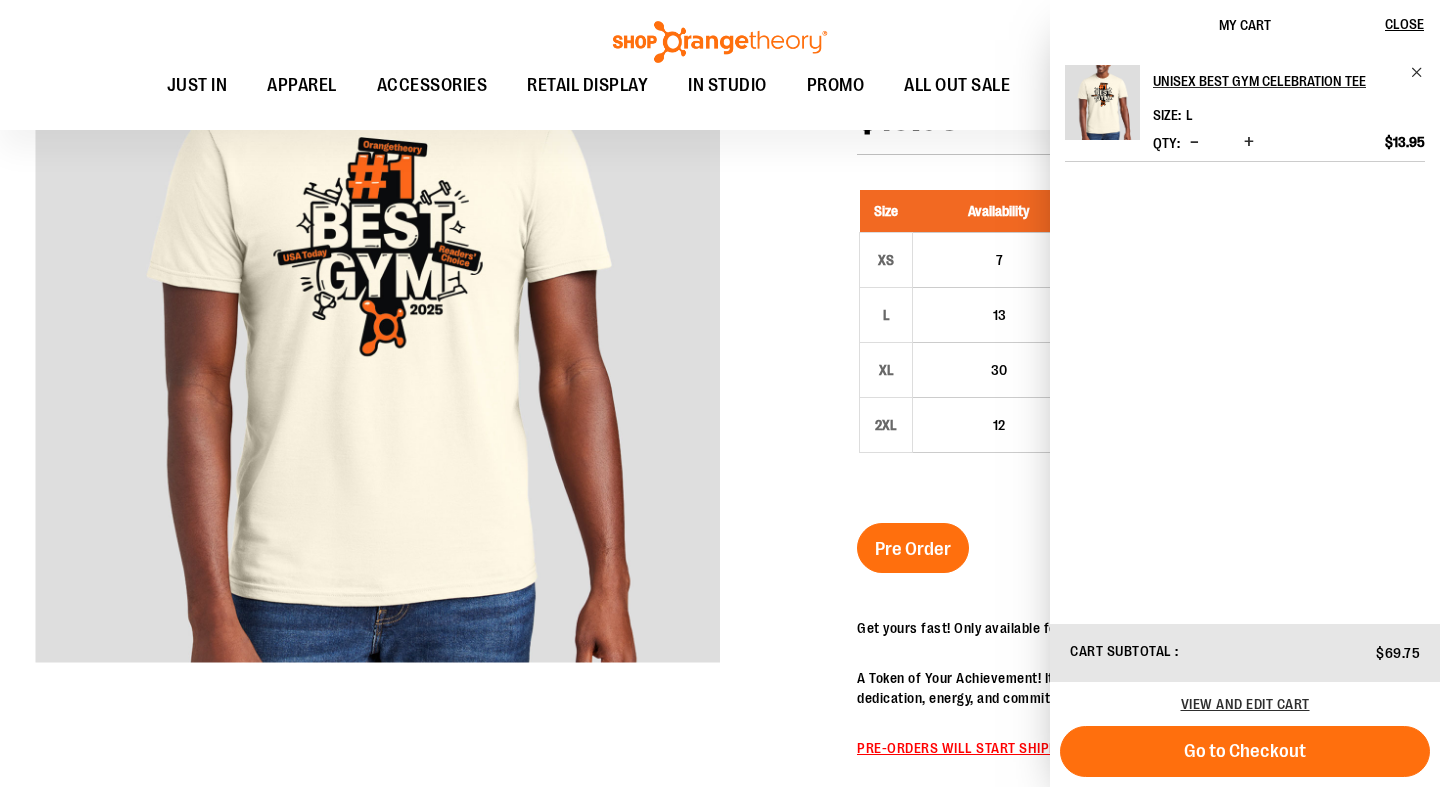 click at bounding box center (720, 559) 